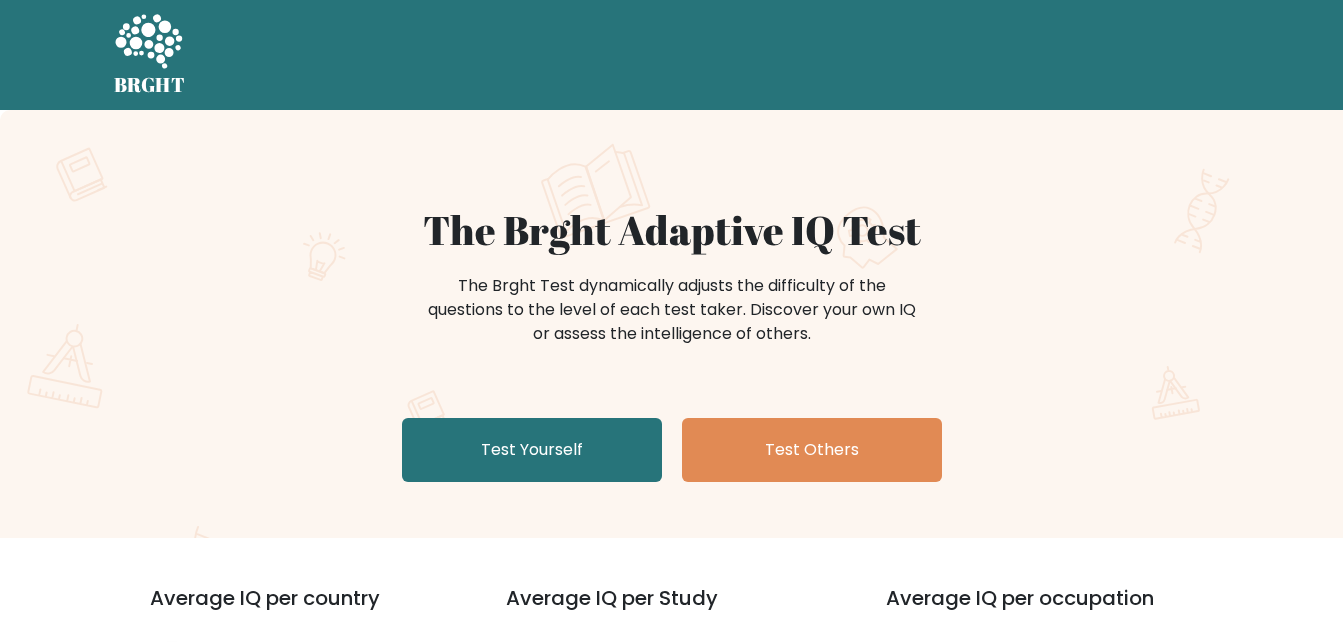 scroll, scrollTop: 0, scrollLeft: 0, axis: both 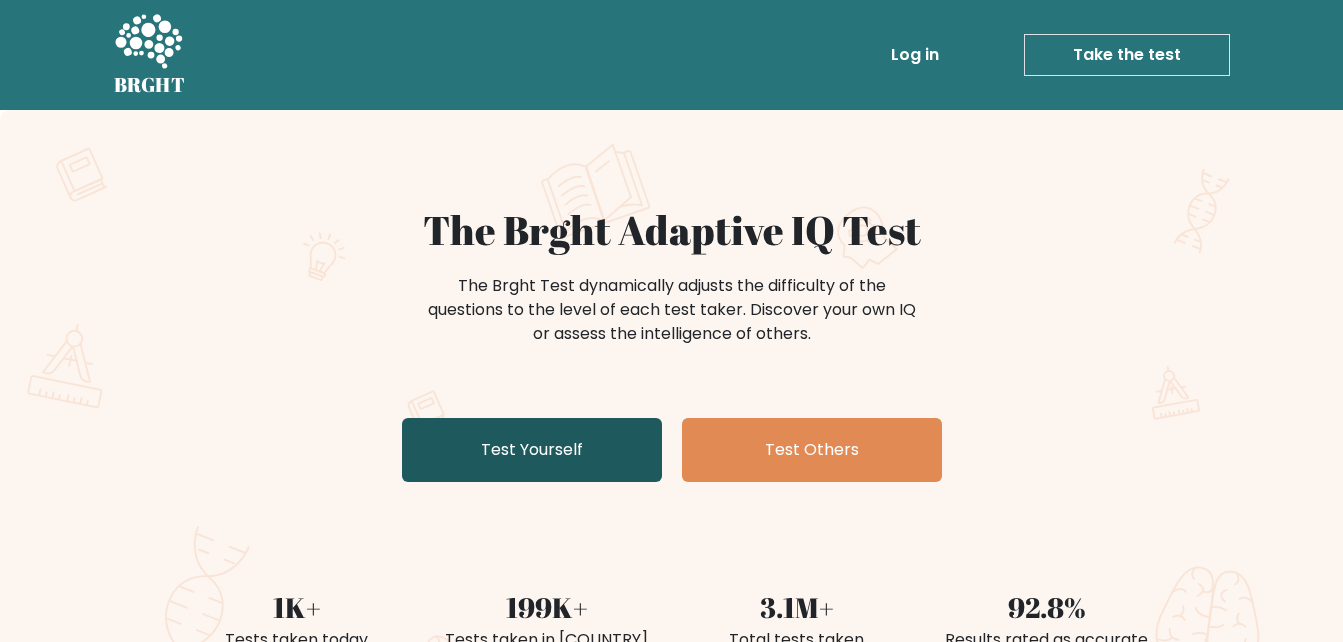 click on "Test Yourself" at bounding box center [532, 450] 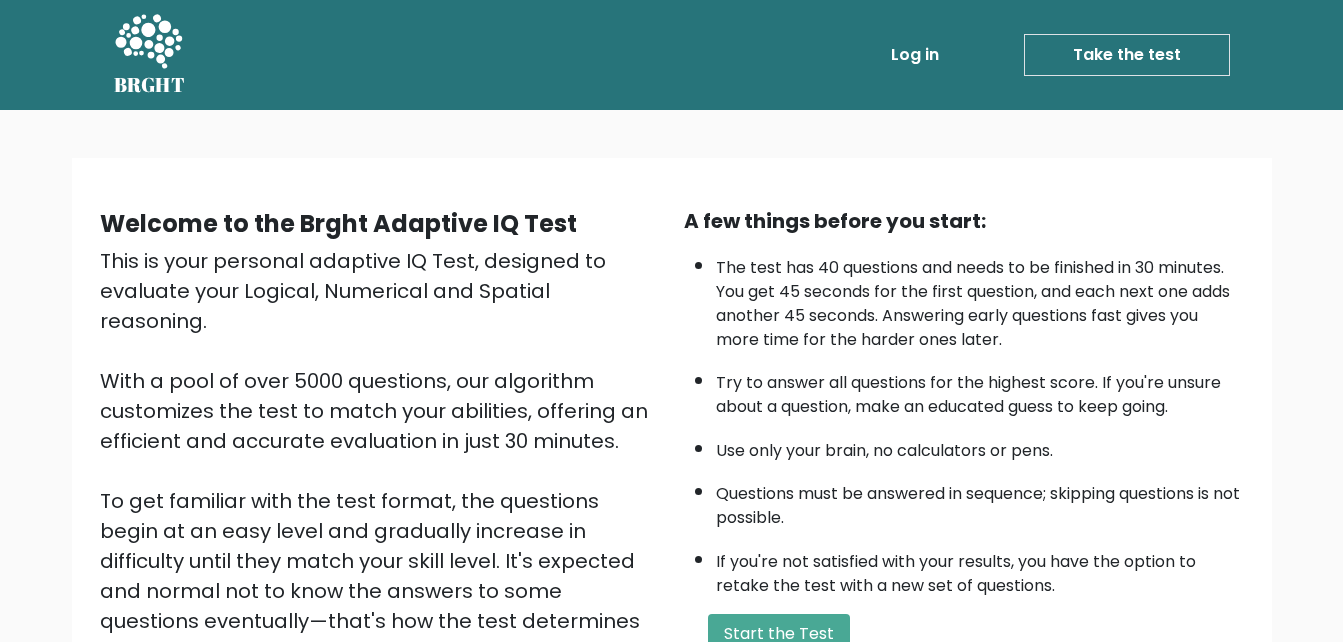 scroll, scrollTop: 0, scrollLeft: 0, axis: both 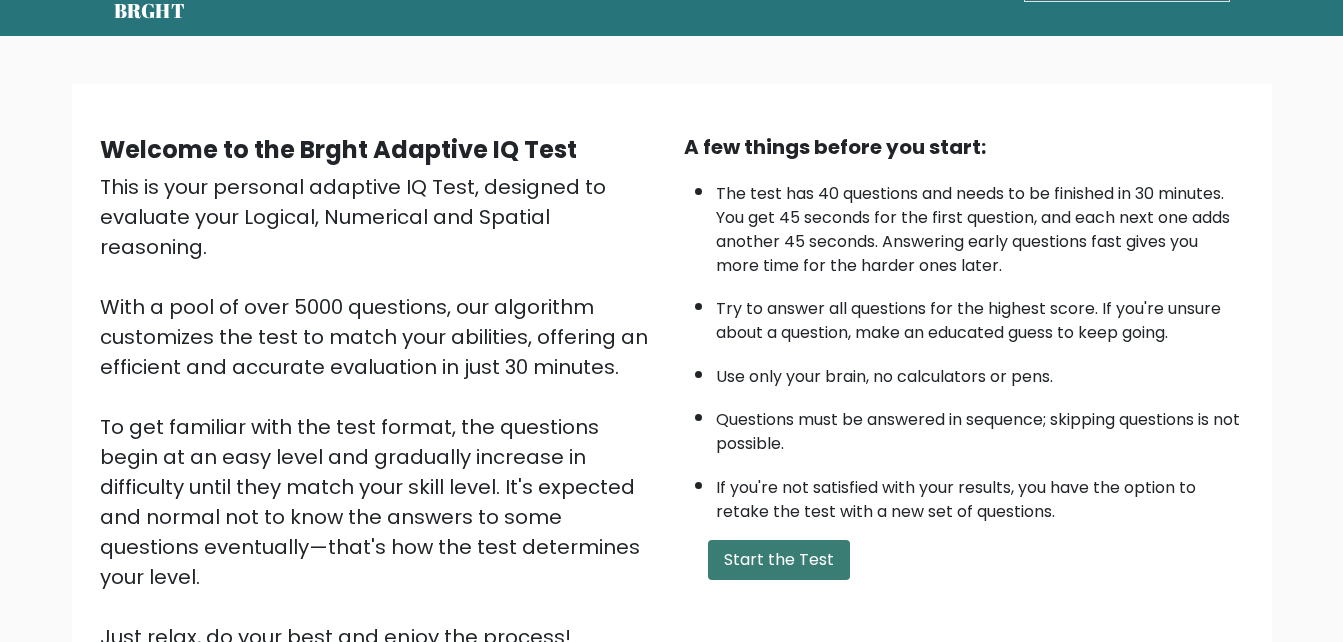 click on "Start the Test" at bounding box center [779, 560] 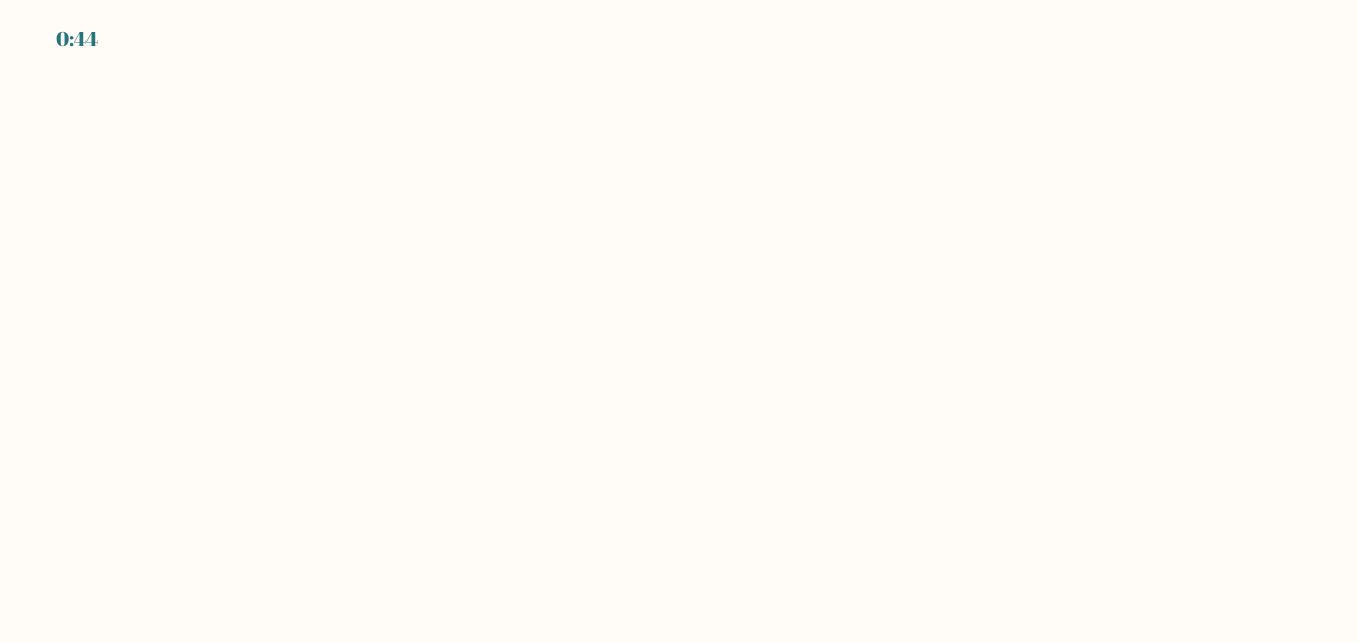 scroll, scrollTop: 0, scrollLeft: 0, axis: both 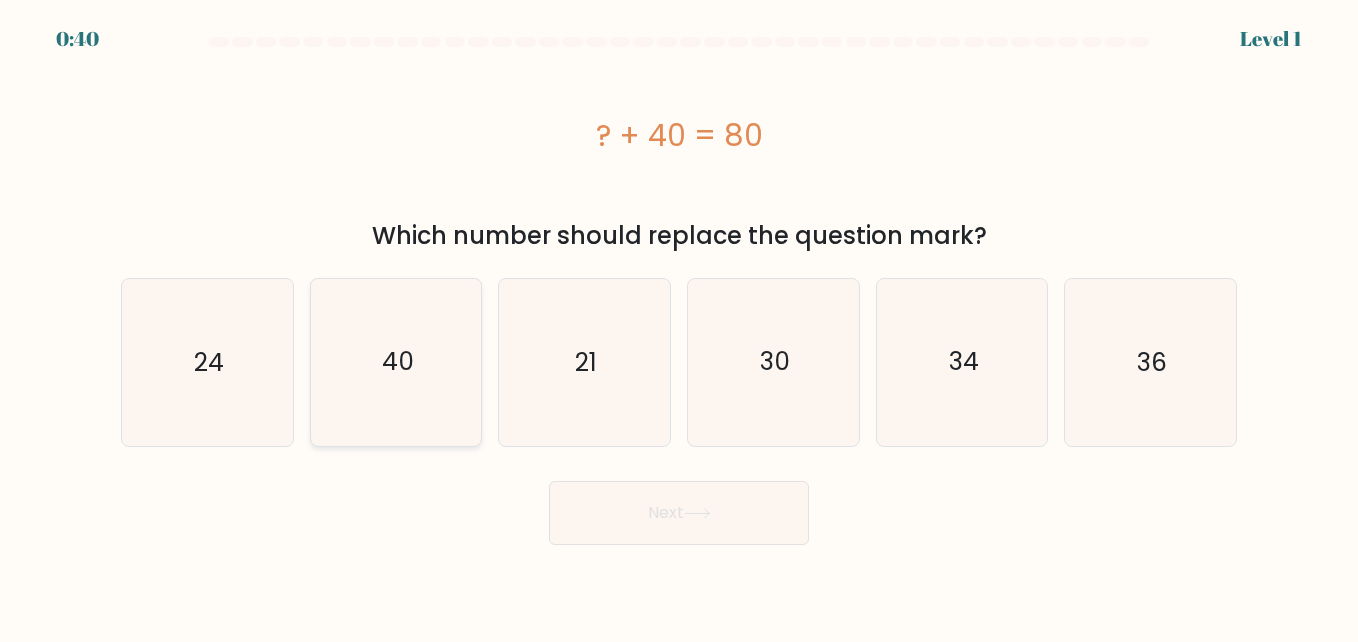 click on "40" 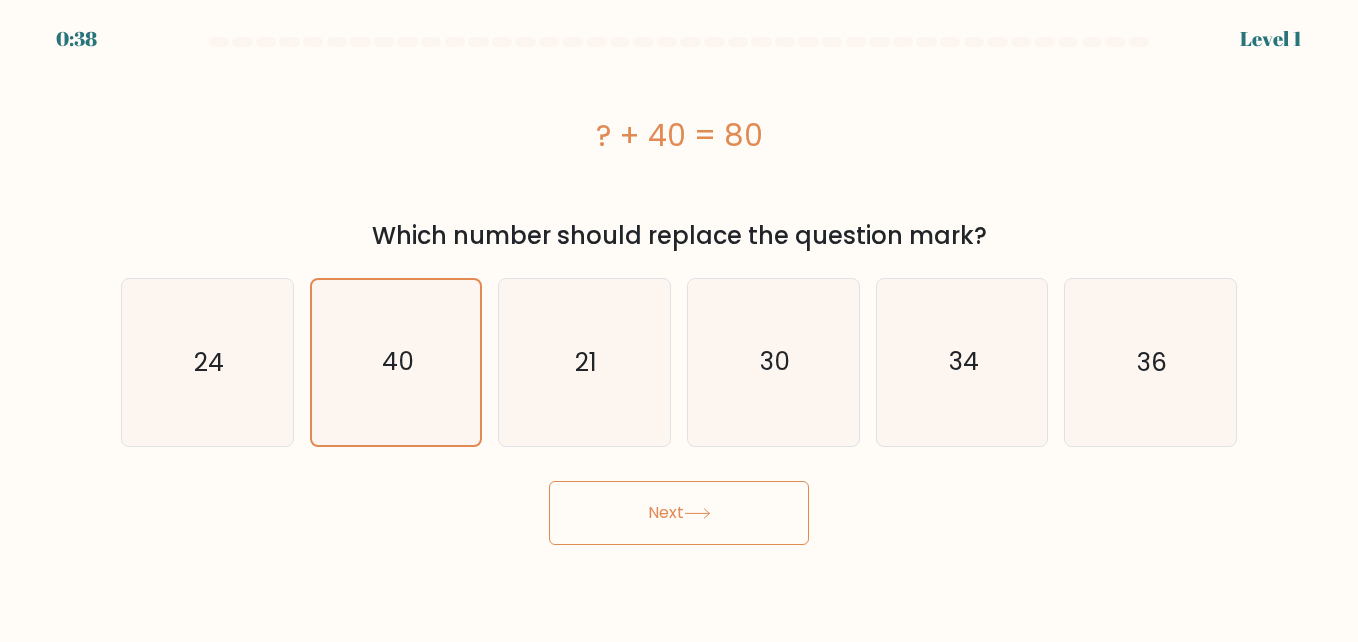 click on "Next" at bounding box center (679, 513) 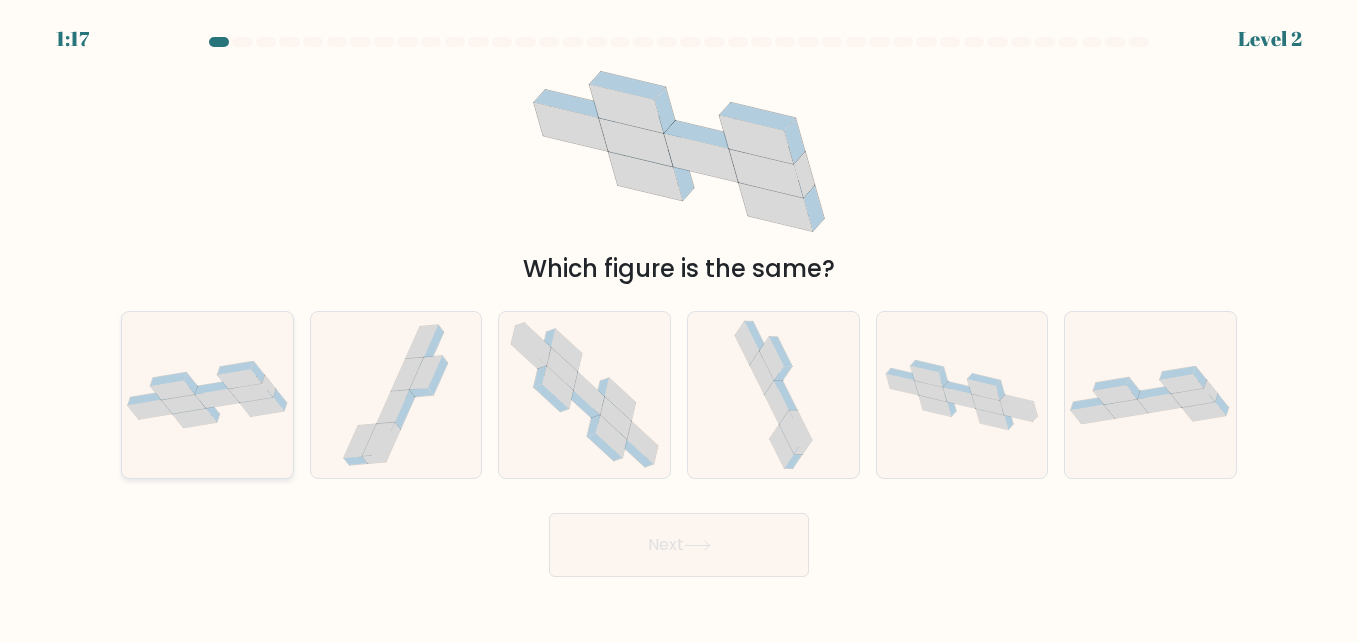 drag, startPoint x: 300, startPoint y: 338, endPoint x: 189, endPoint y: 415, distance: 135.09256 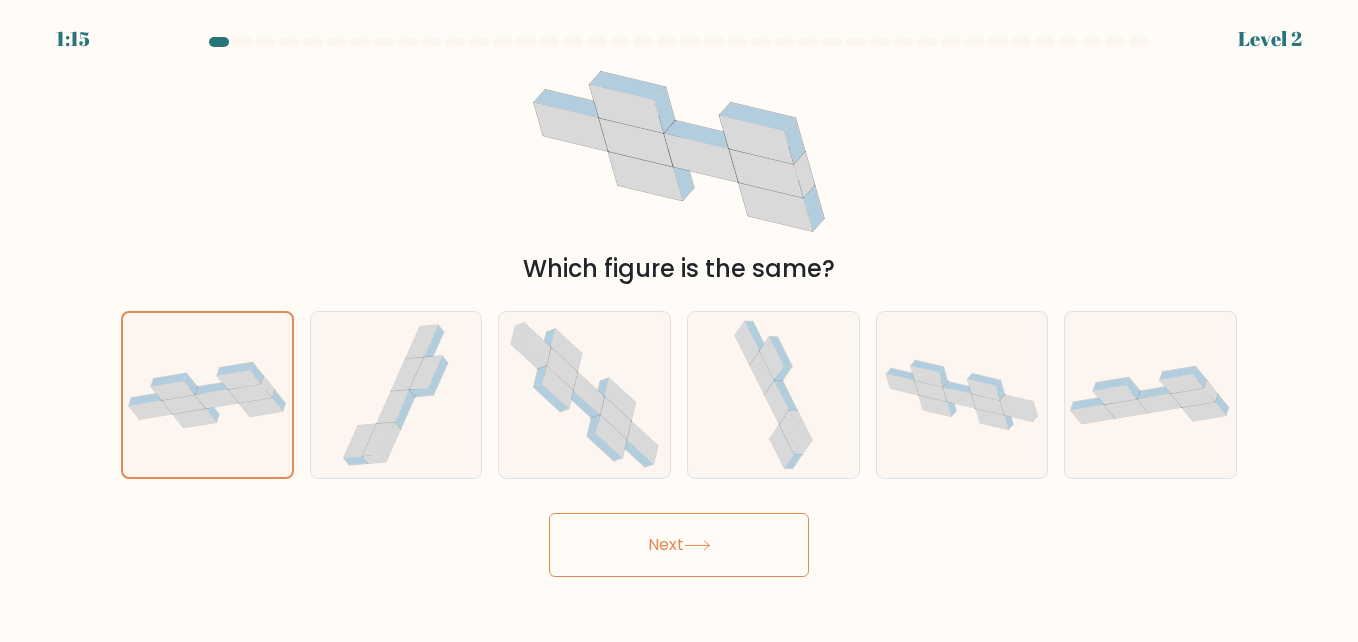 click on "Next" at bounding box center [679, 545] 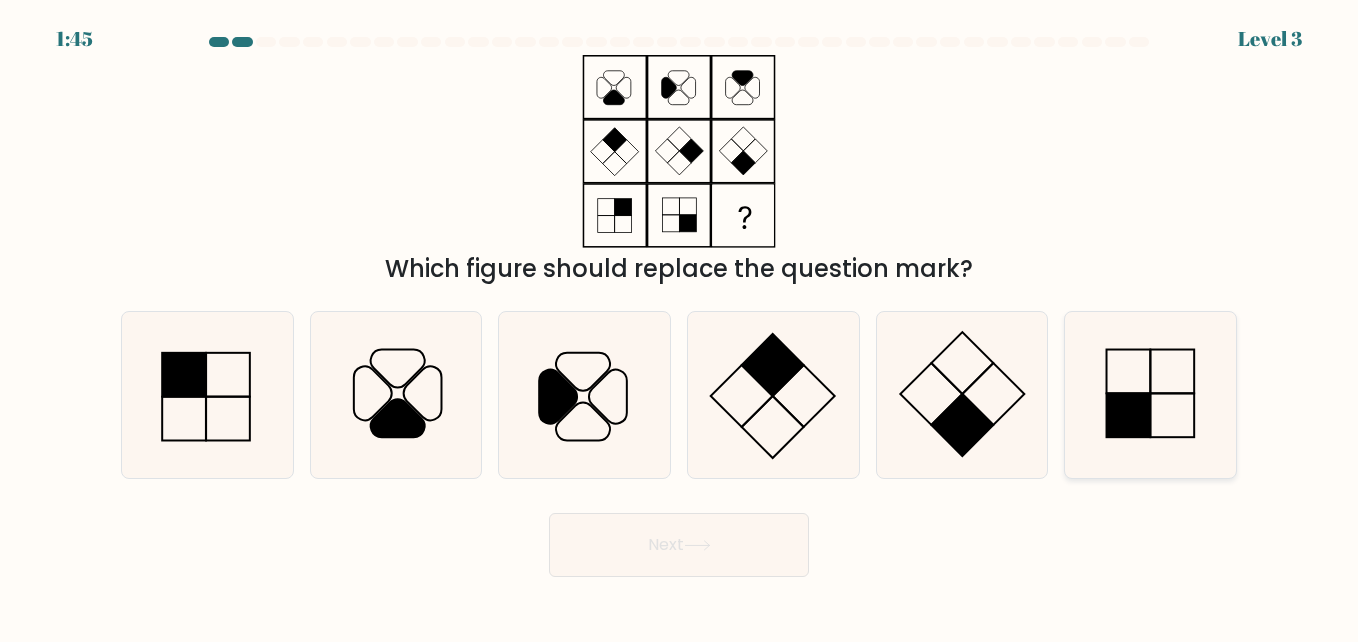 click 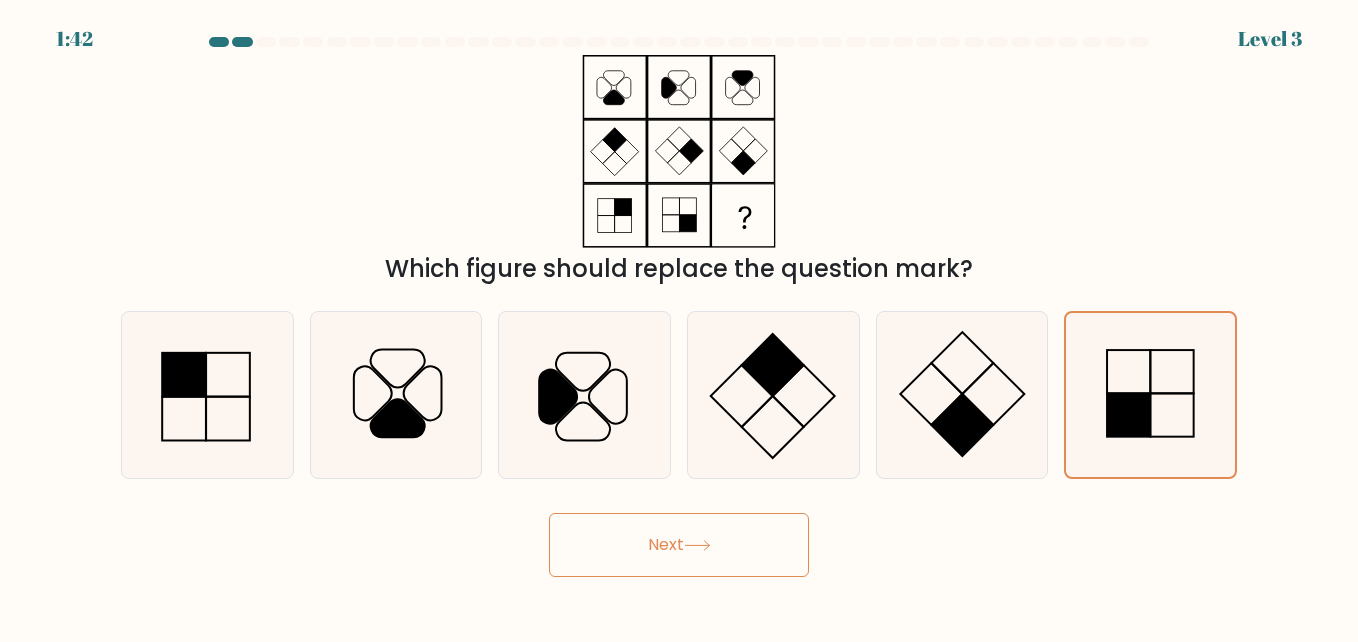 click on "Next" at bounding box center [679, 545] 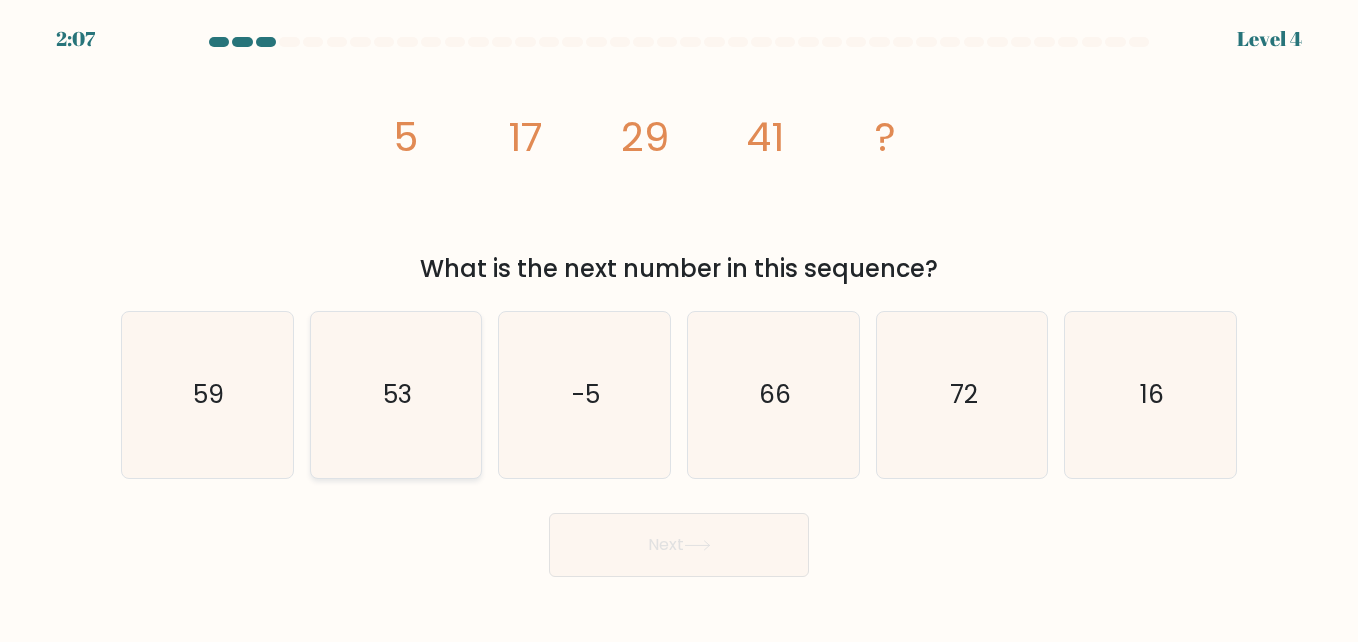 click on "53" 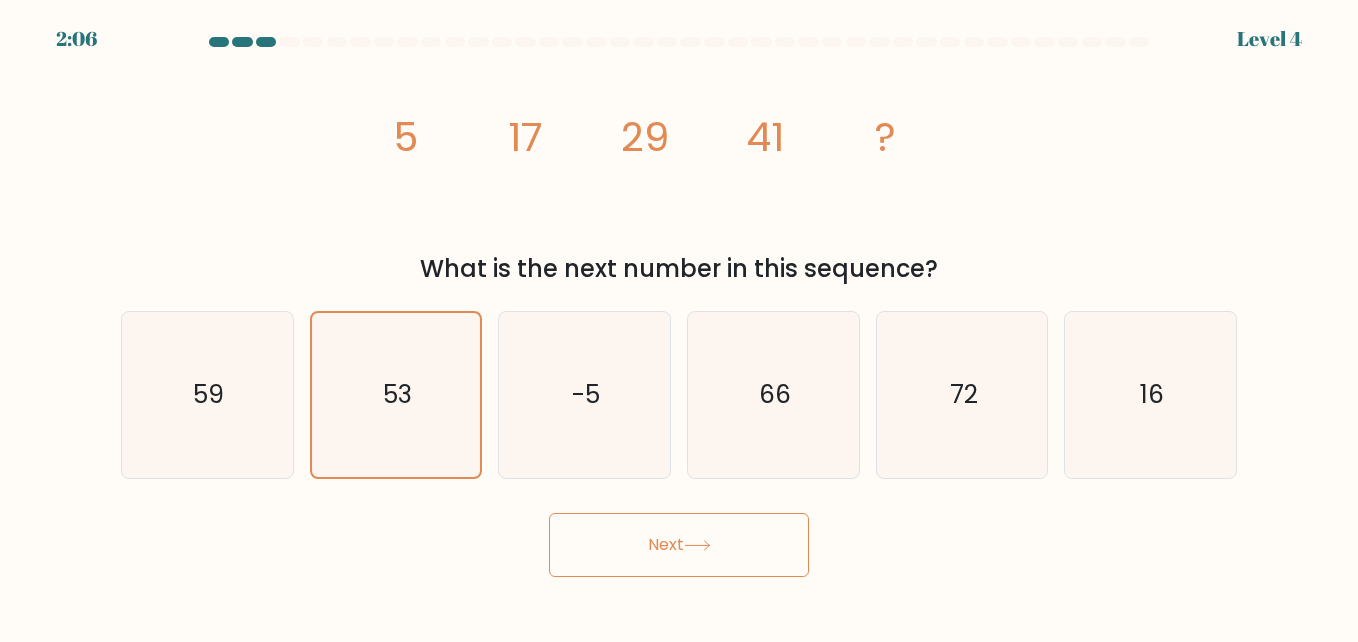 click on "Next" at bounding box center [679, 545] 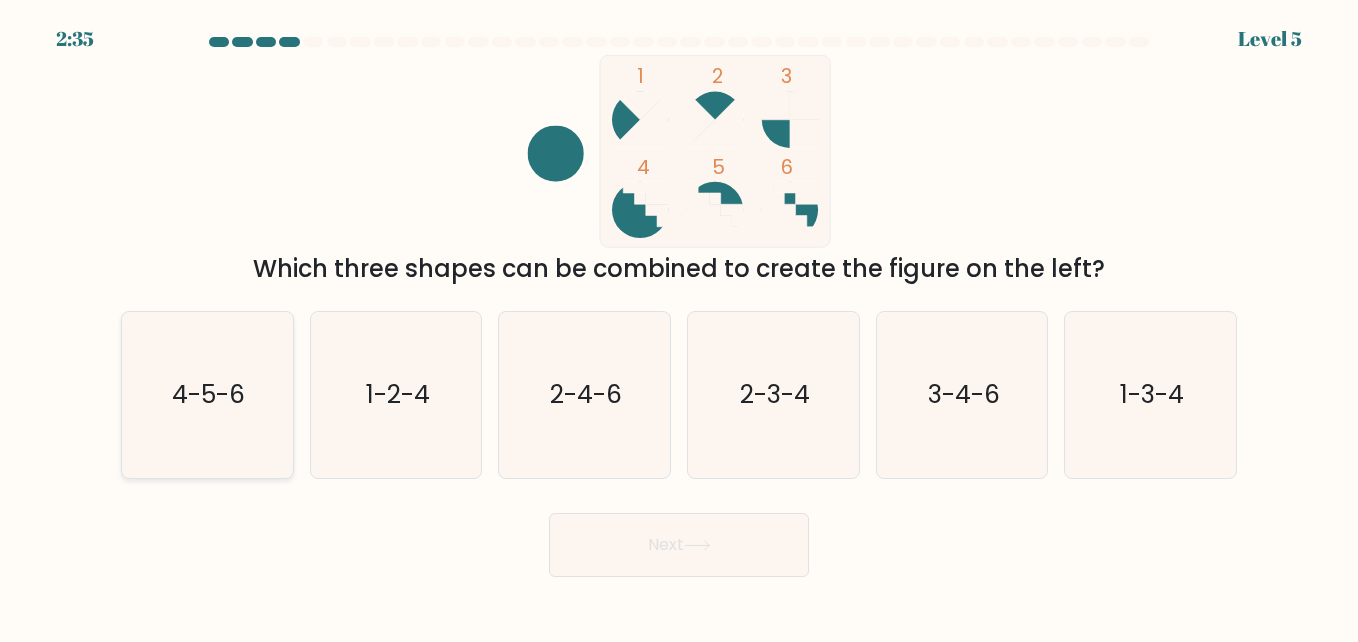 click on "4-5-6" 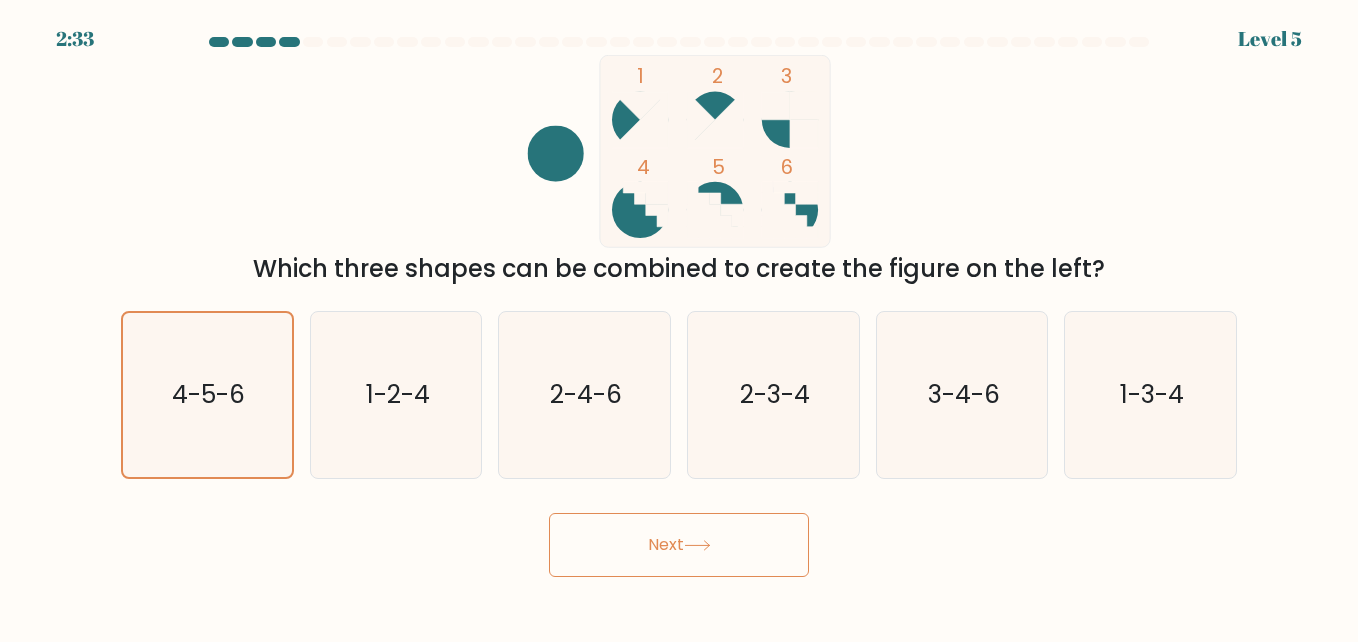 click on "Next" at bounding box center [679, 545] 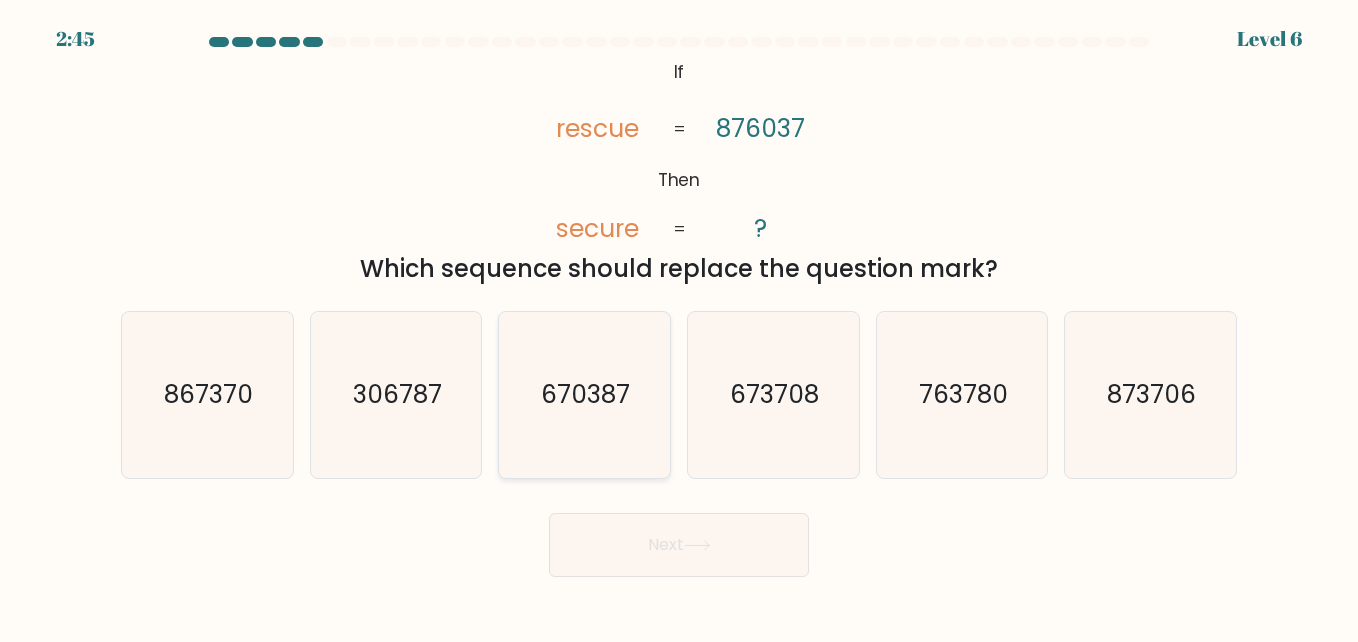 click on "670387" 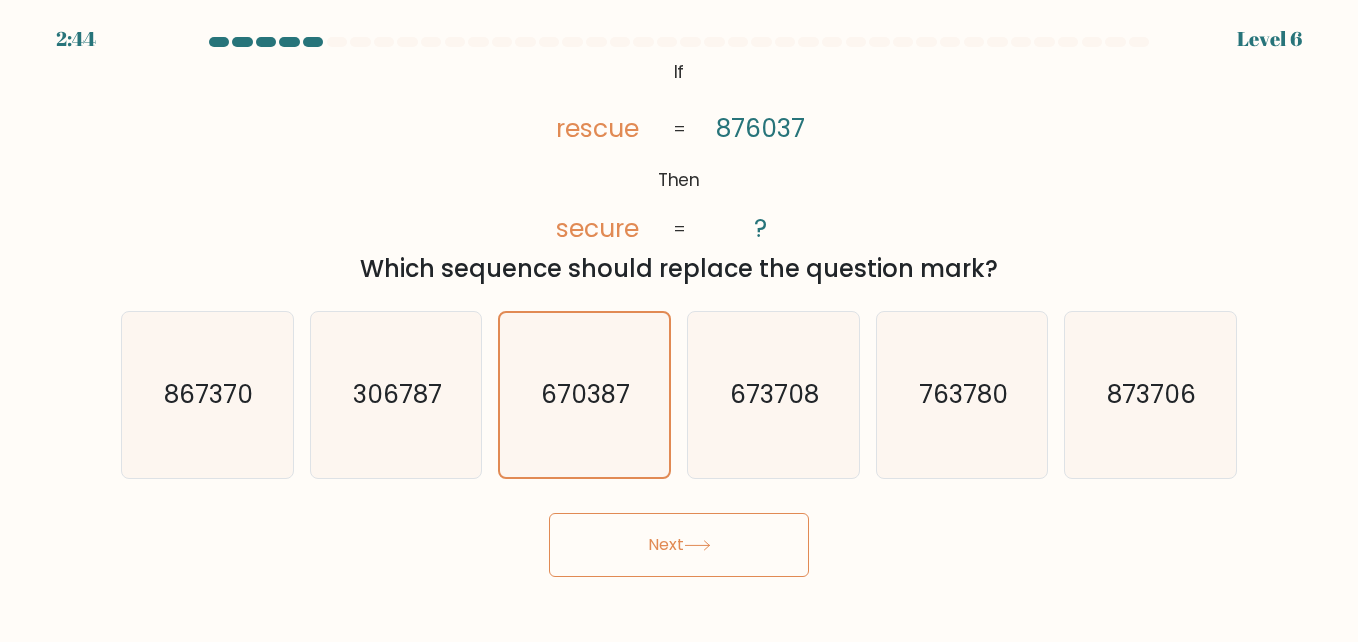 click on "Next" at bounding box center [679, 545] 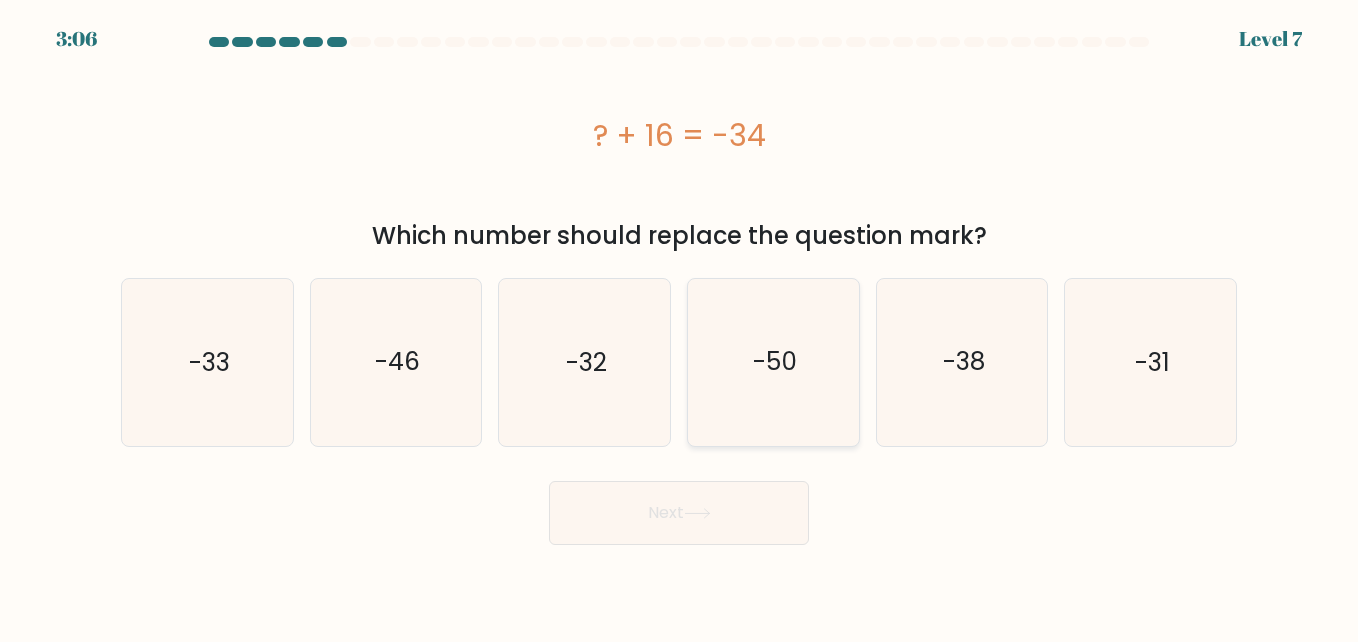 click on "-50" 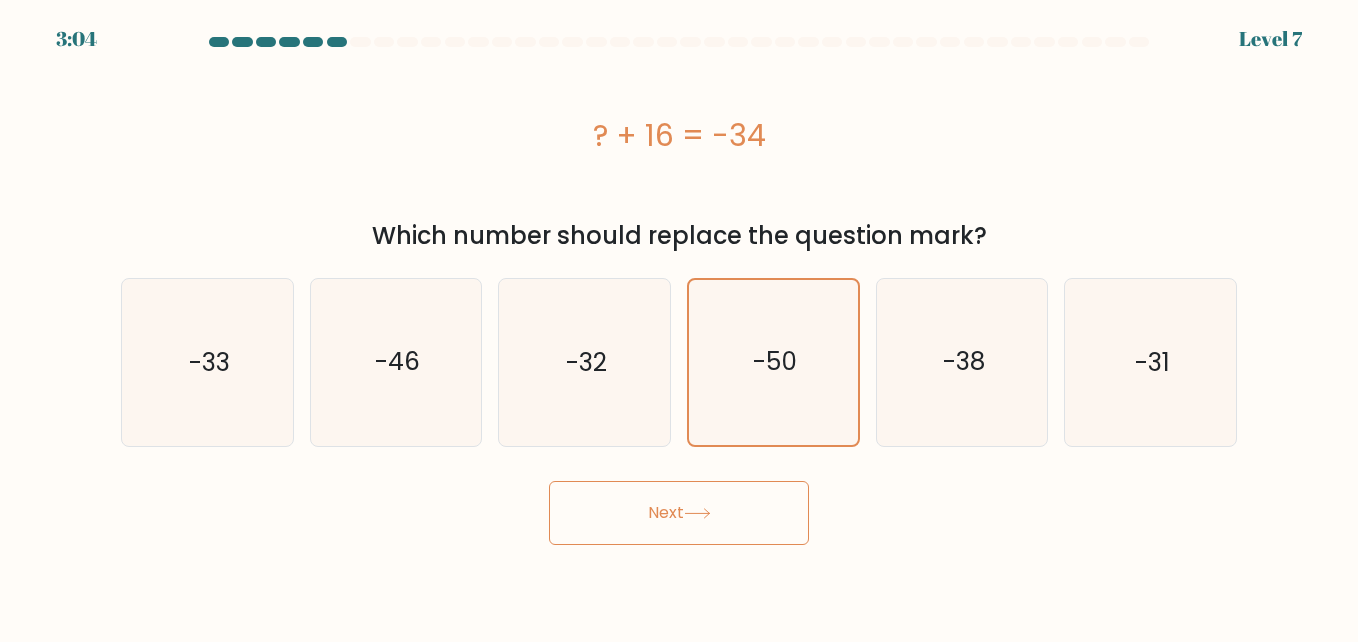 click on "Next" at bounding box center [679, 513] 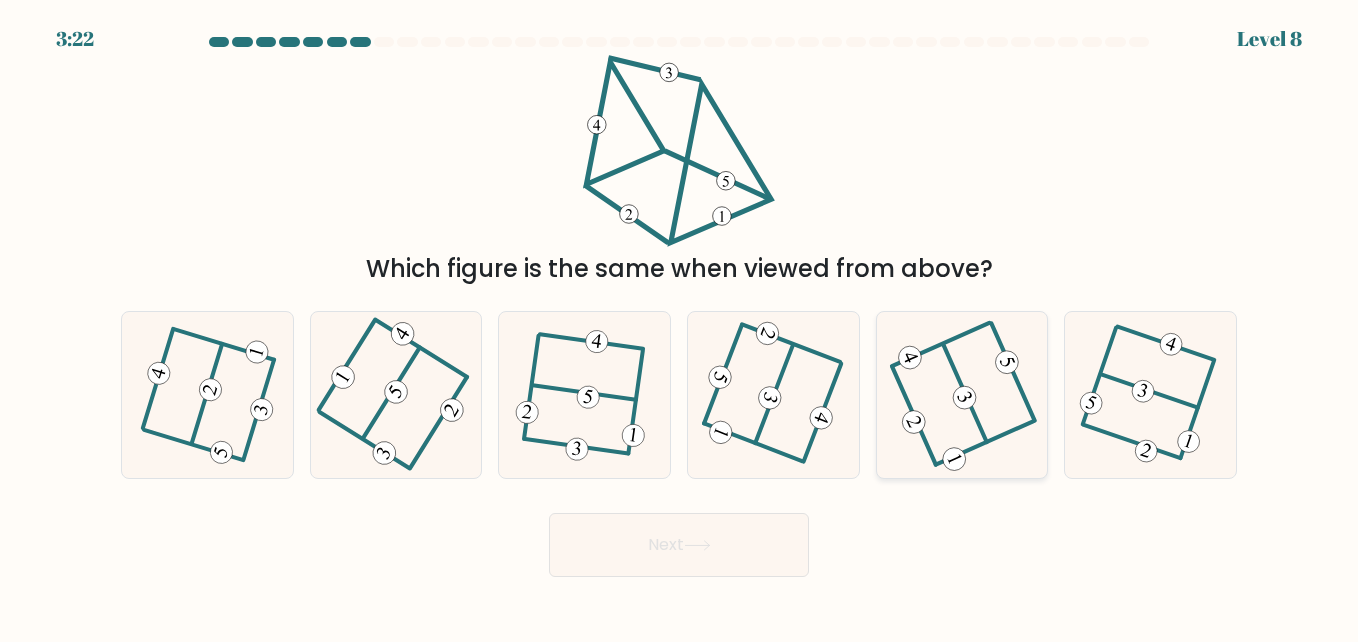 click 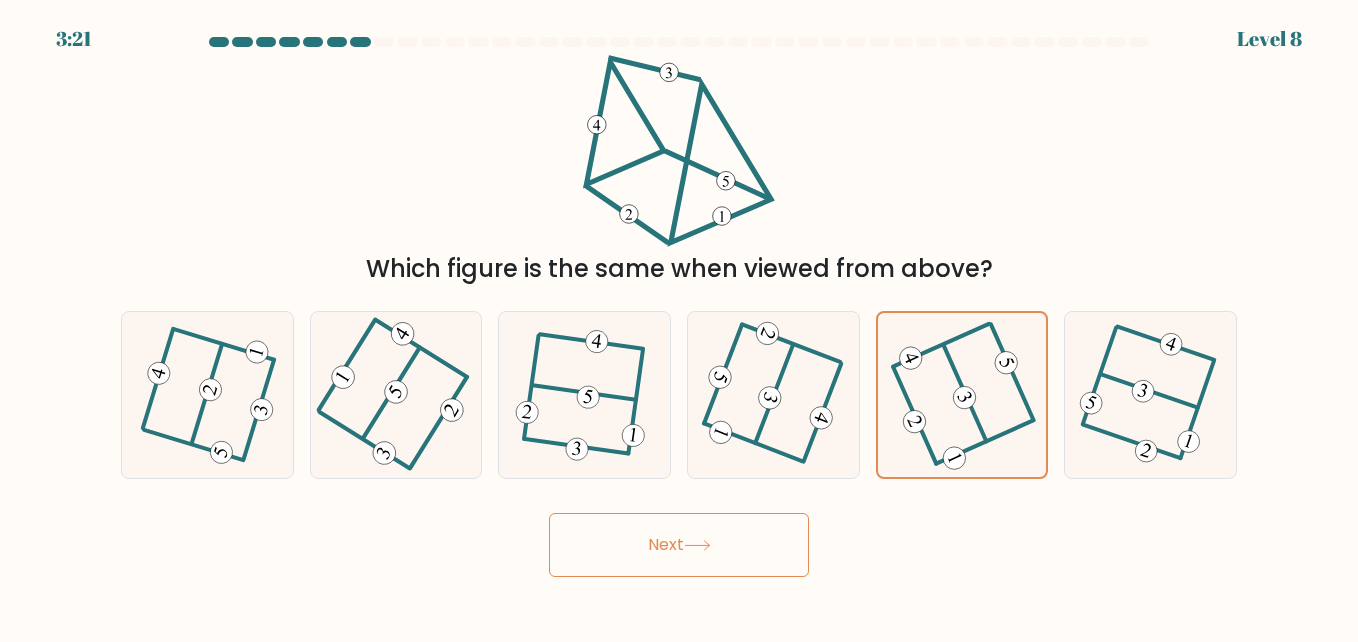 click on "Next" at bounding box center (679, 545) 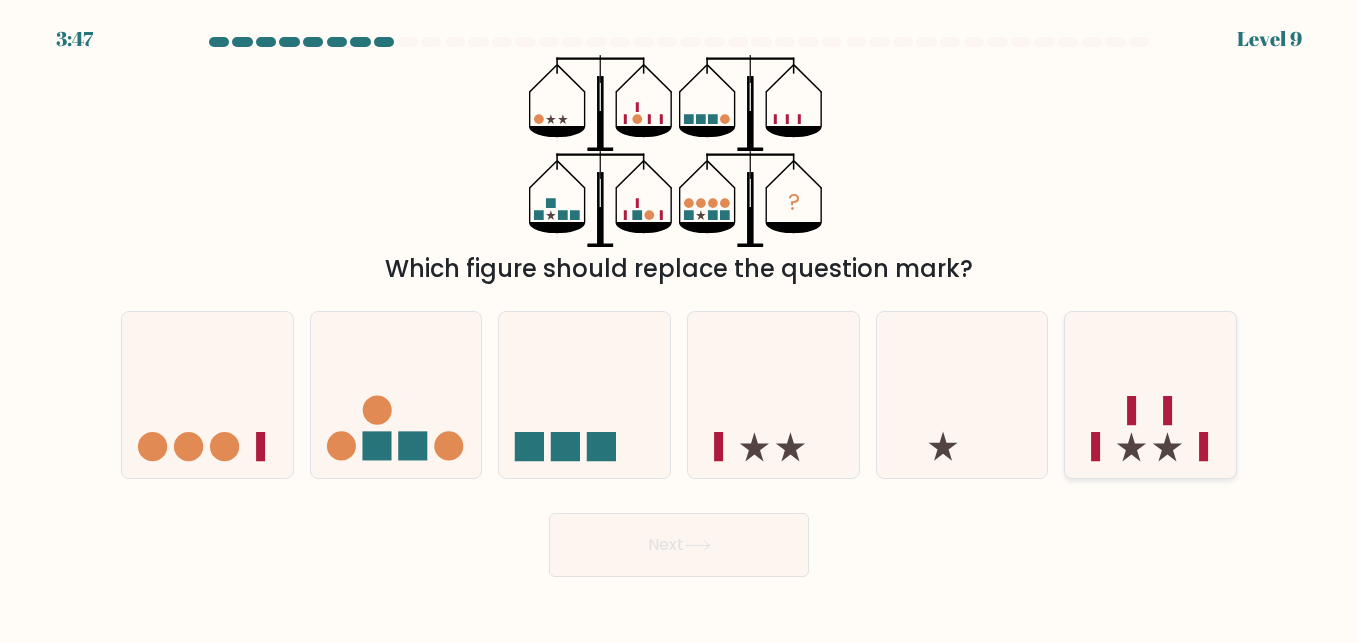 click 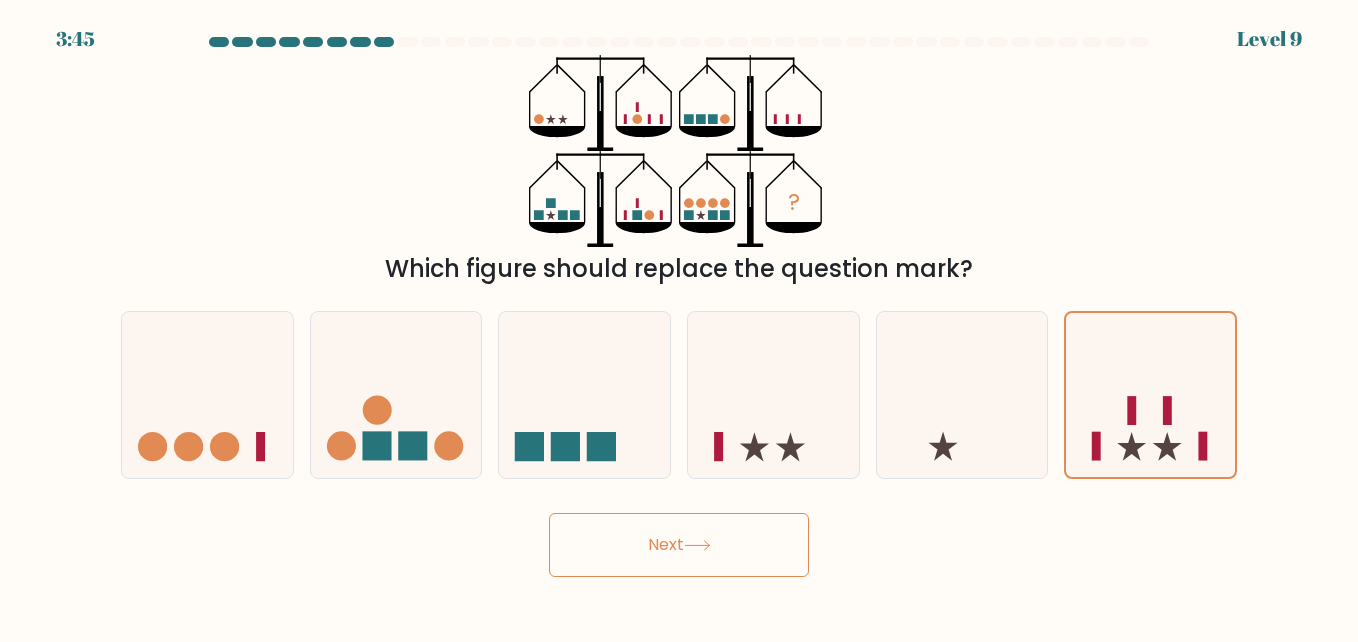 click on "Next" at bounding box center [679, 545] 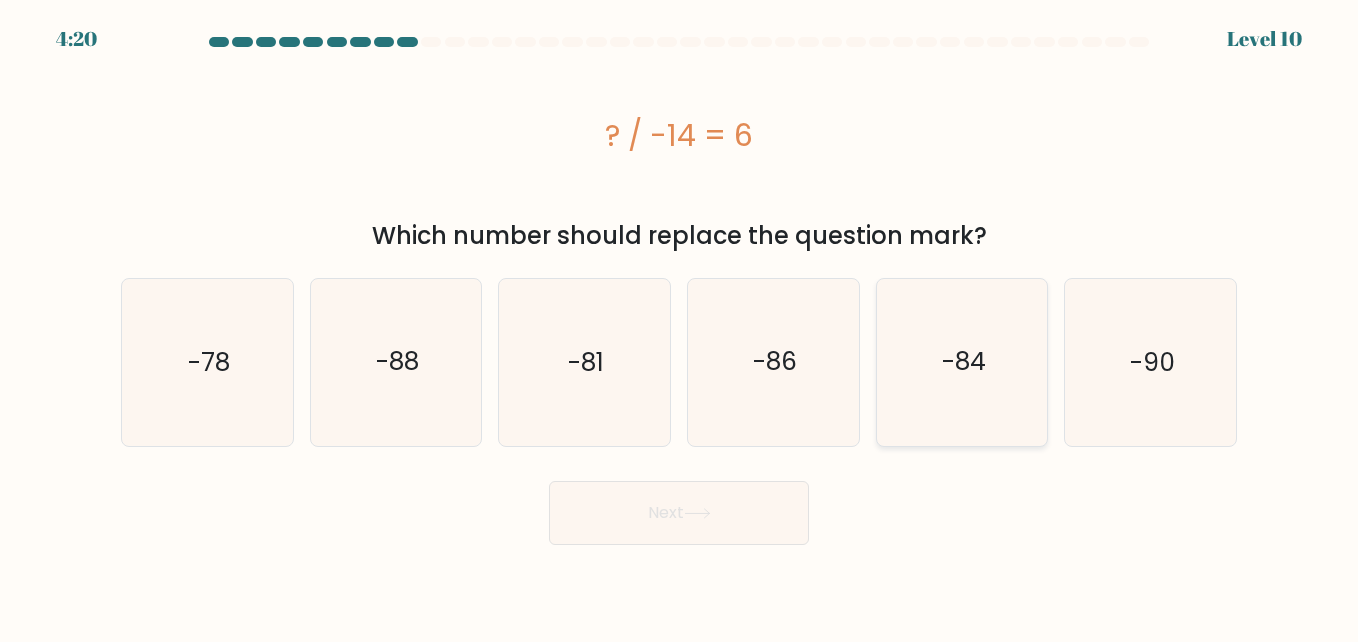 click on "-84" 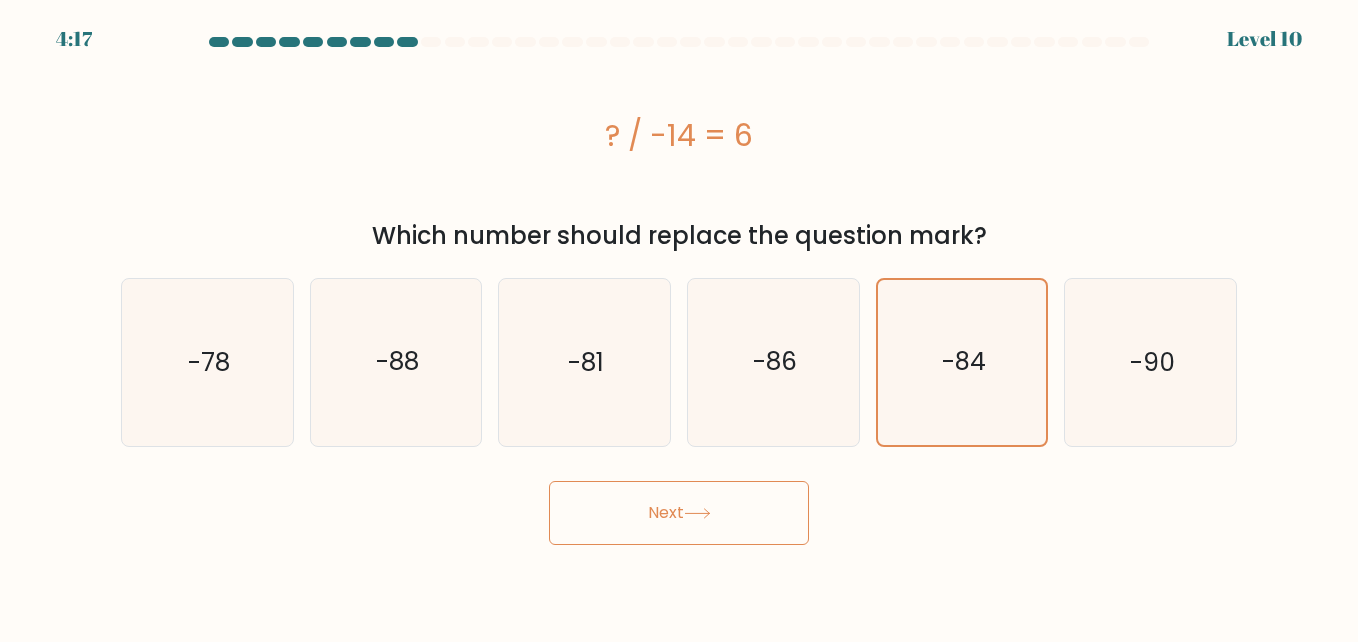 click on "Next" at bounding box center [679, 513] 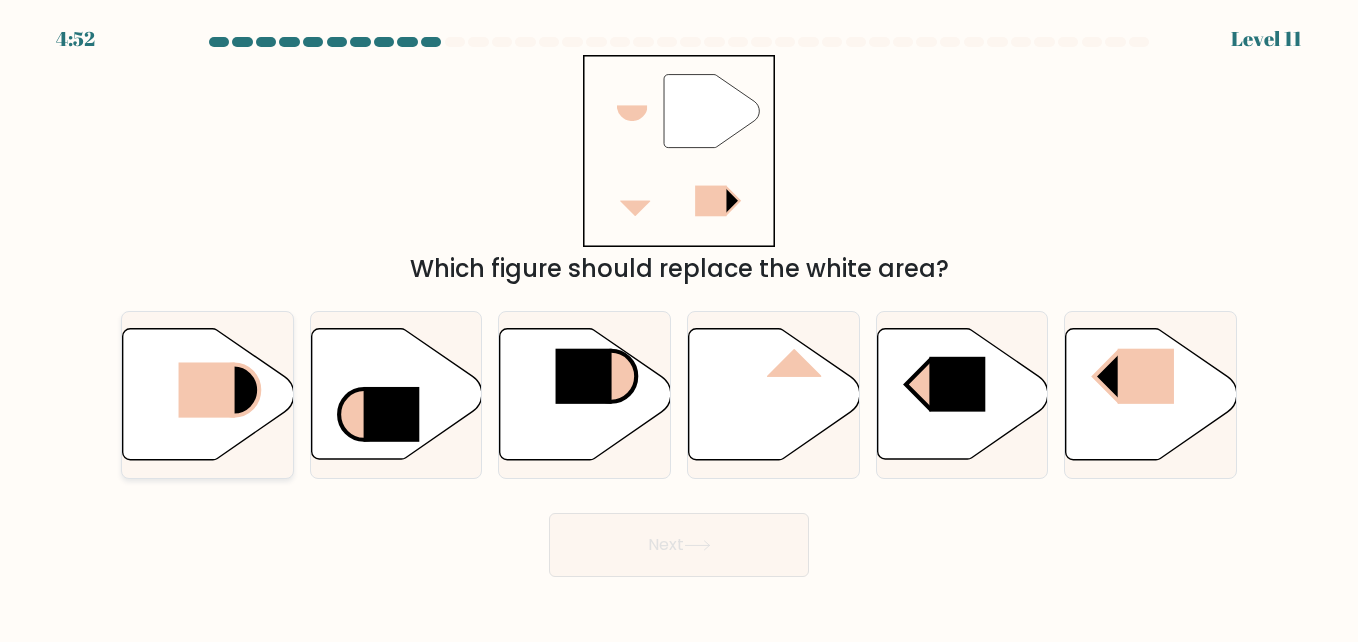 click 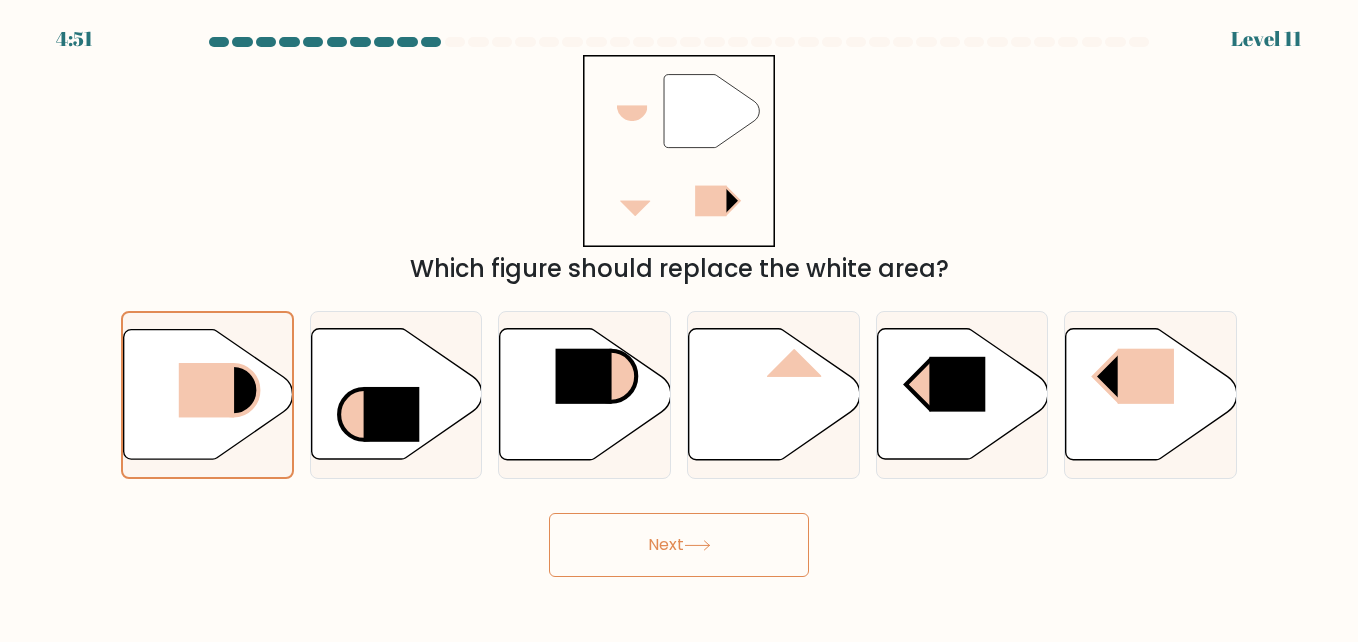 click on "Next" at bounding box center [679, 545] 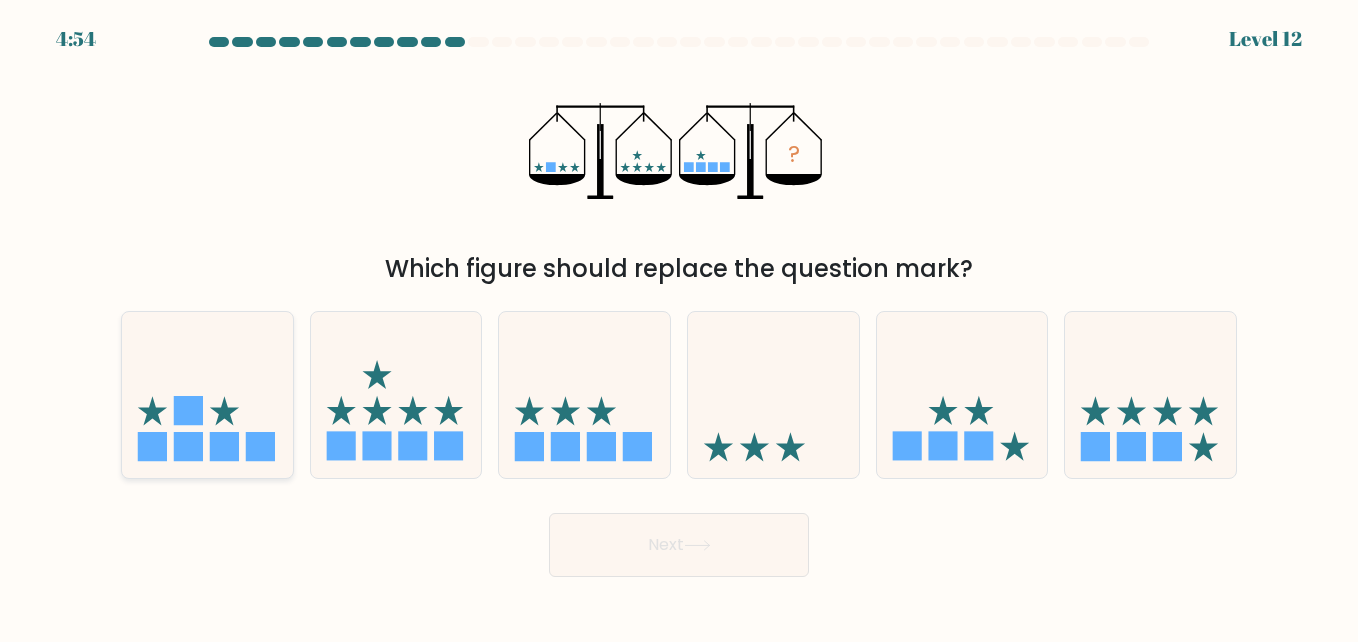 click 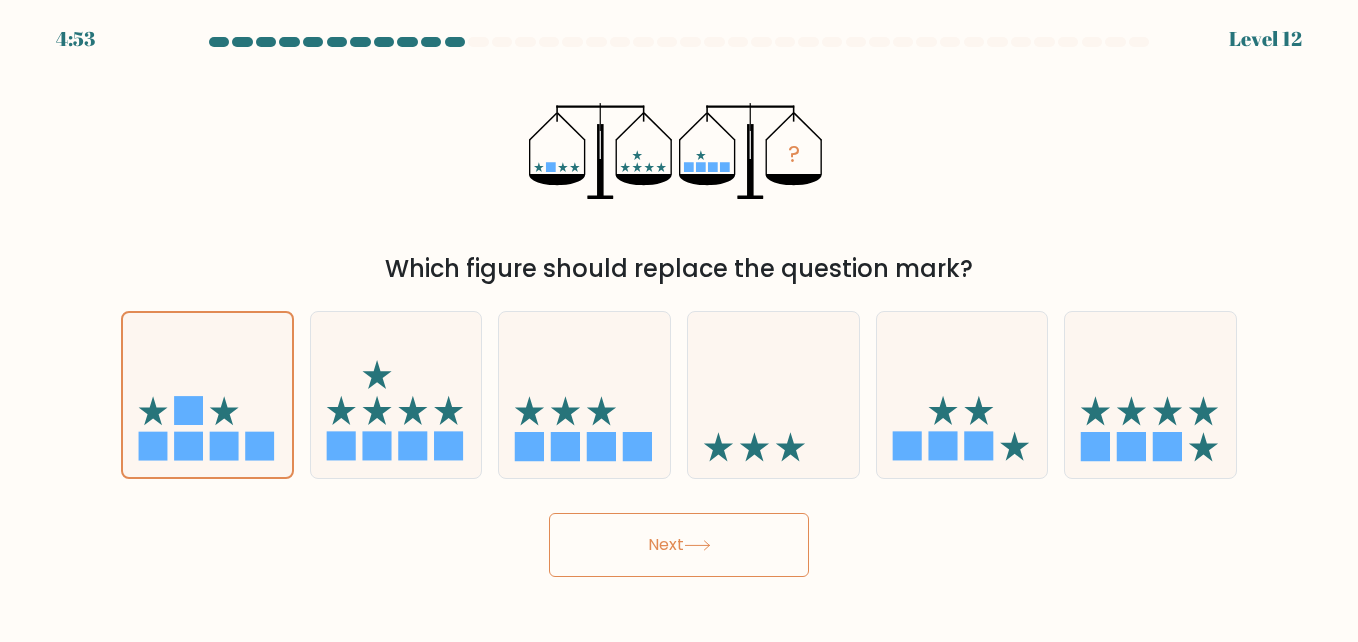 click on "Next" at bounding box center (679, 545) 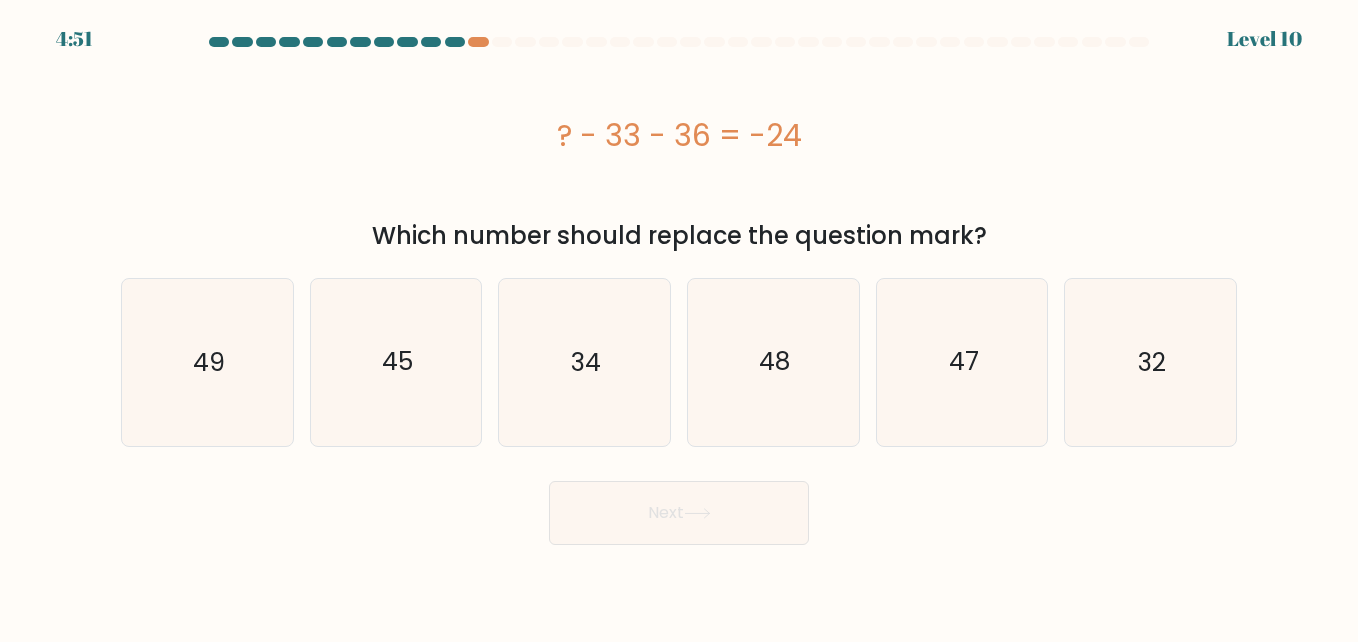click on "Next" at bounding box center [679, 513] 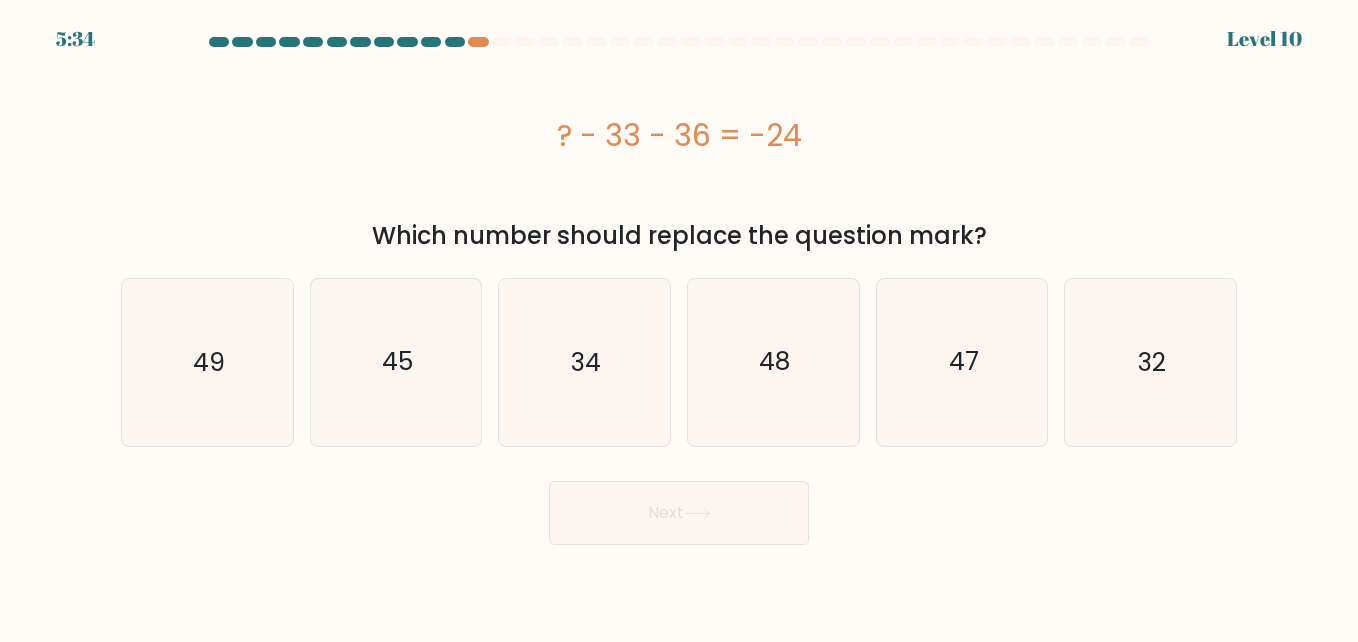 click on "Next" at bounding box center (679, 508) 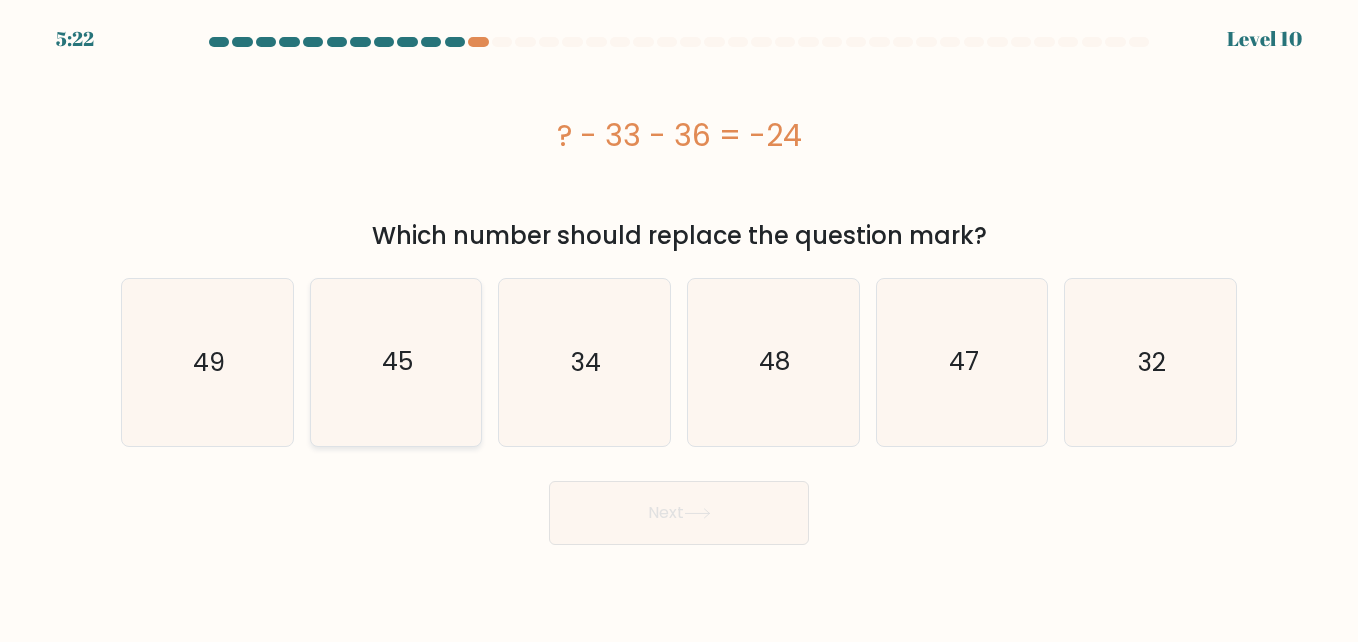 click on "45" 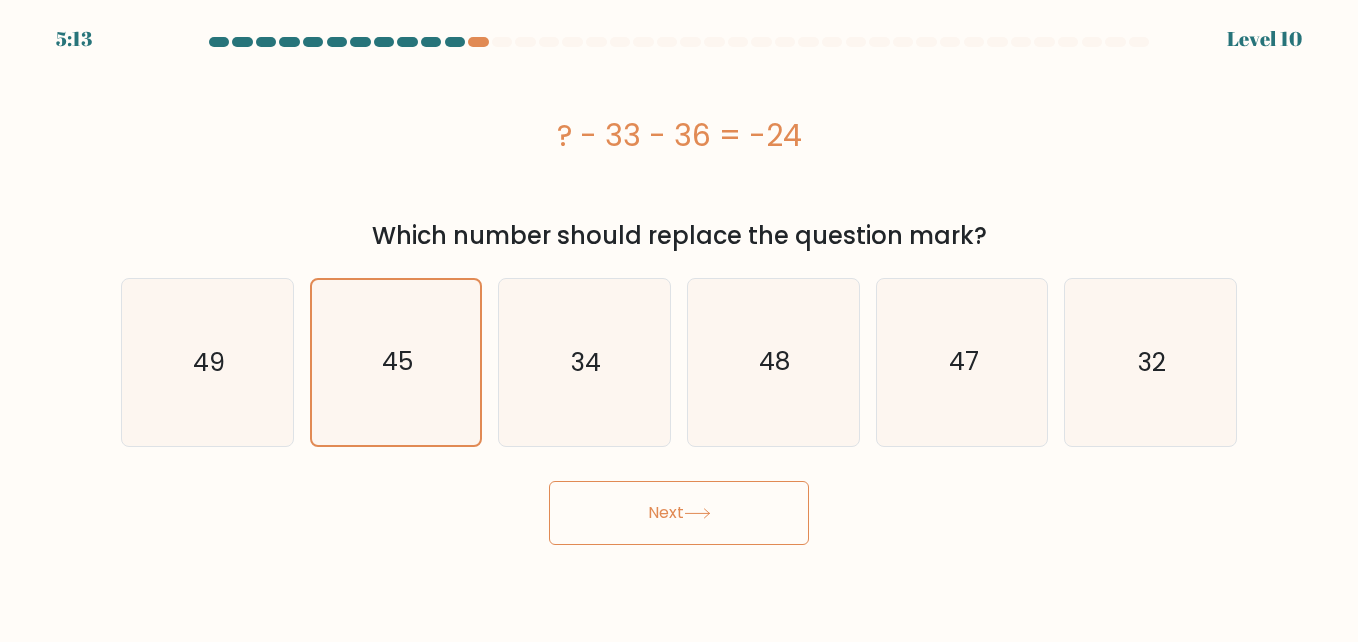 click on "Next" at bounding box center [679, 513] 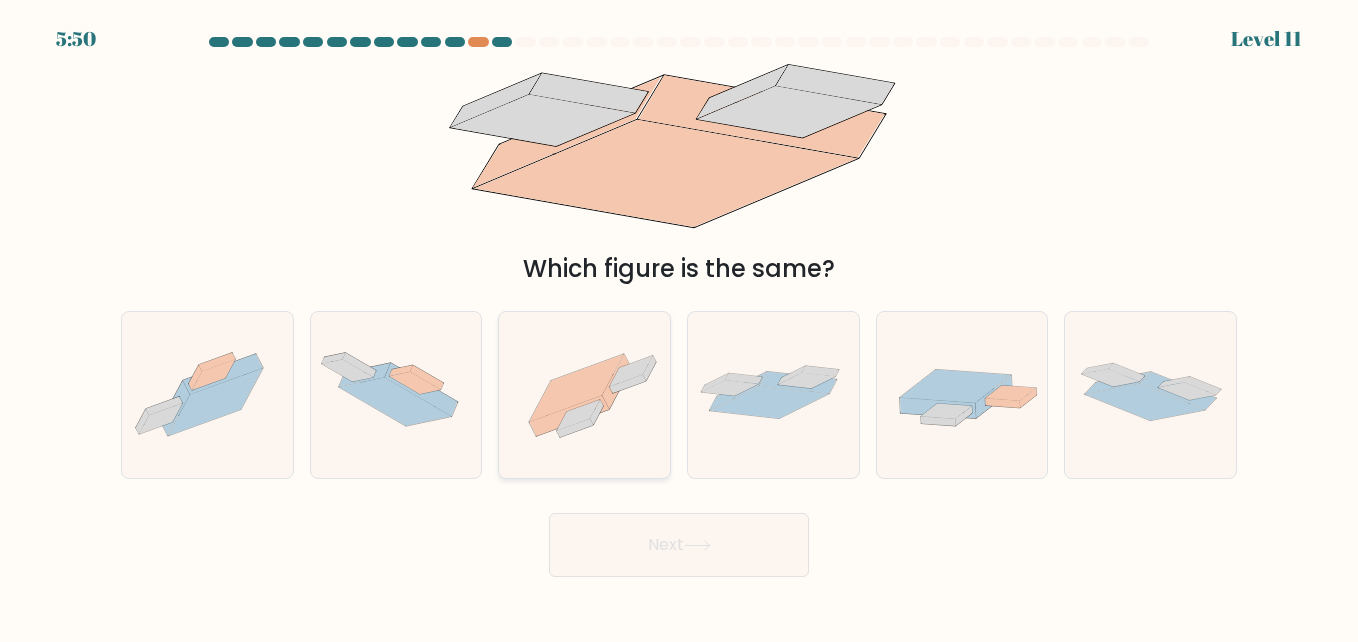 click 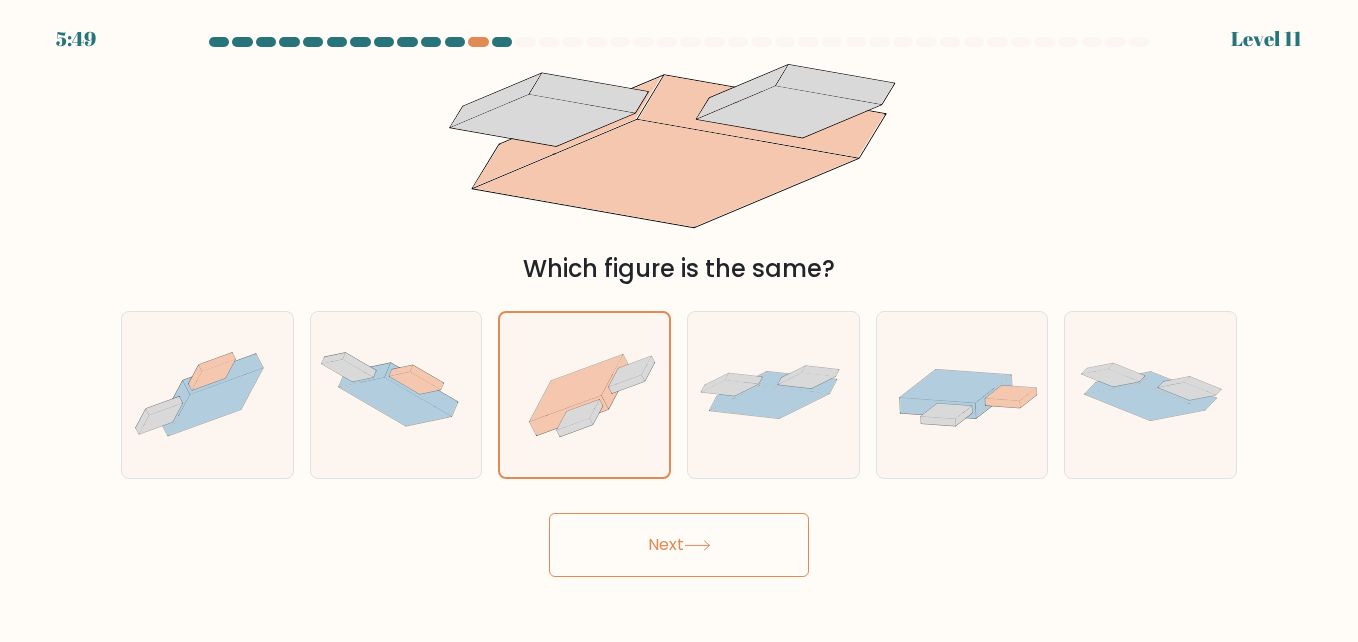 click on "Next" at bounding box center [679, 545] 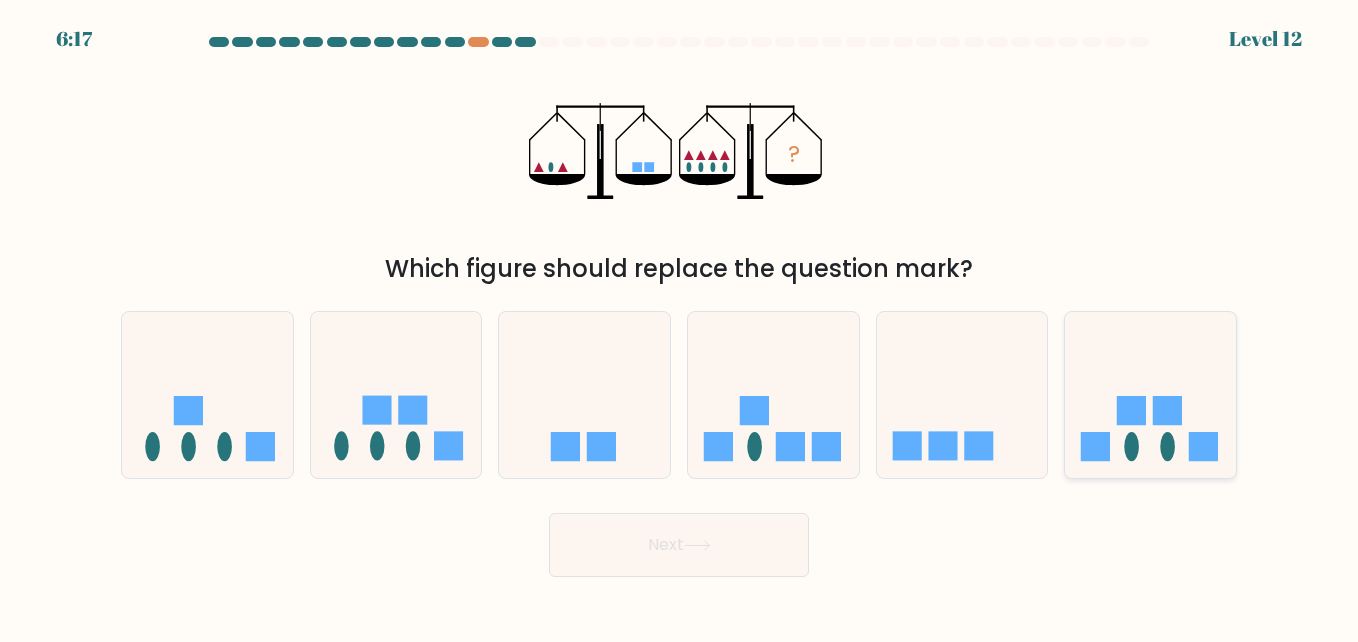 click 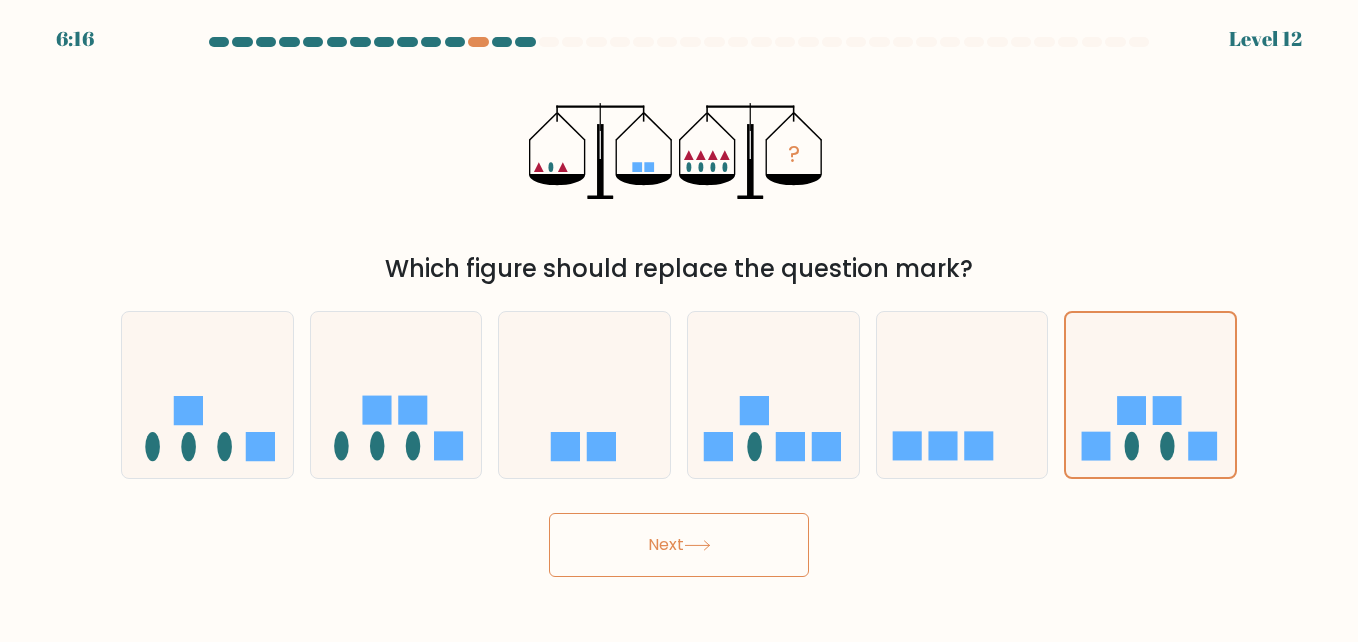 click 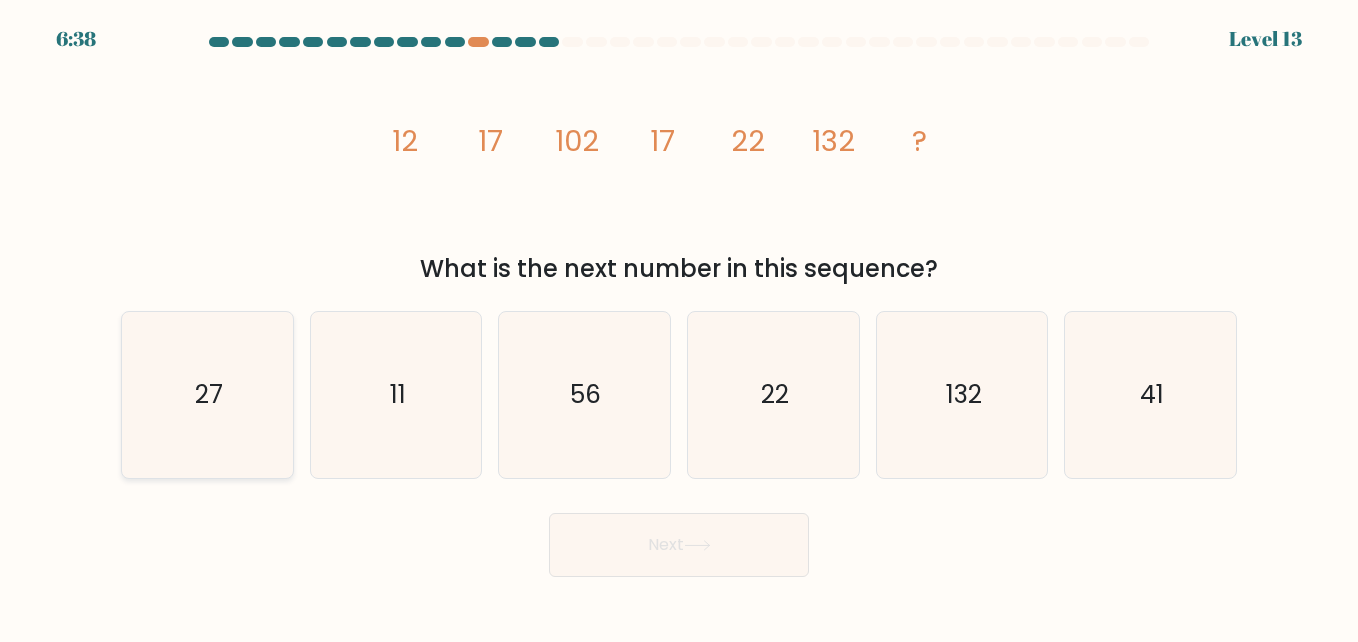 click on "27" 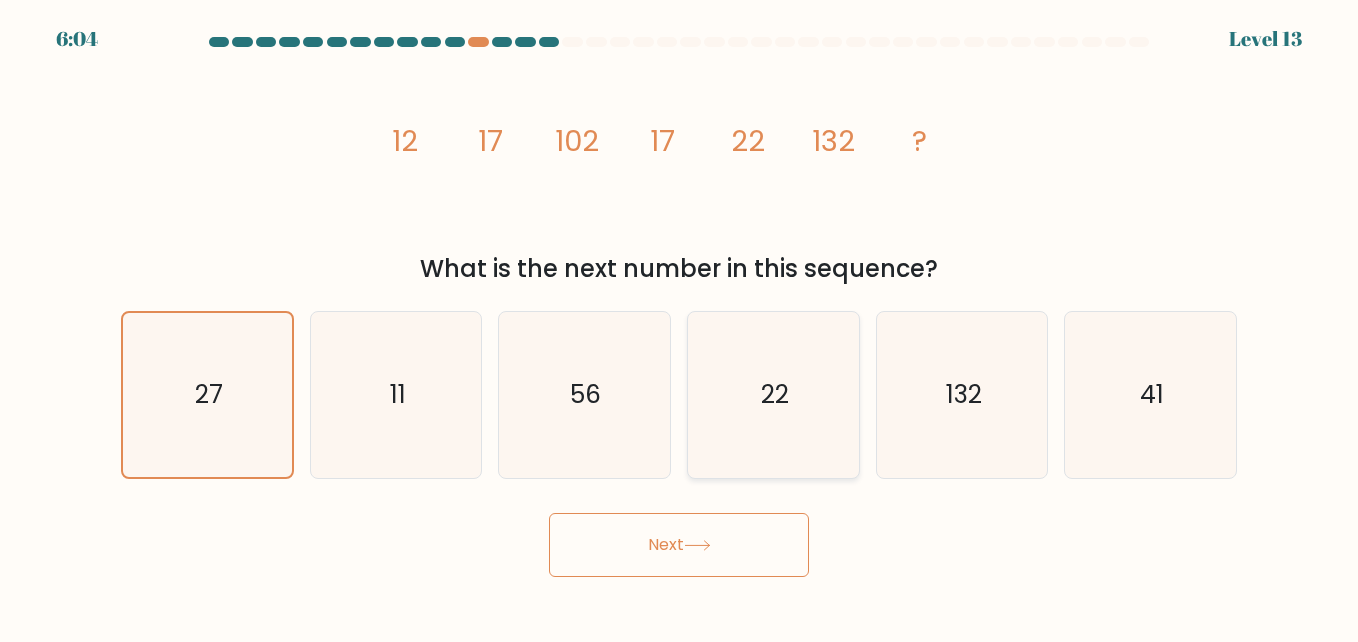click on "22" 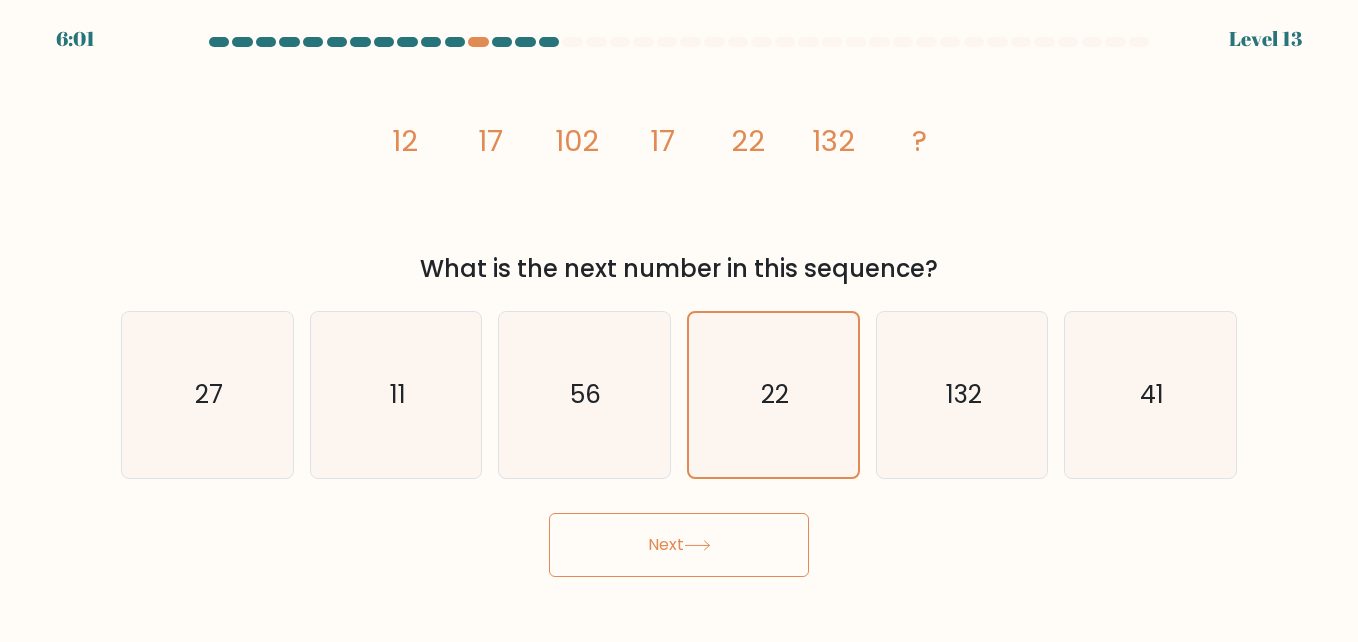 click 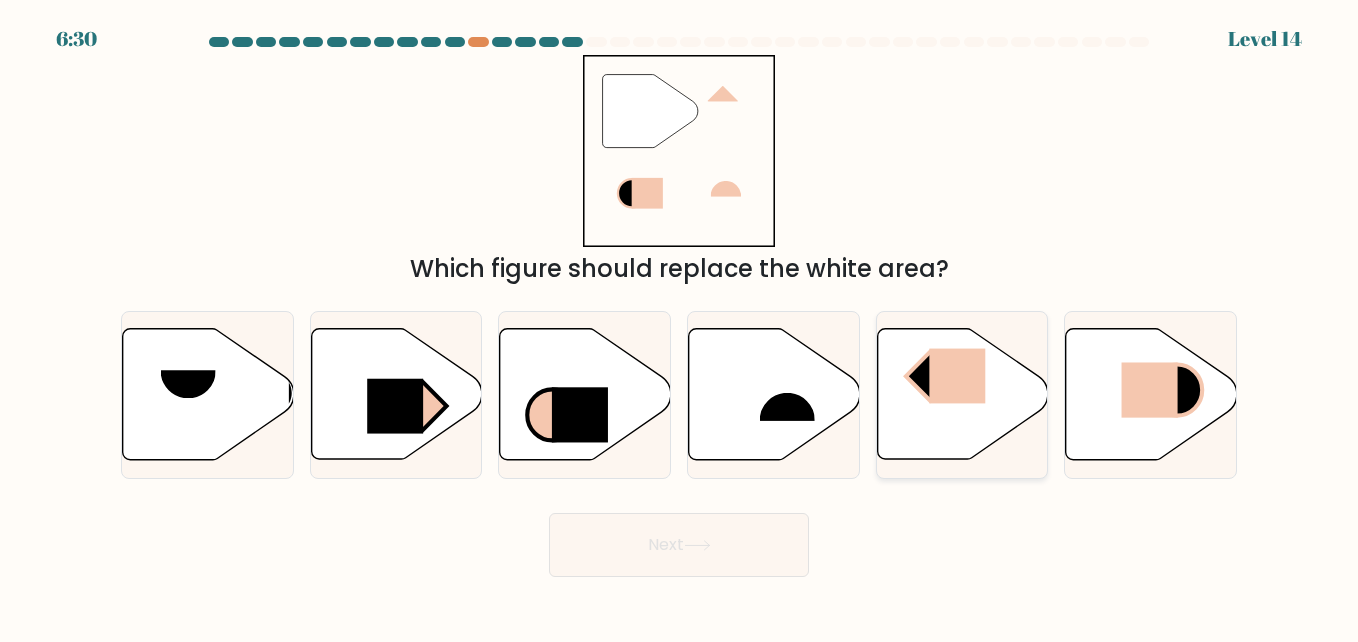click 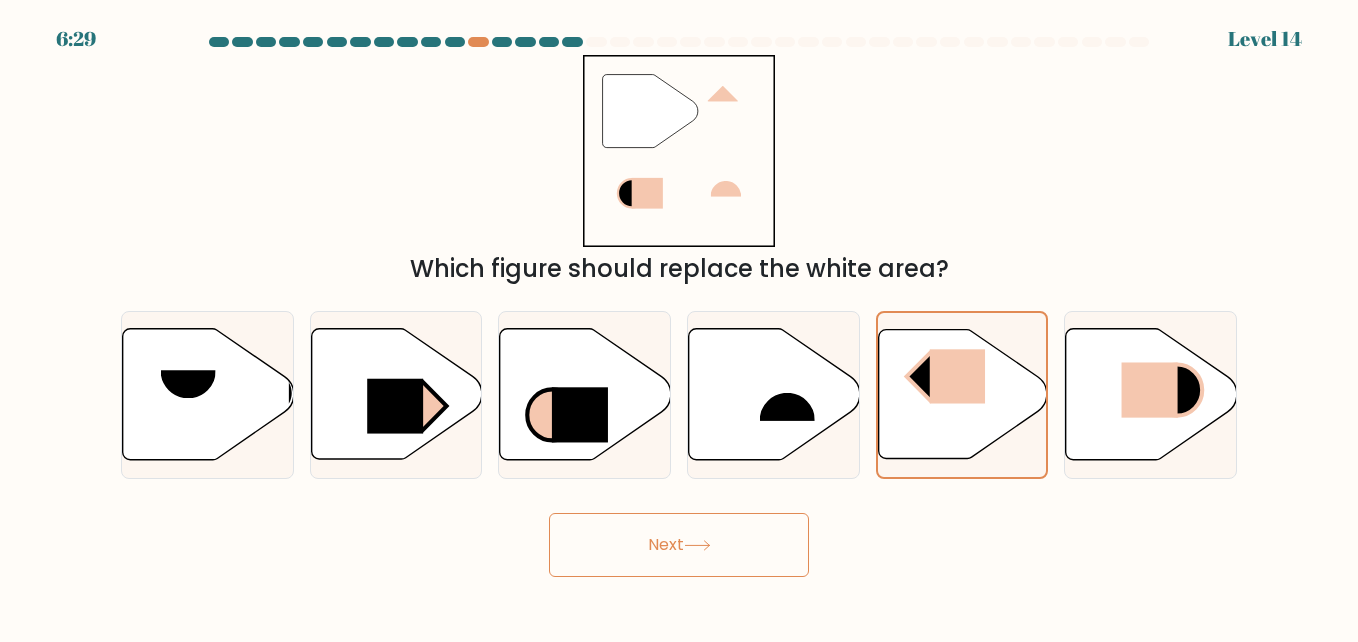 click on "Next" at bounding box center [679, 545] 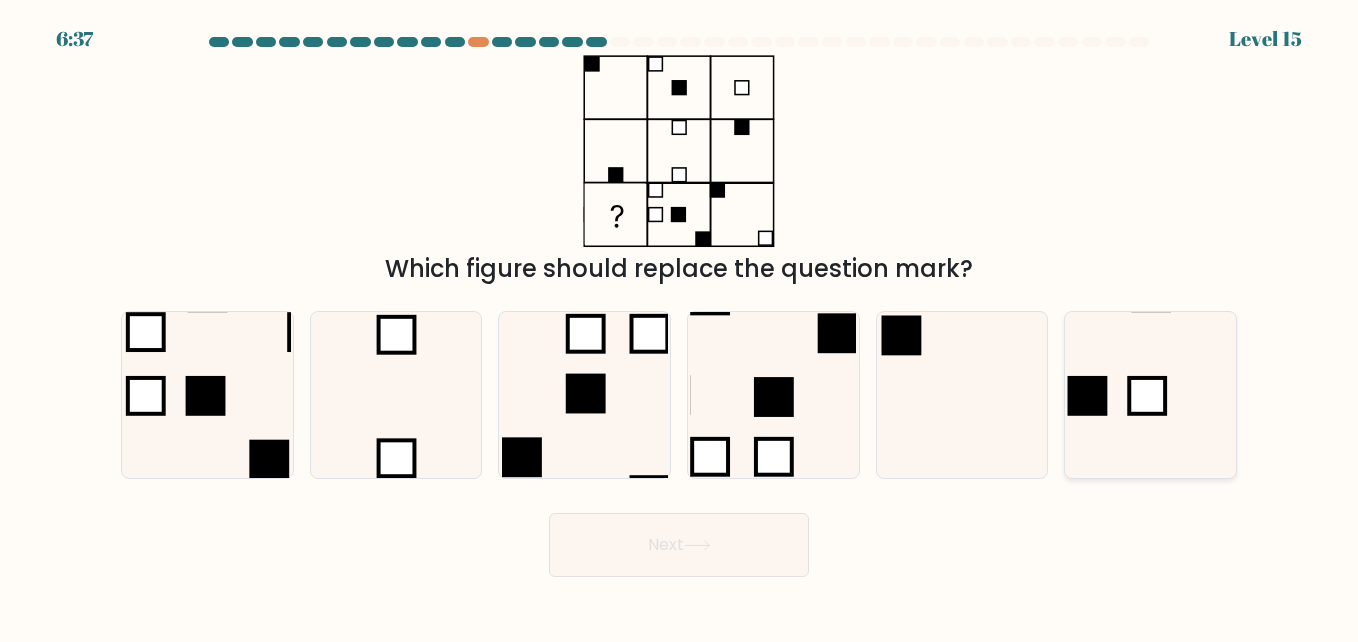 click 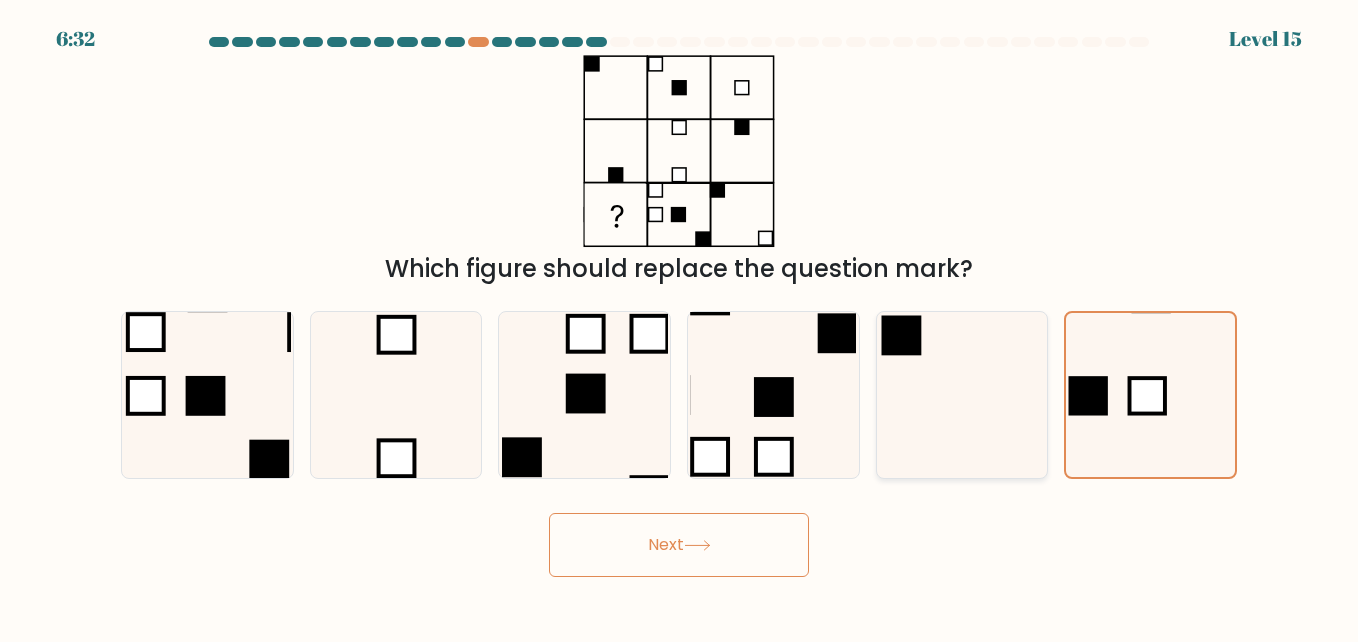 click 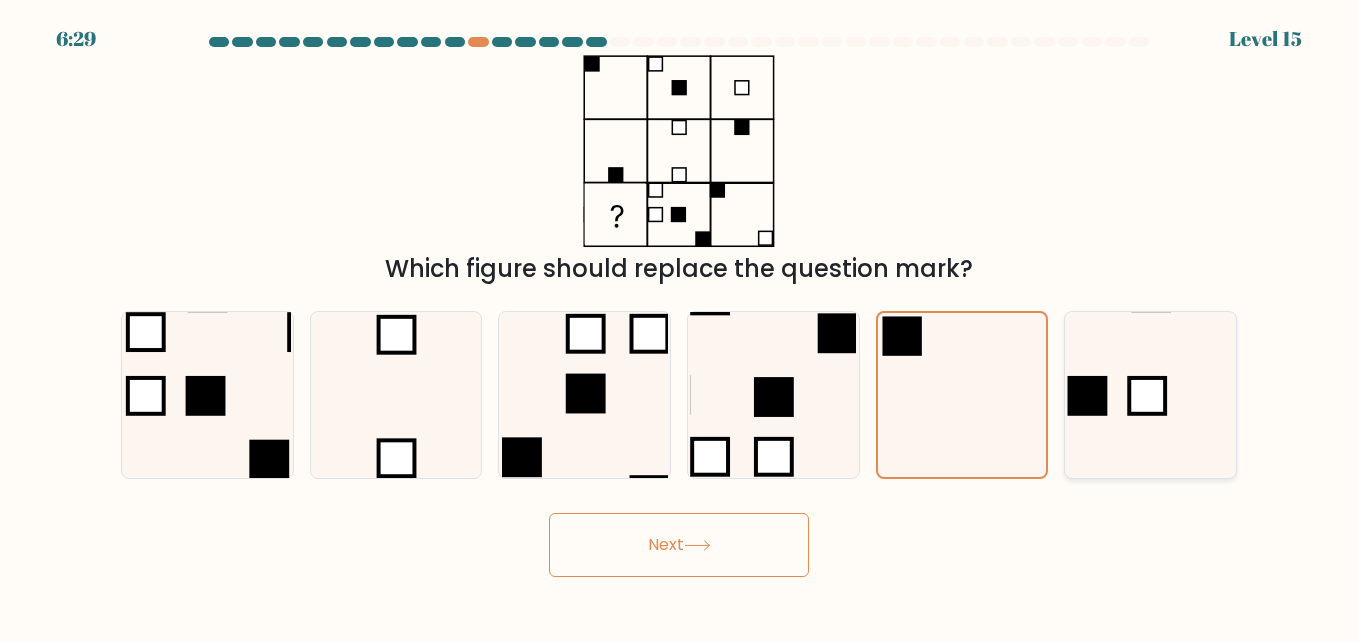 click 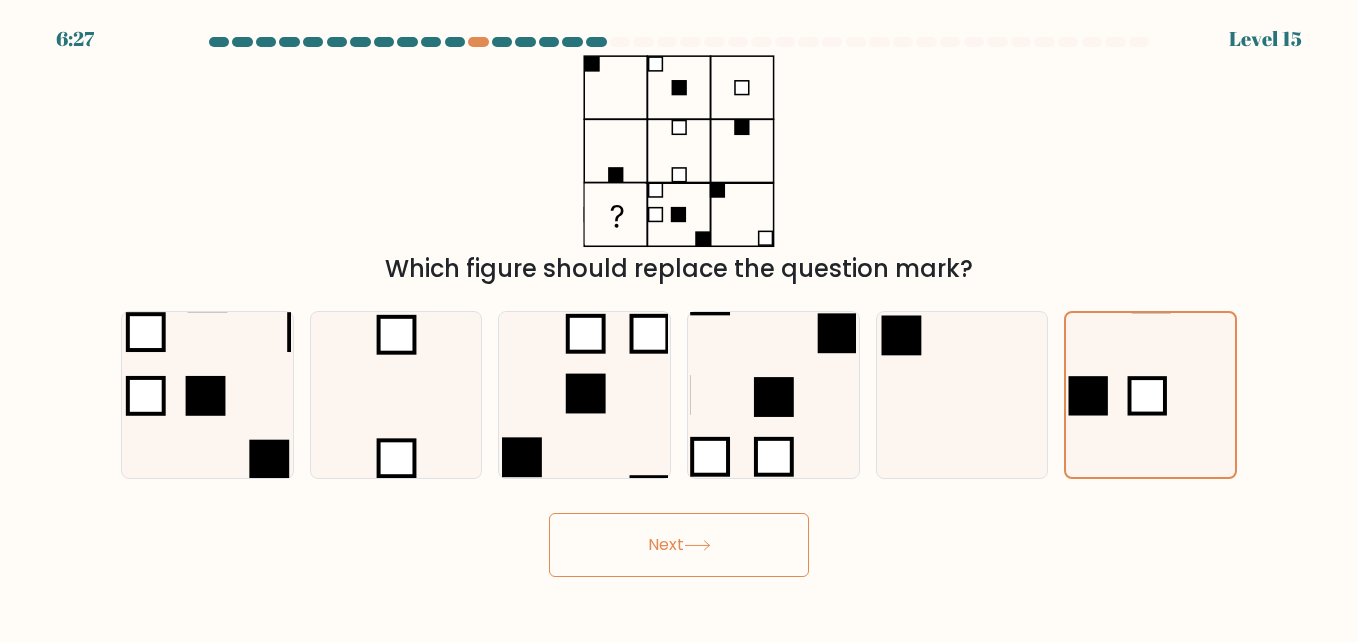 click on "Next" at bounding box center [679, 545] 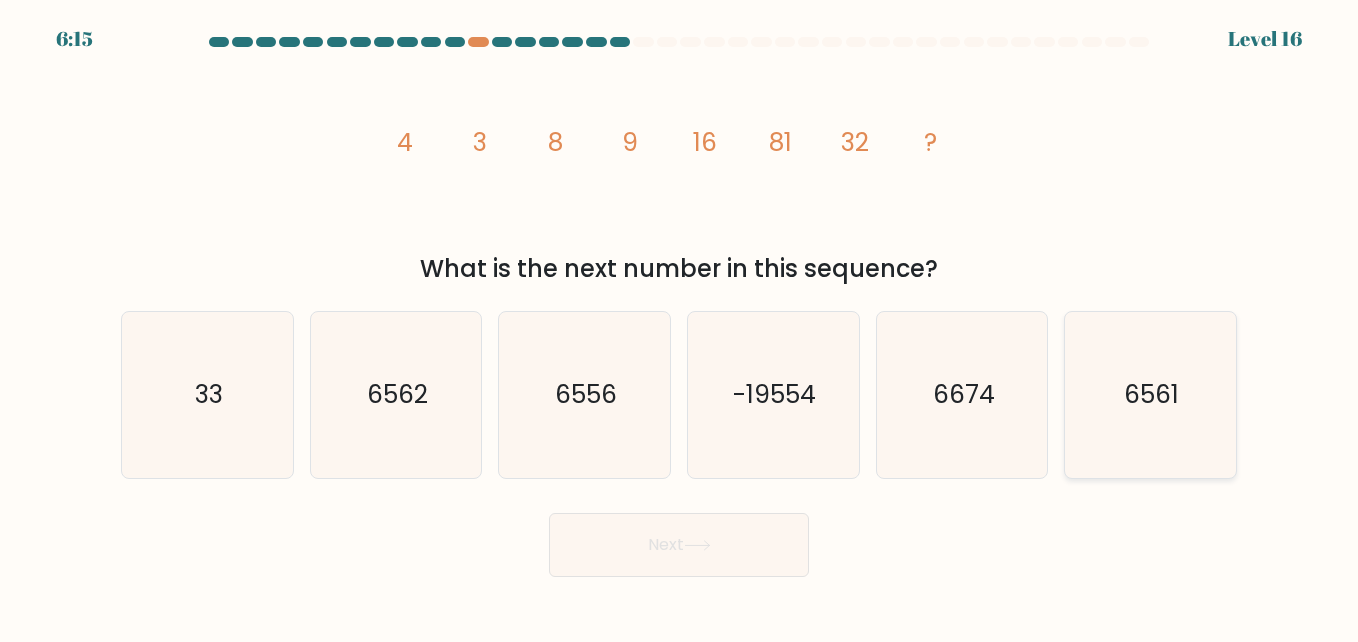 click on "6561" 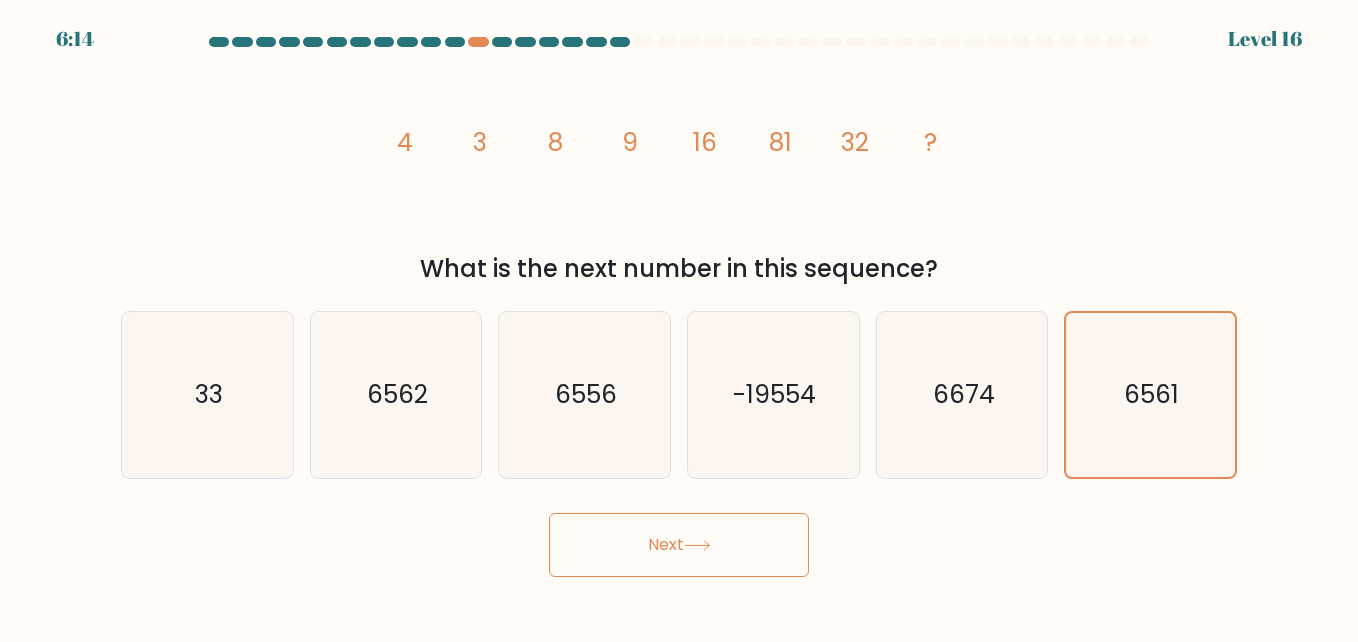 click on "Next" at bounding box center [679, 545] 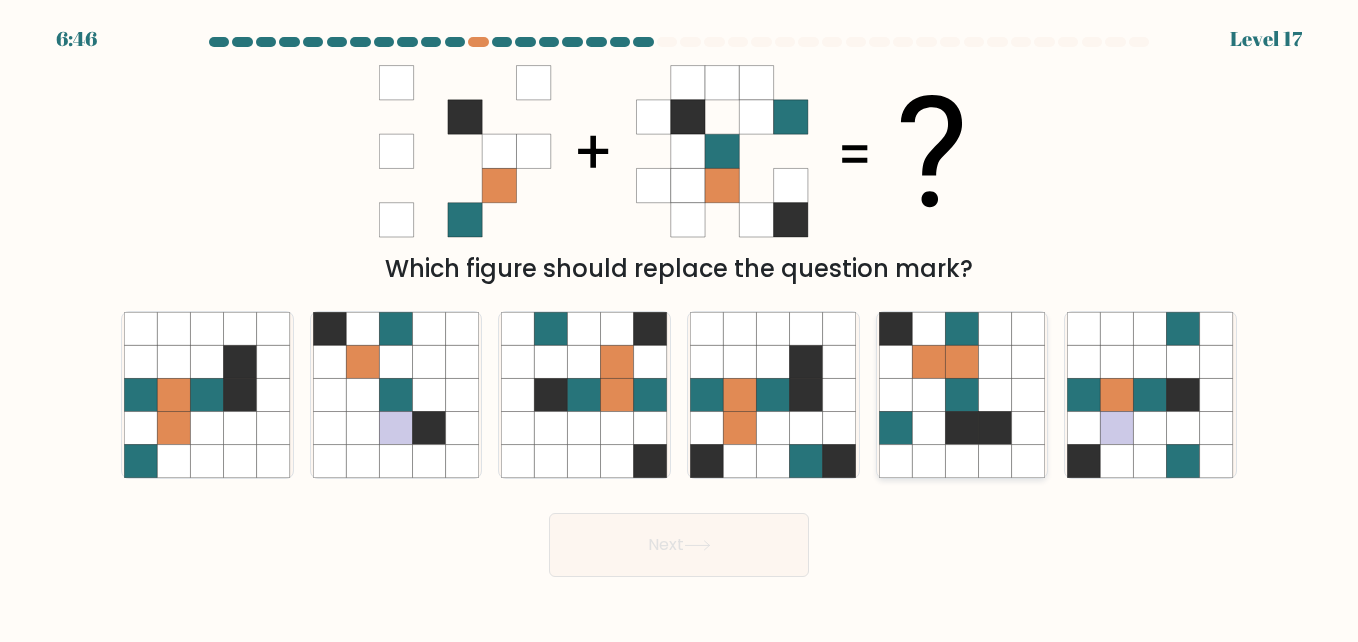 click 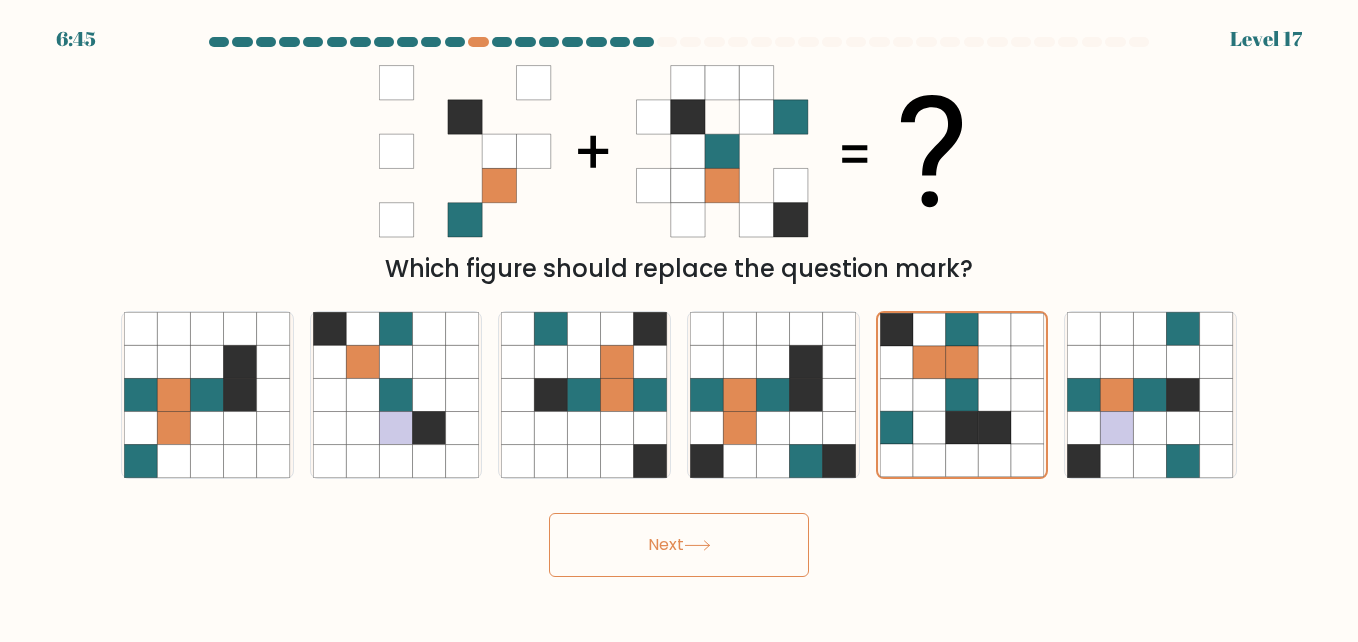 click on "Next" at bounding box center (679, 545) 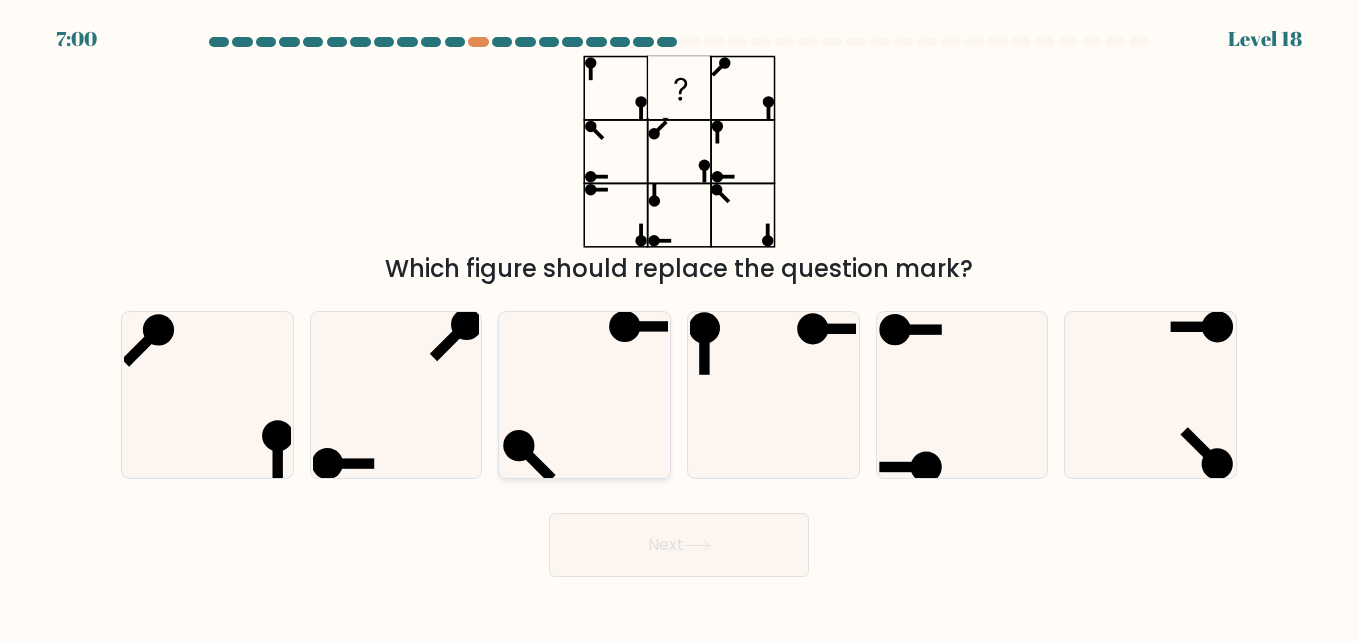 click 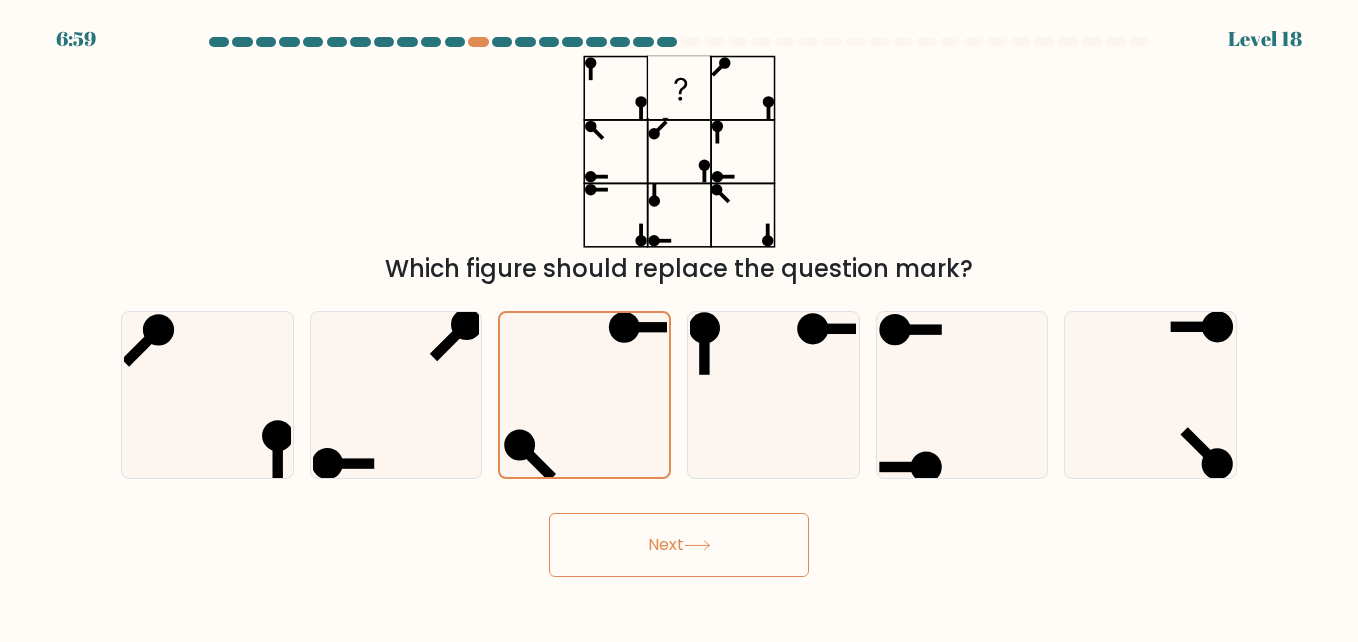click on "Next" at bounding box center [679, 545] 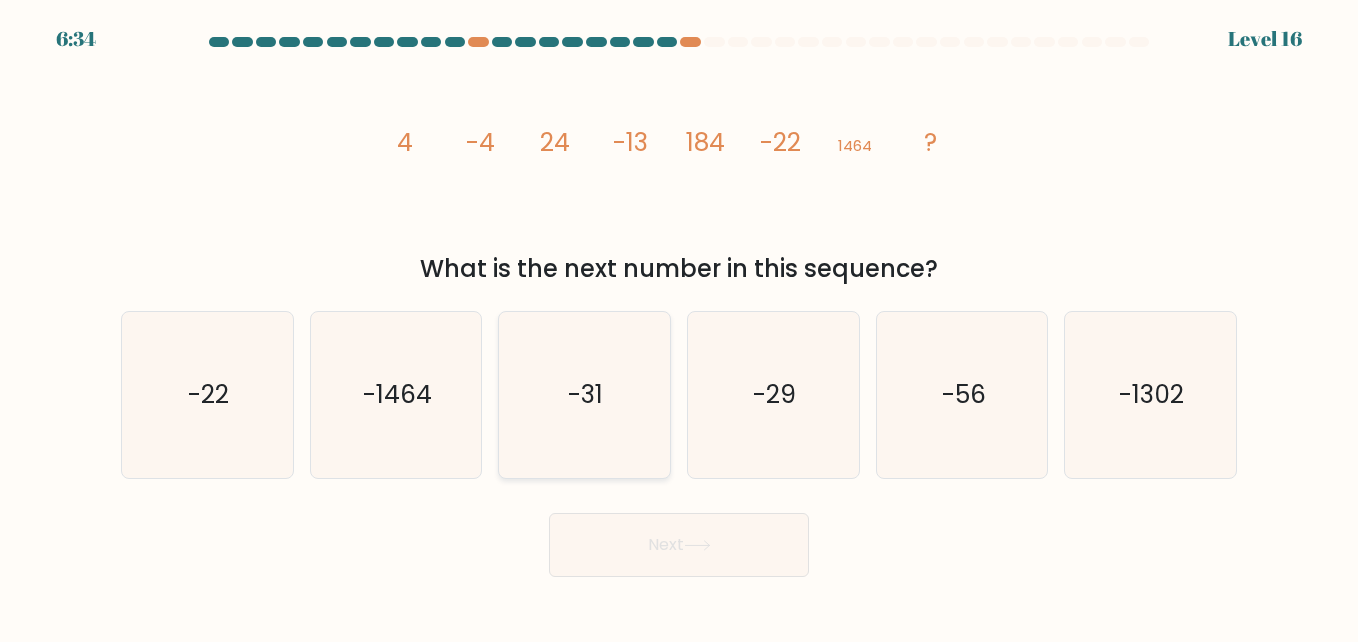 click on "-31" 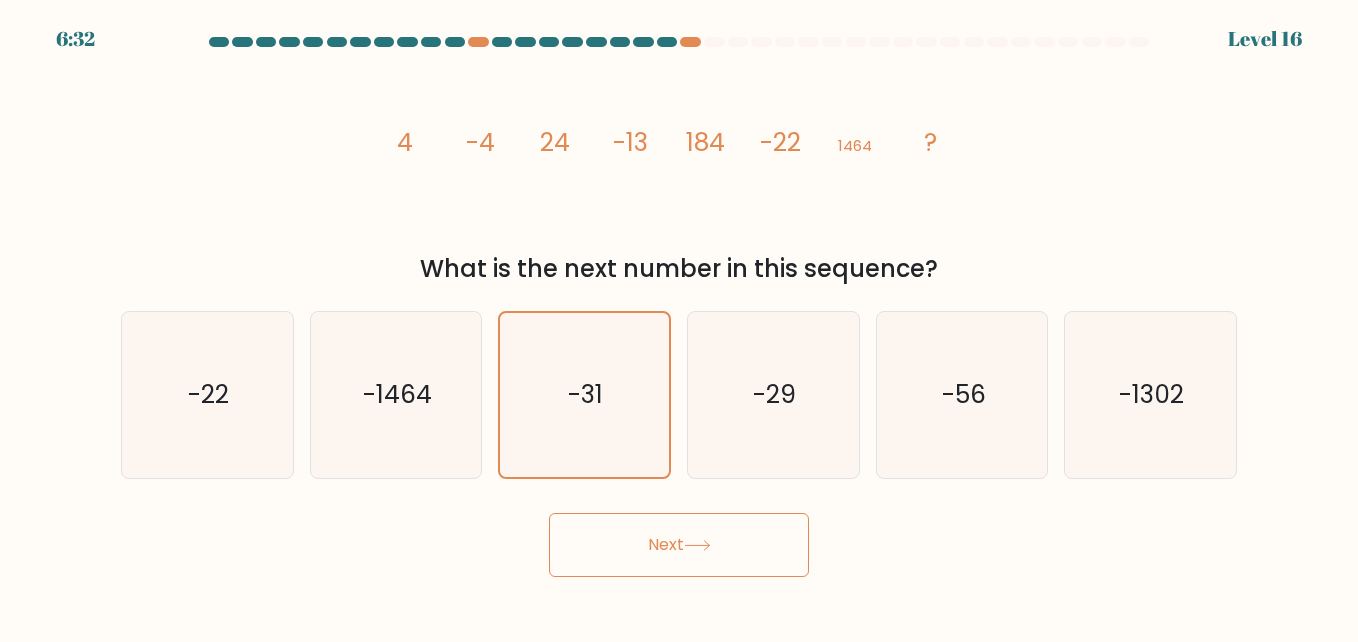 click on "Next" at bounding box center (679, 545) 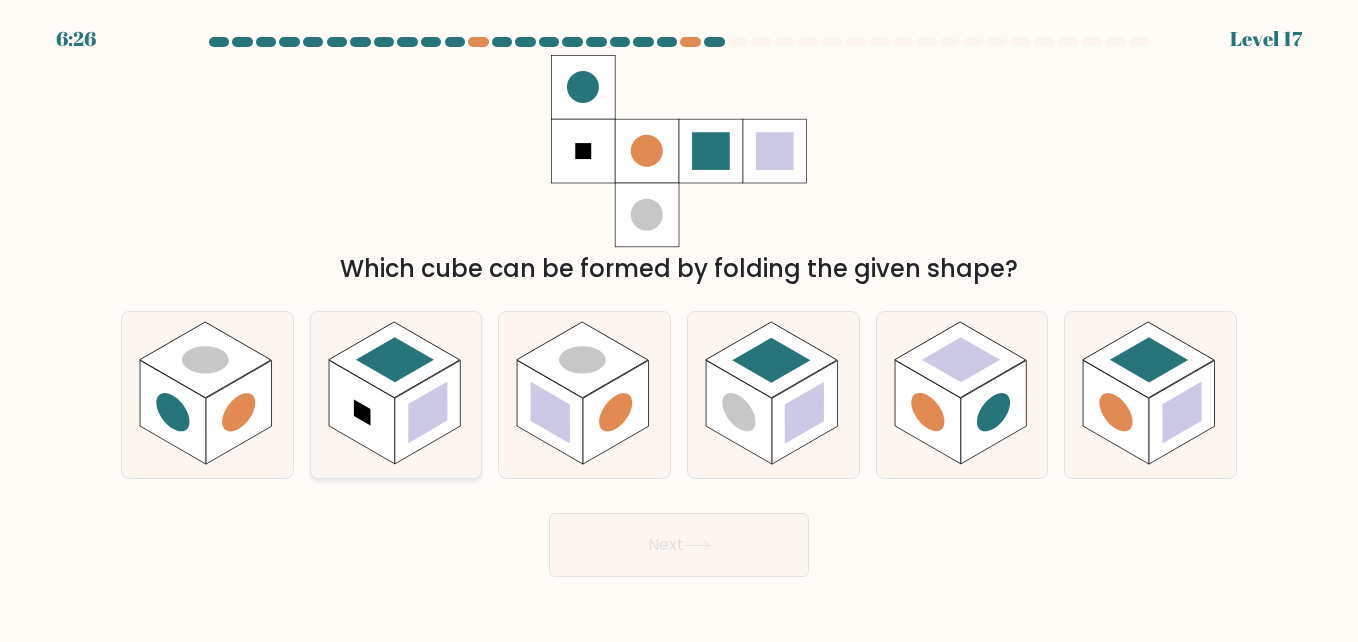 click 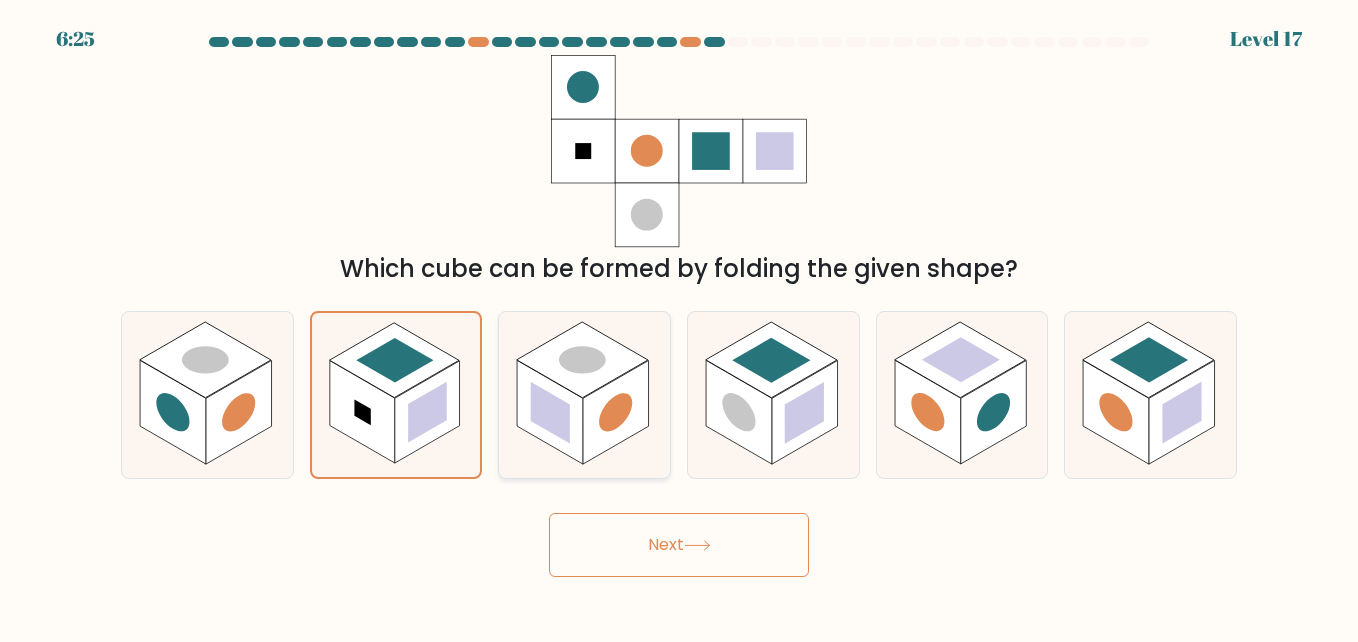 click 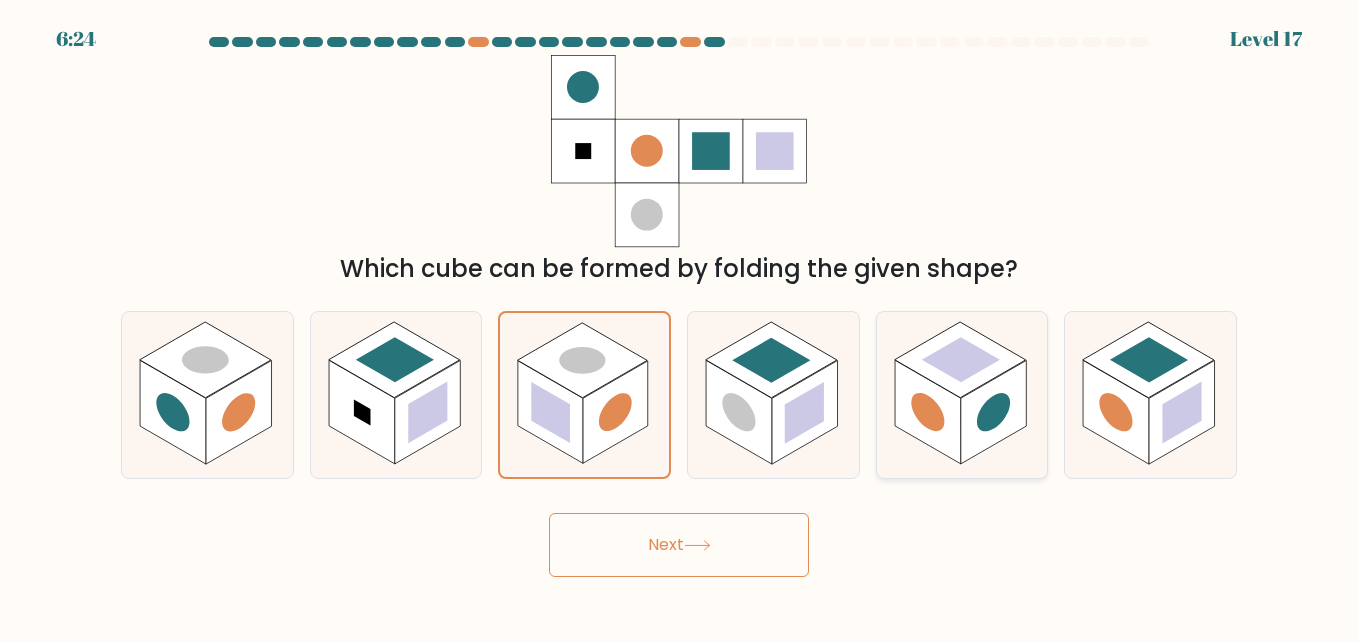 click 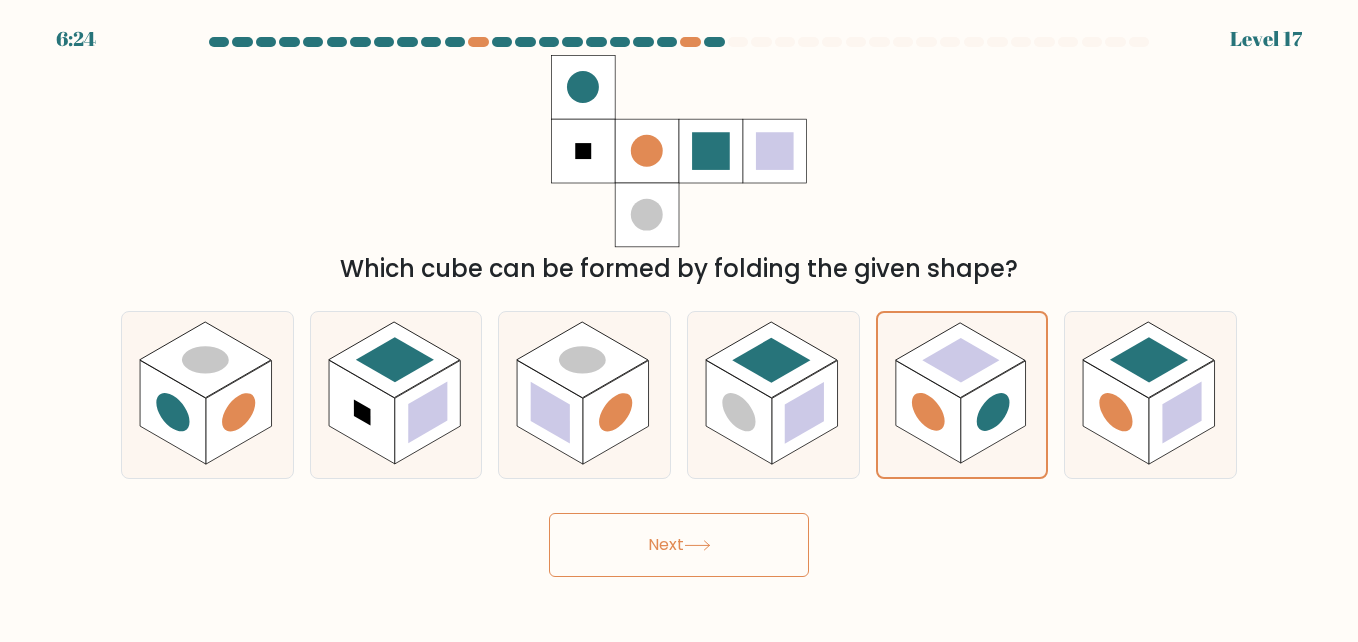 click on "Next" at bounding box center [679, 545] 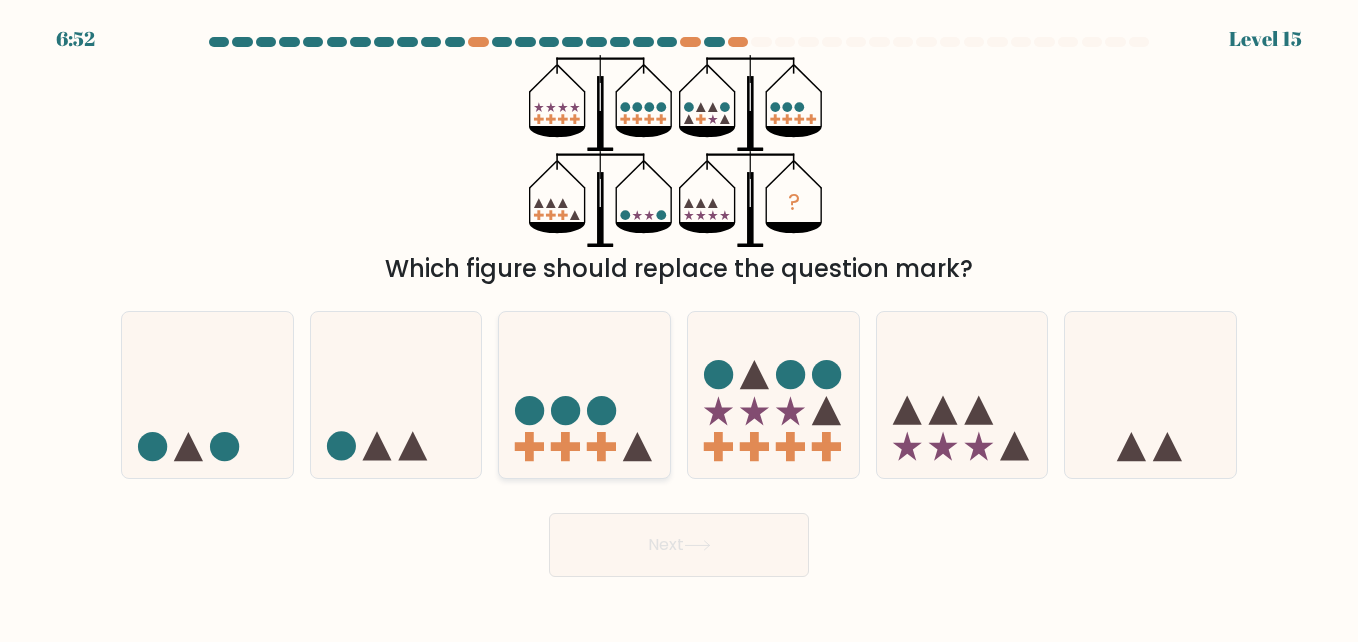 click 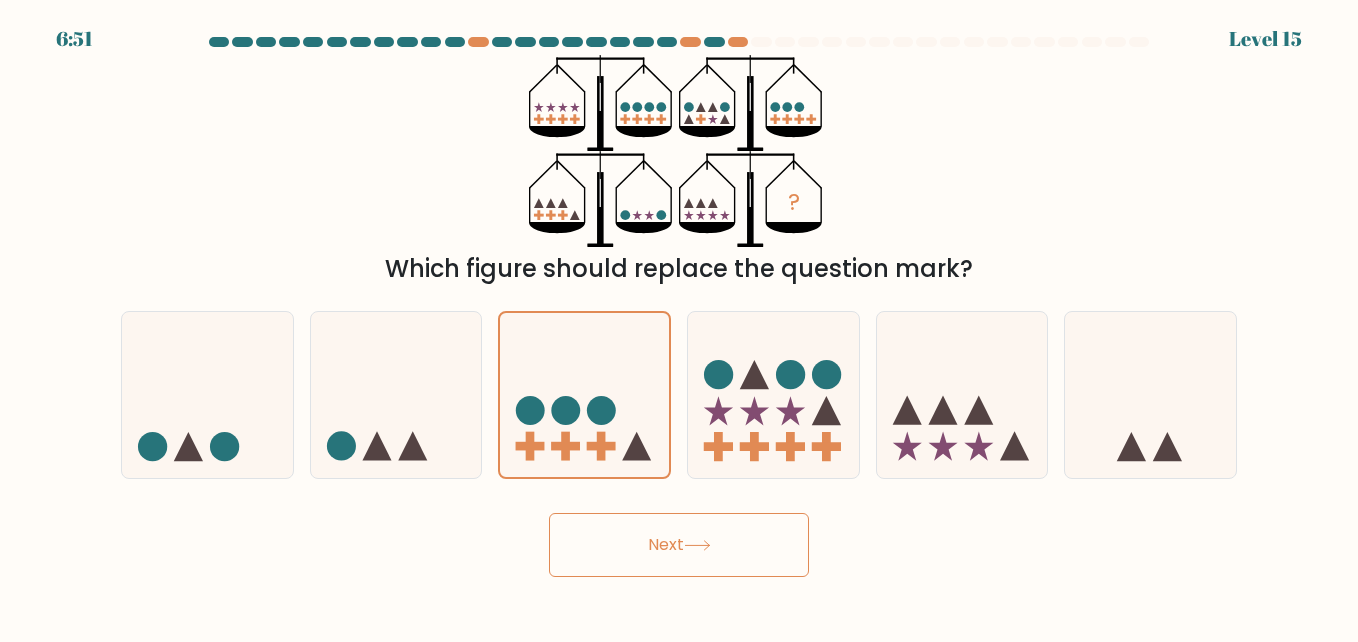 click on "Next" at bounding box center [679, 545] 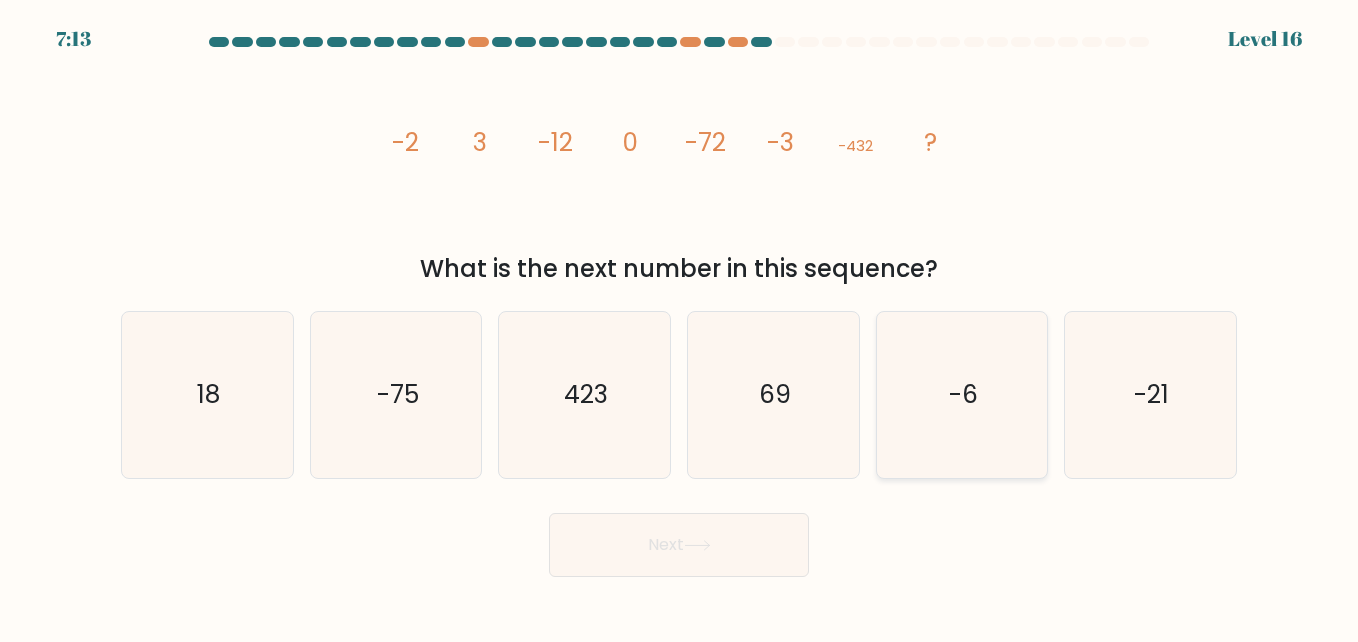 click on "-6" 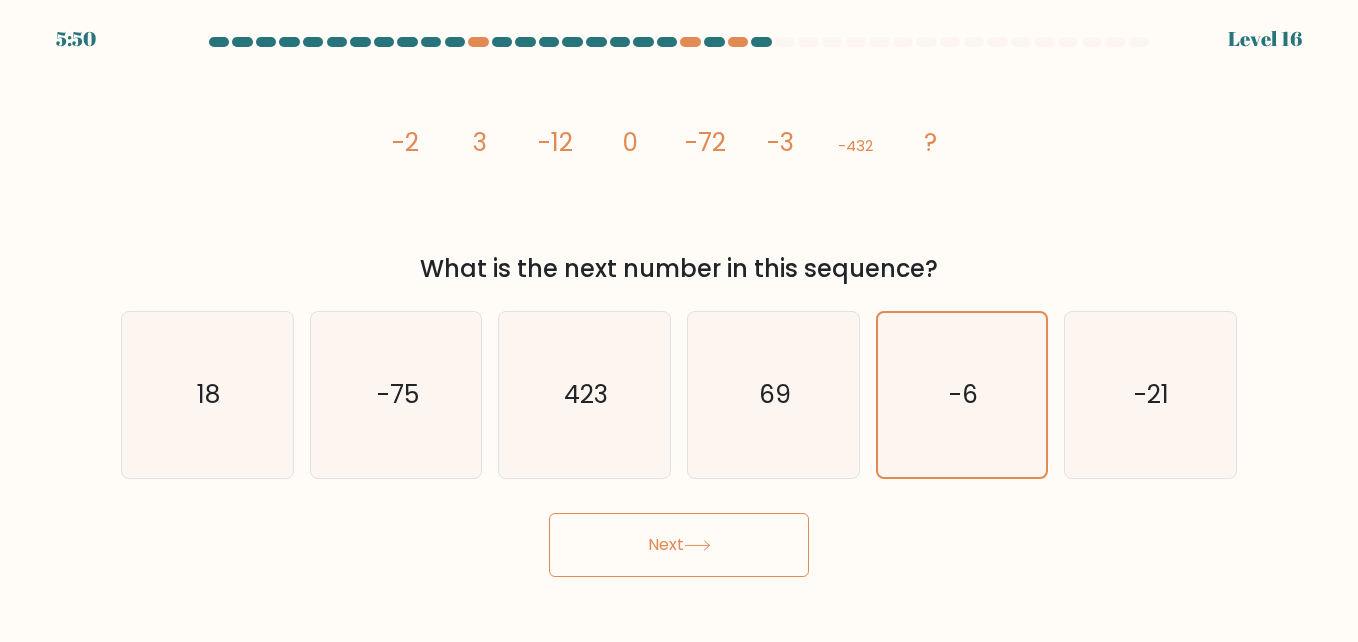 click on "Next" at bounding box center (679, 545) 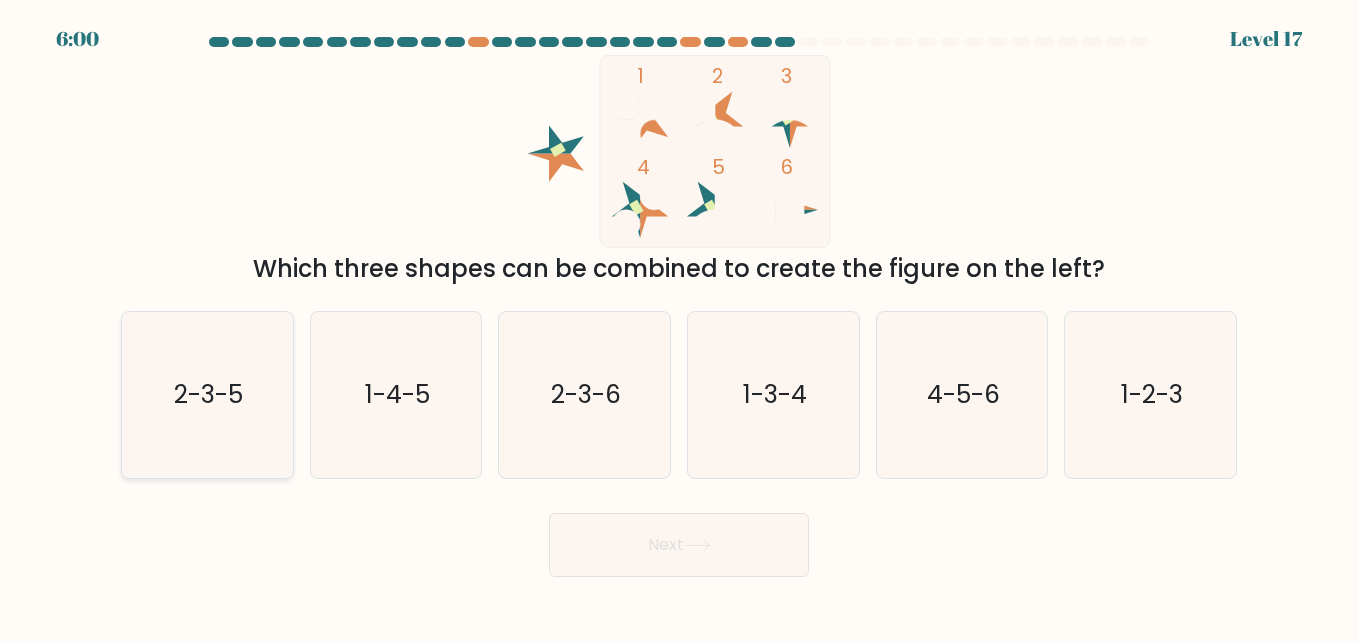 click on "2-3-5" 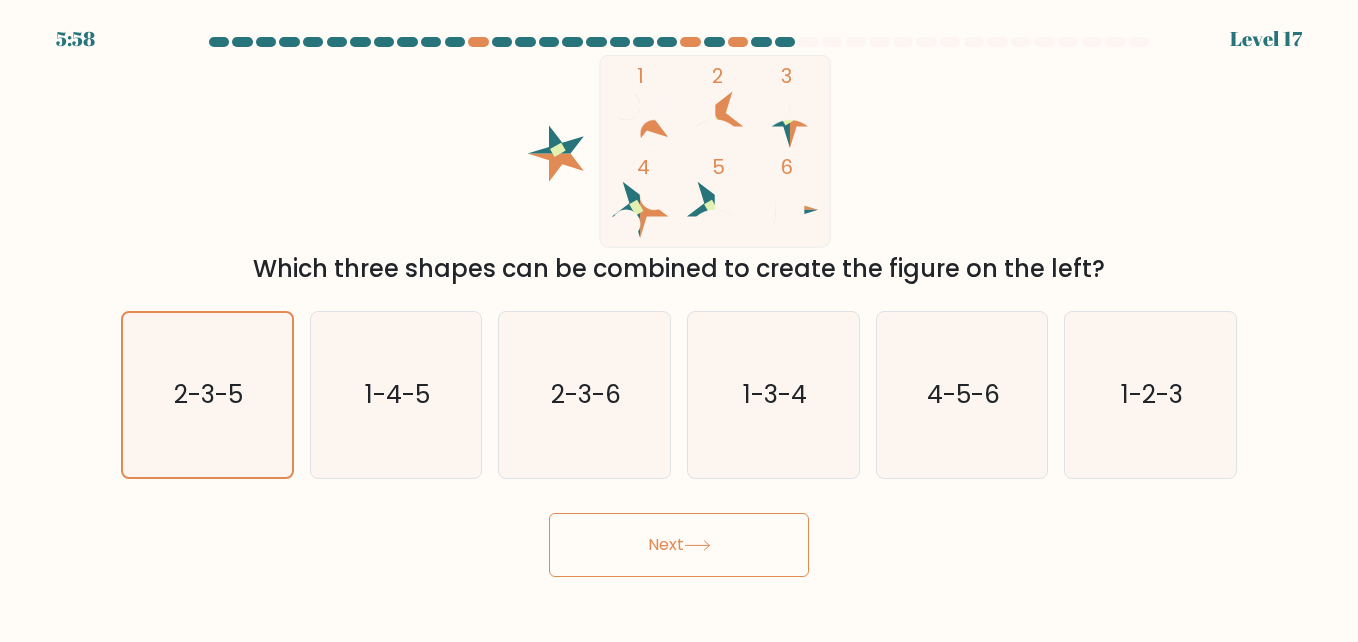 click on "Next" at bounding box center (679, 545) 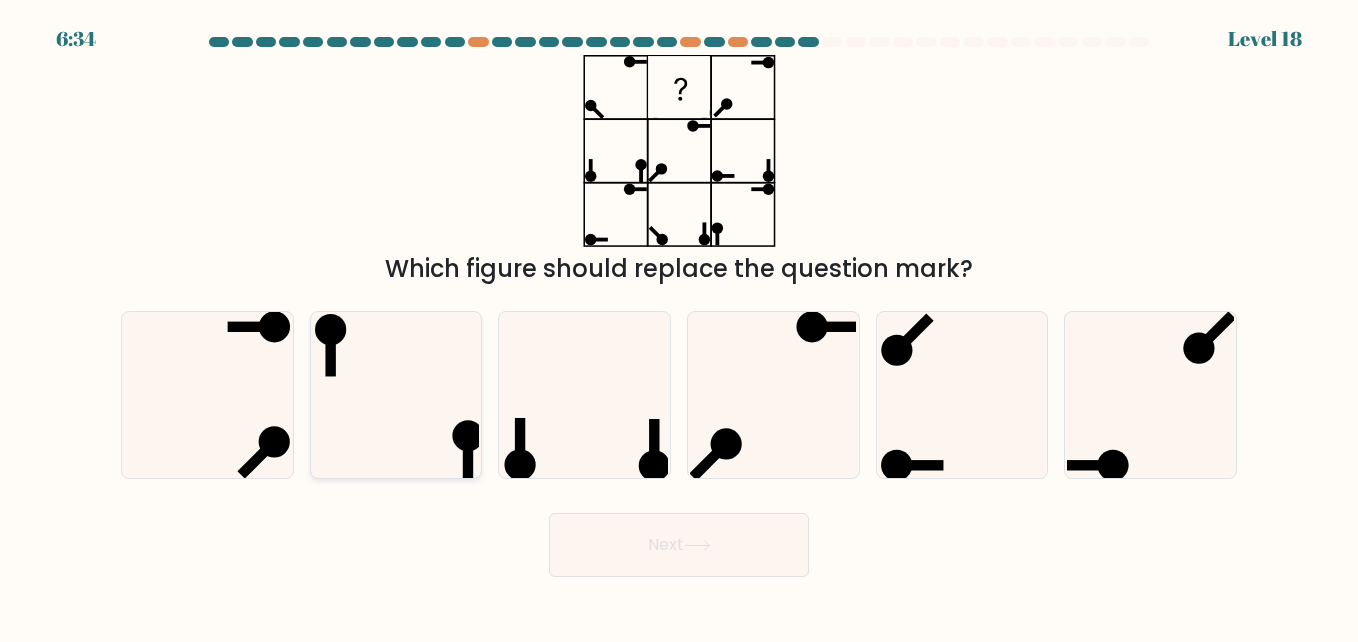 click 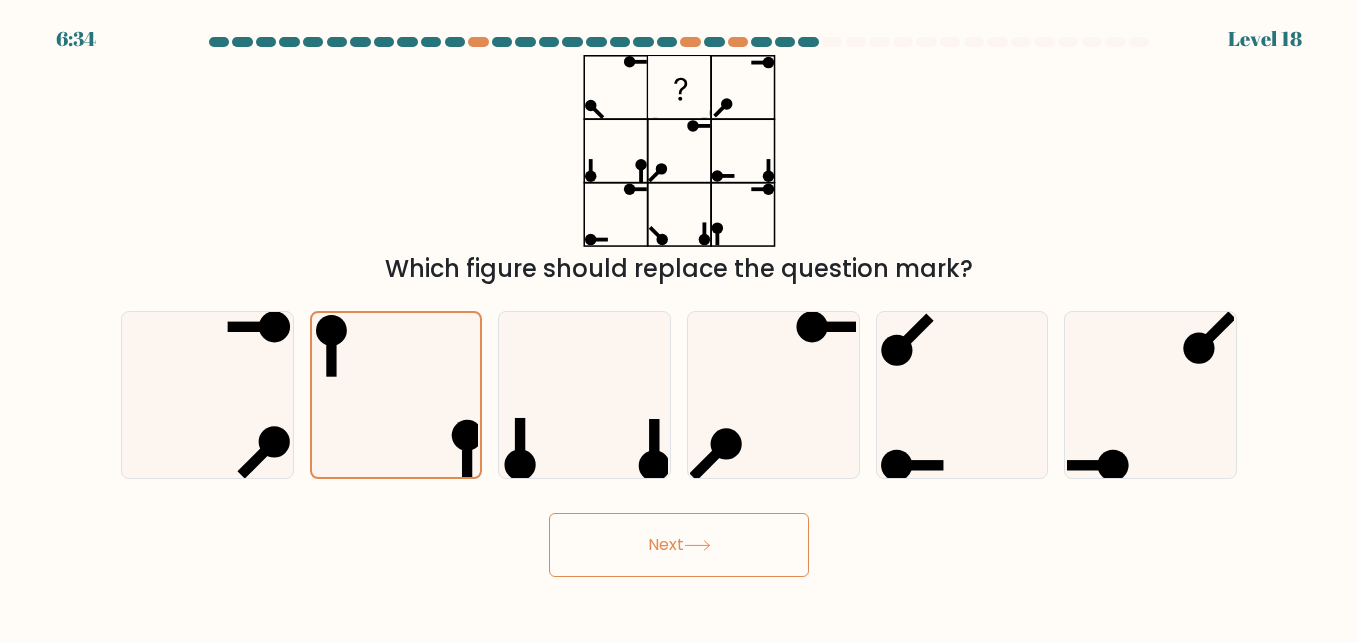 click on "Next" at bounding box center [679, 545] 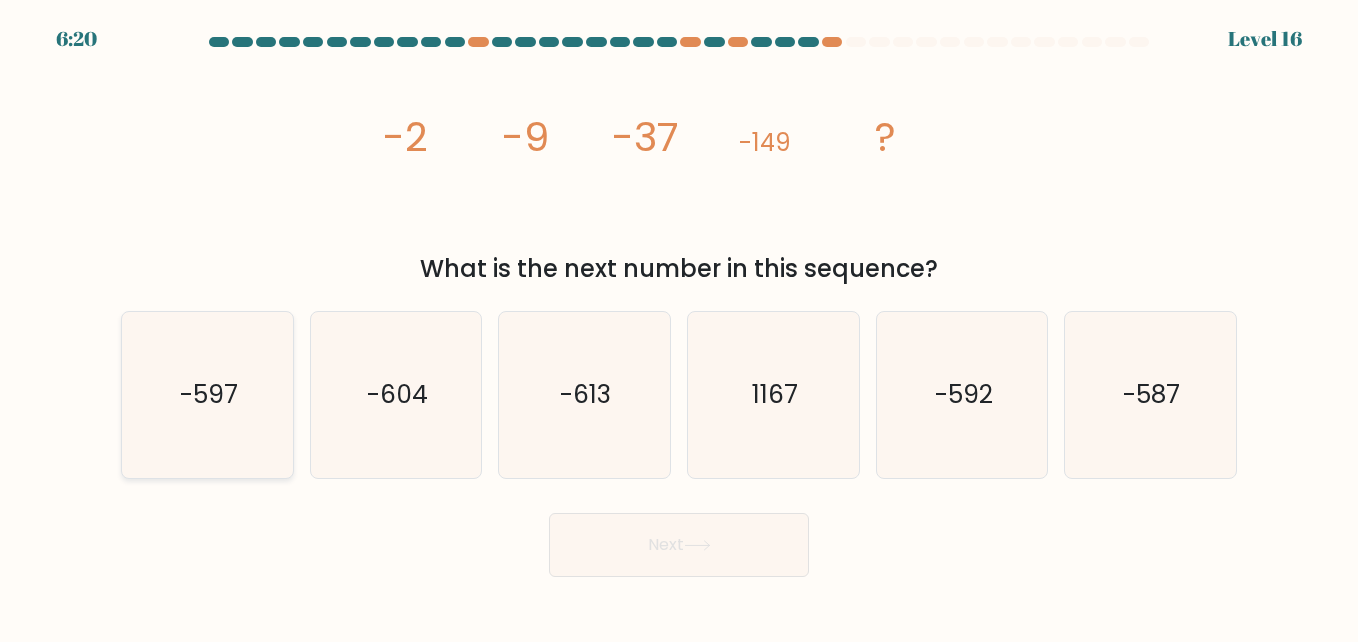 click on "-597" 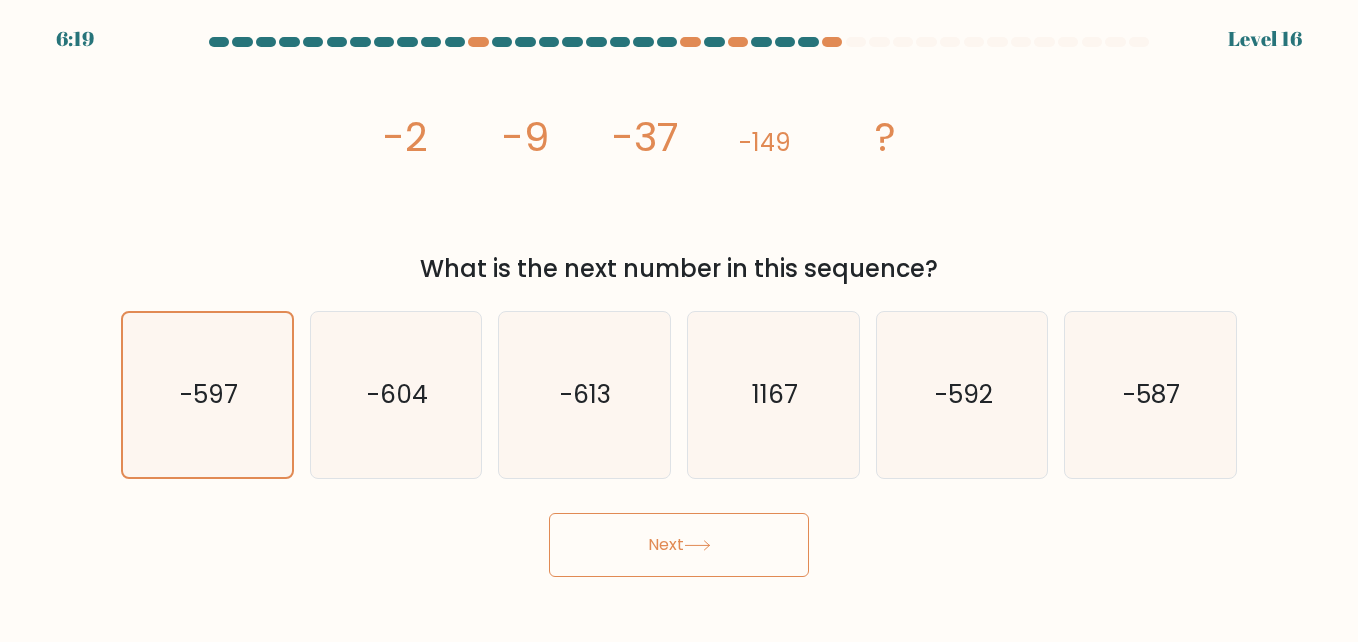click on "Next" at bounding box center [679, 545] 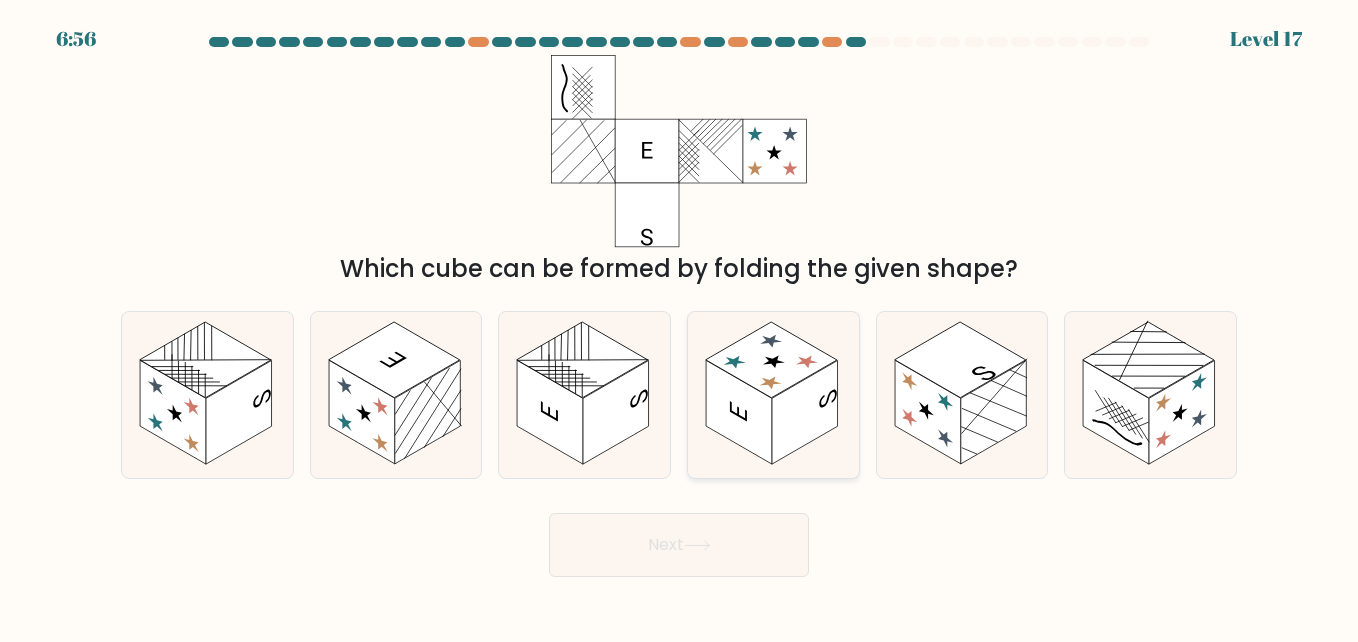 click 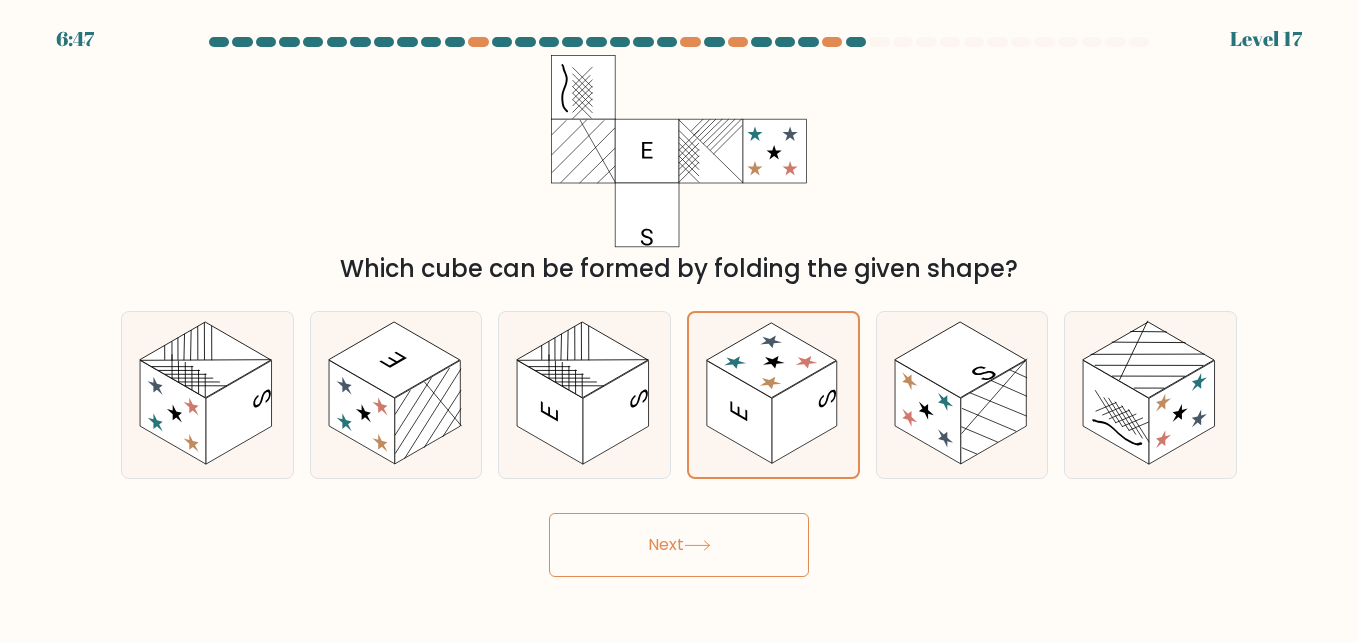 click 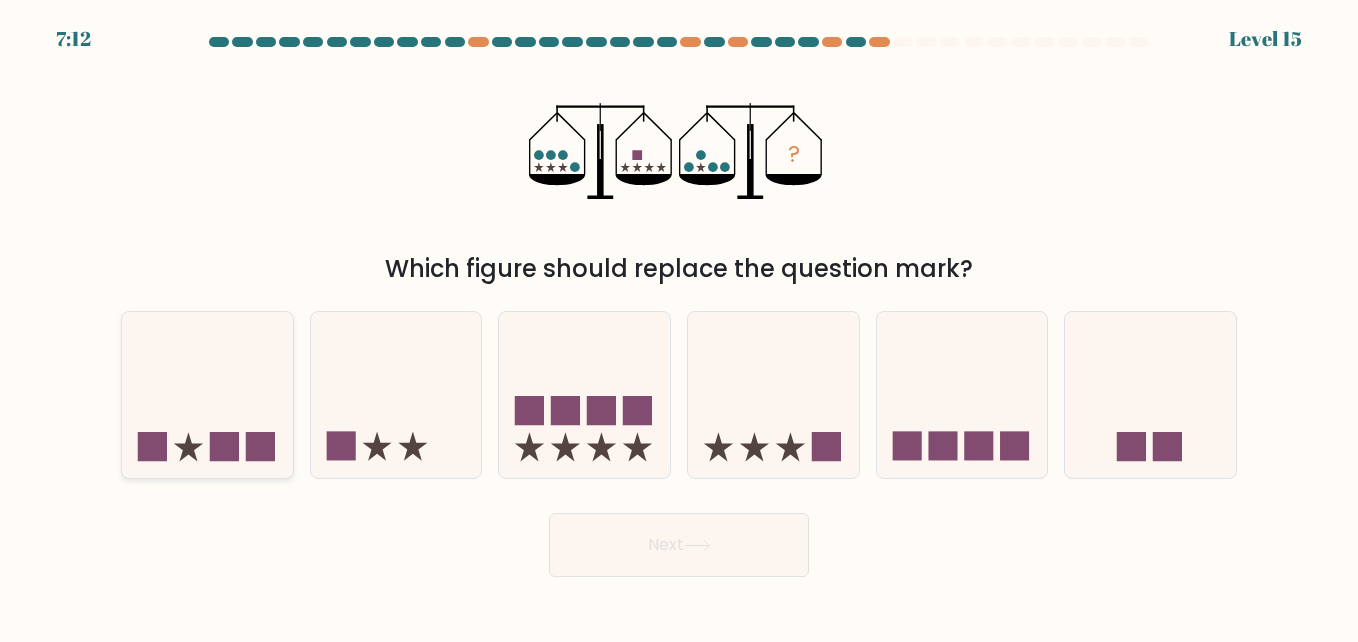 click 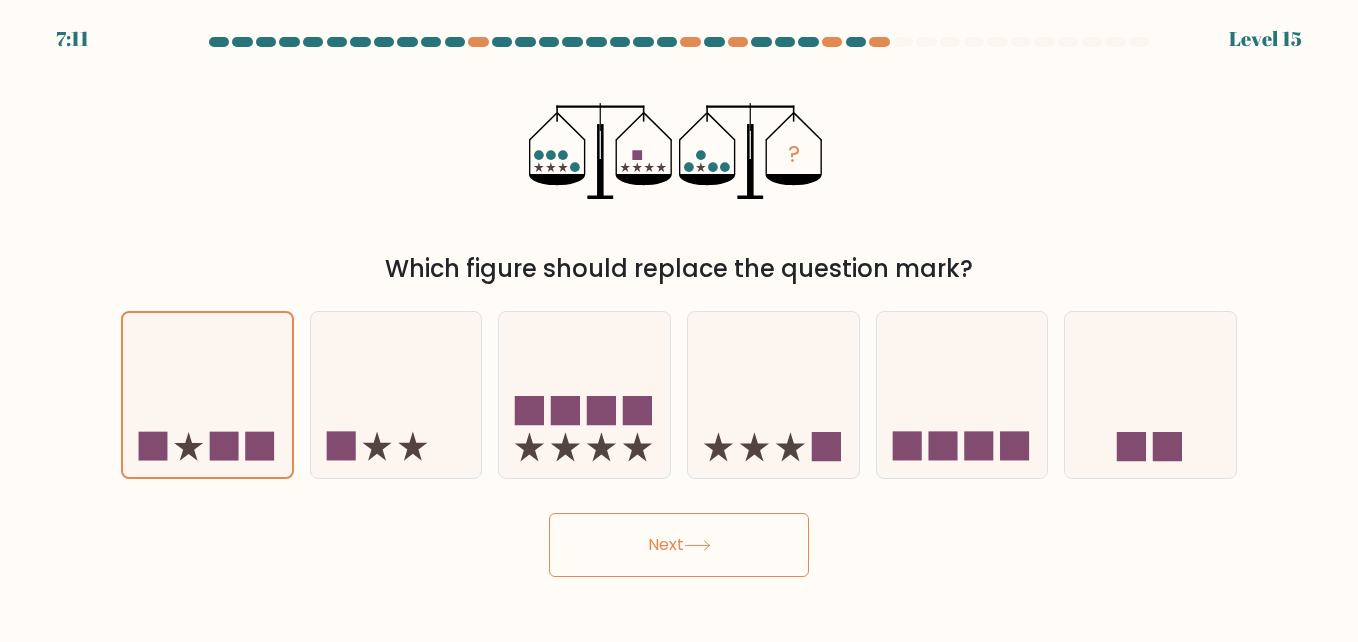 click on "Next" at bounding box center (679, 545) 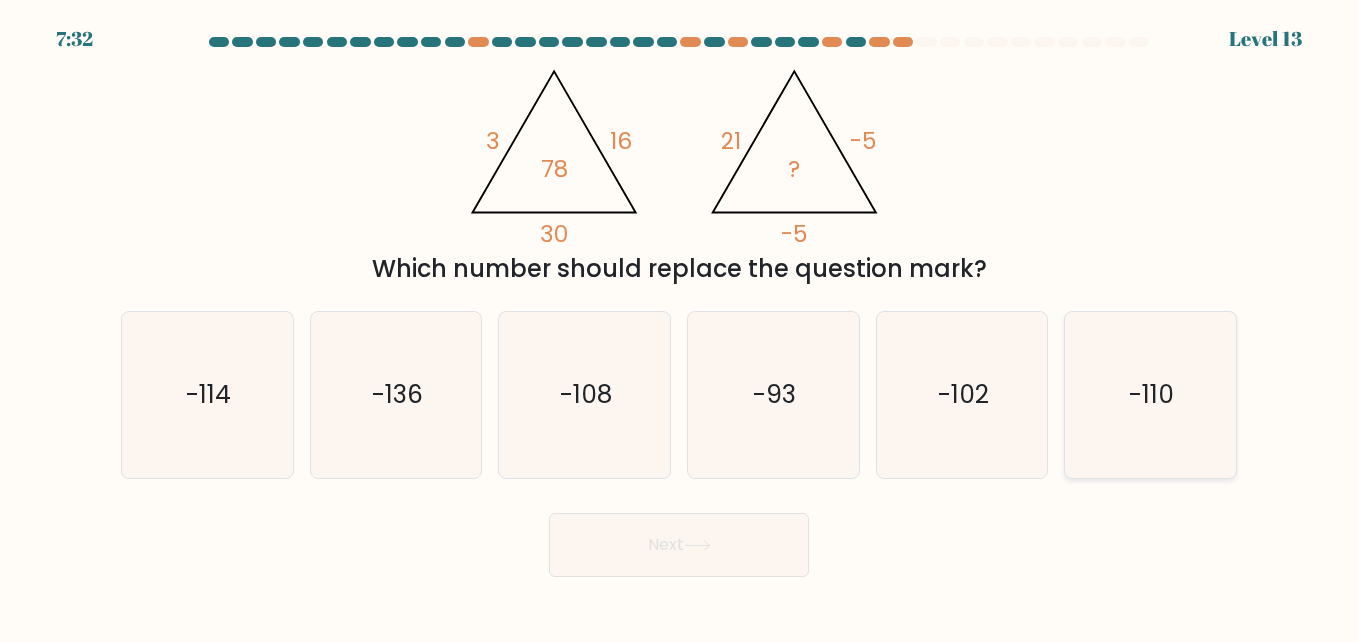 click on "-110" 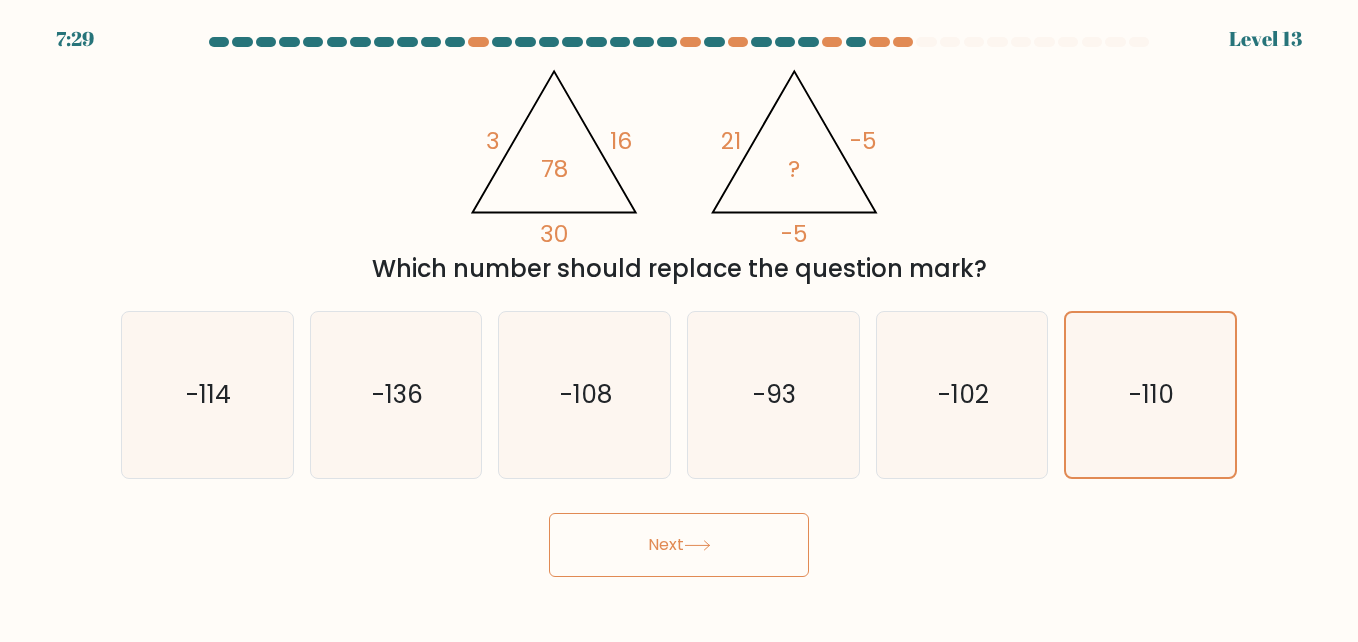 click on "Next" at bounding box center [679, 545] 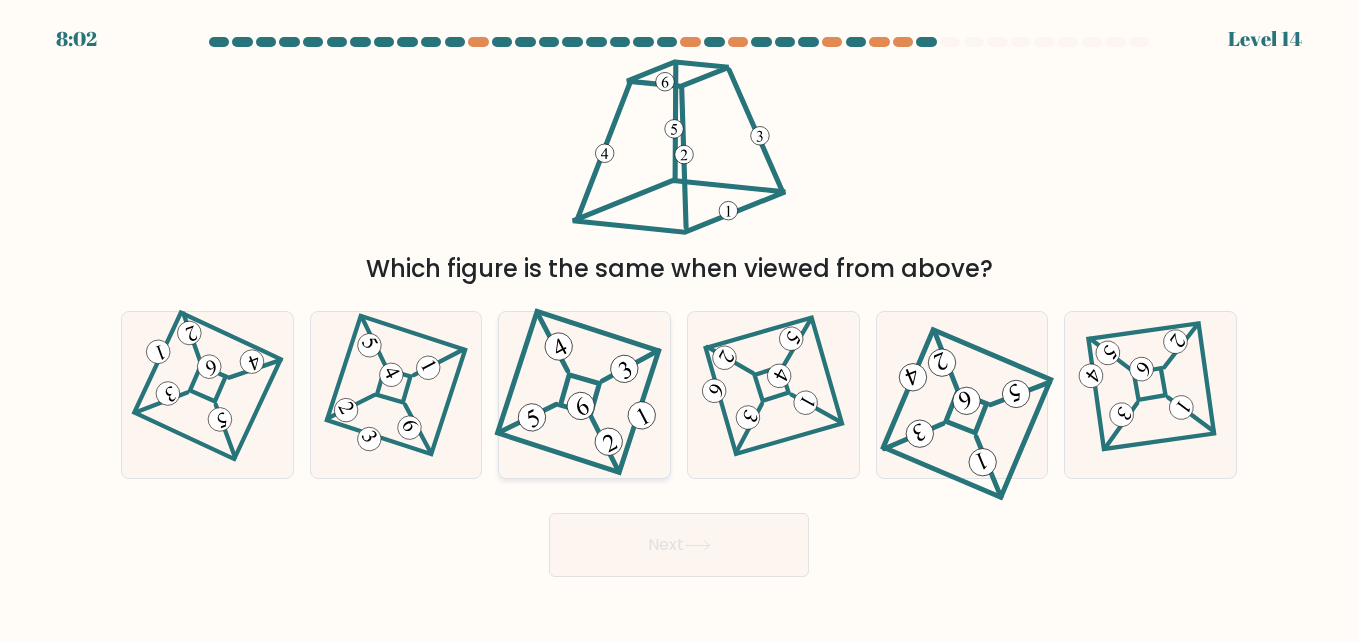 click 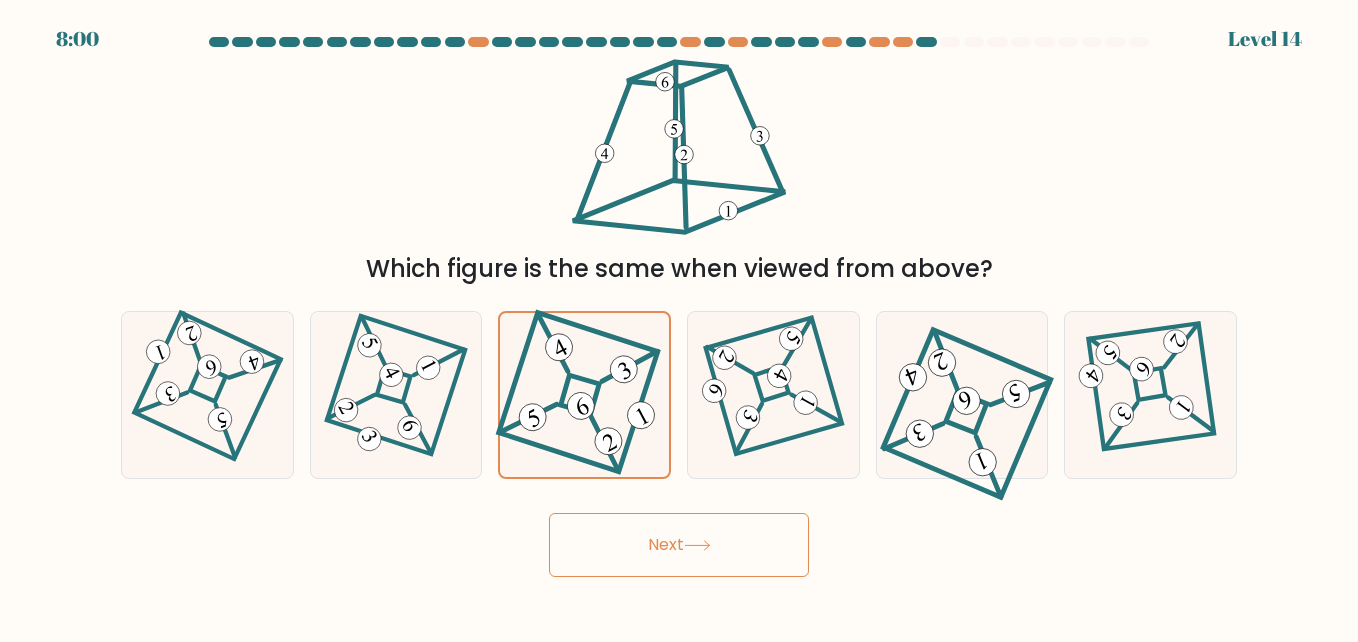 click on "Next" at bounding box center (679, 545) 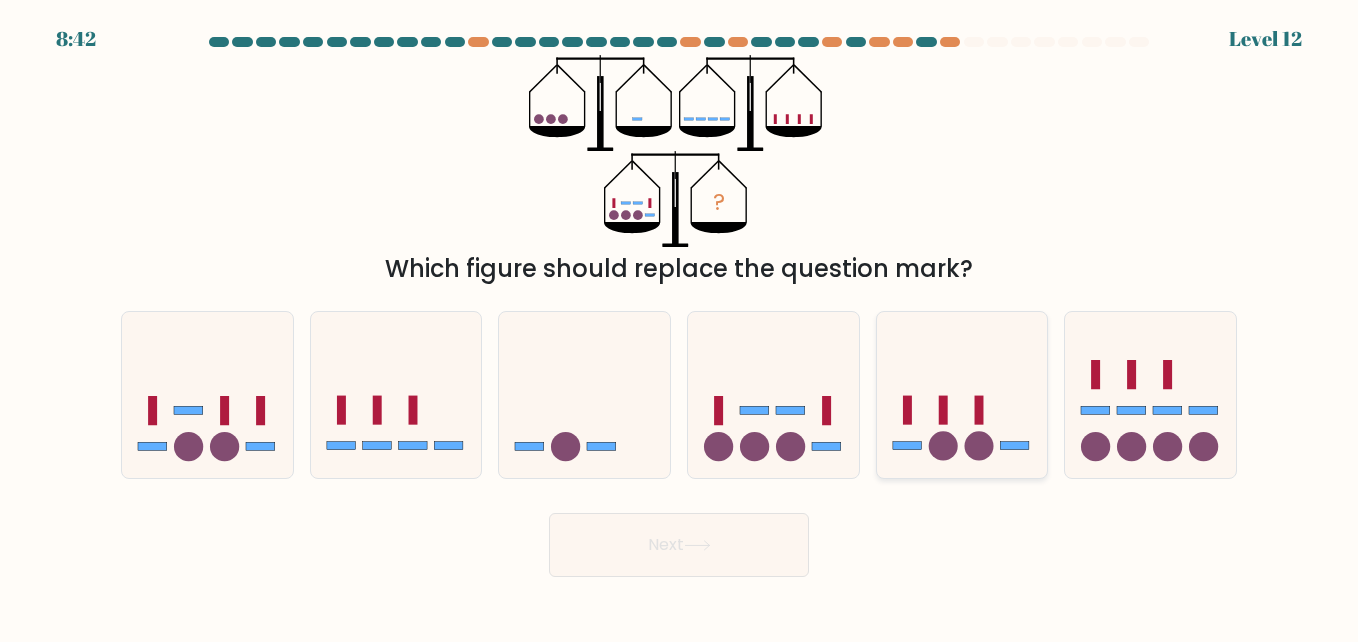 click 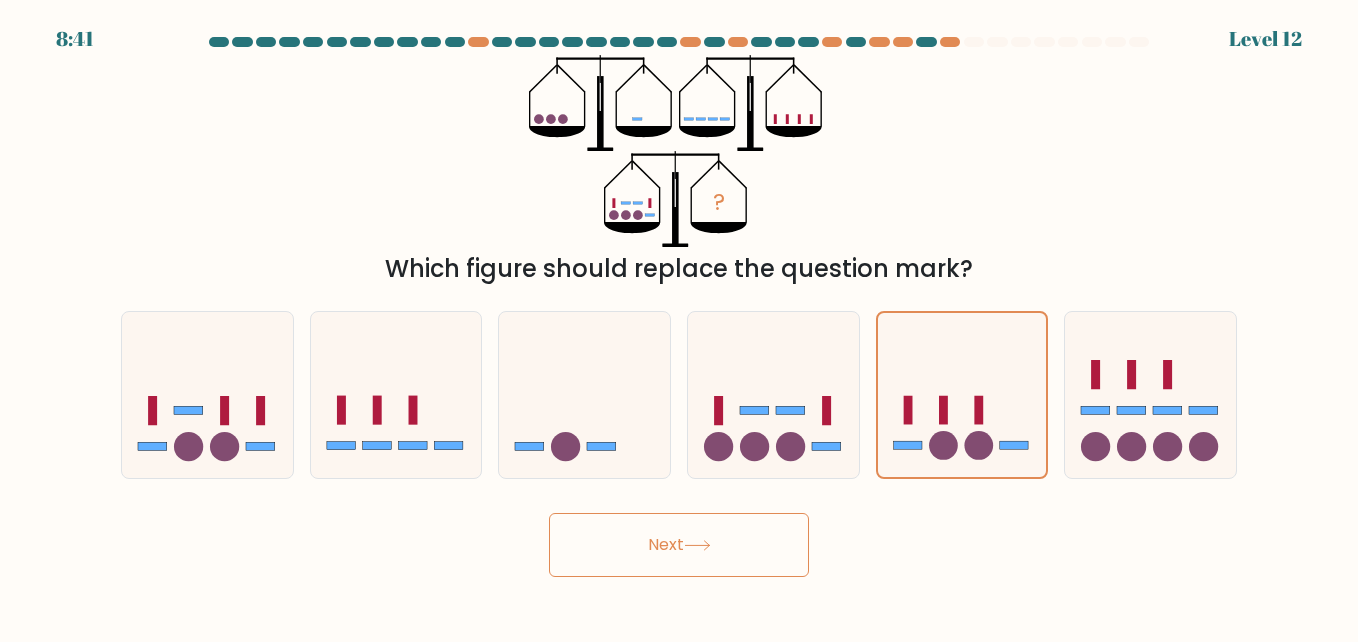 click on "Next" at bounding box center [679, 545] 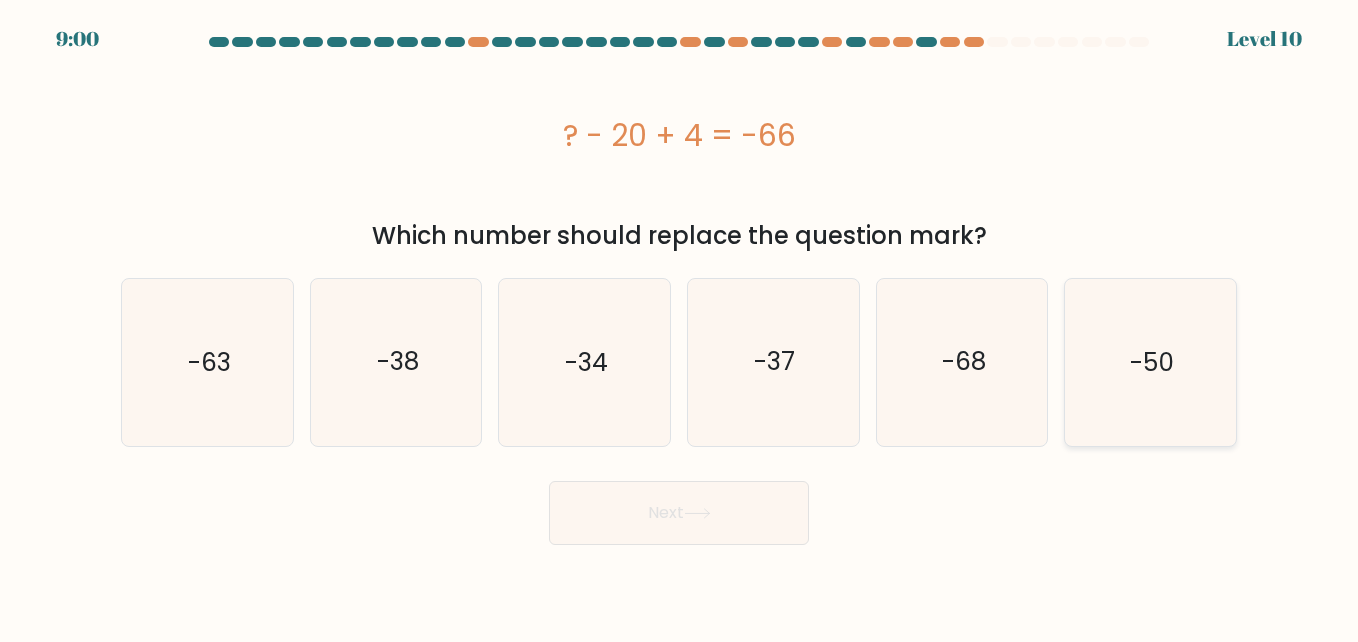 click on "-50" 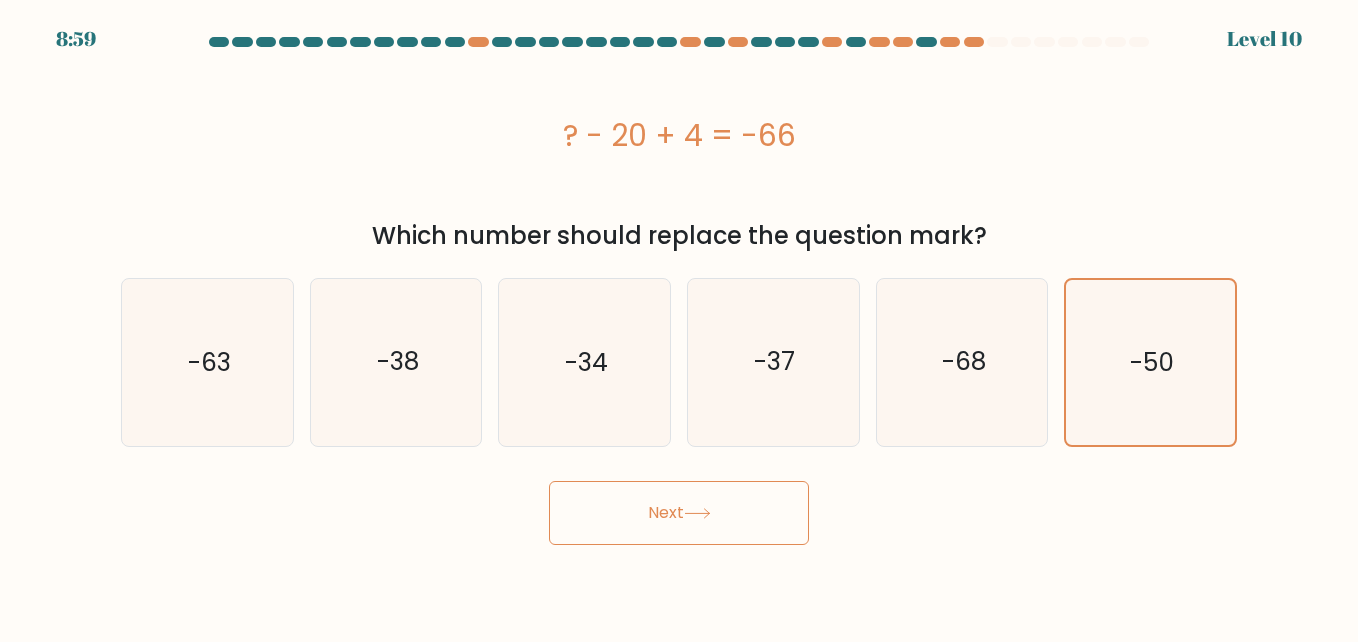 click on "Next" at bounding box center [679, 513] 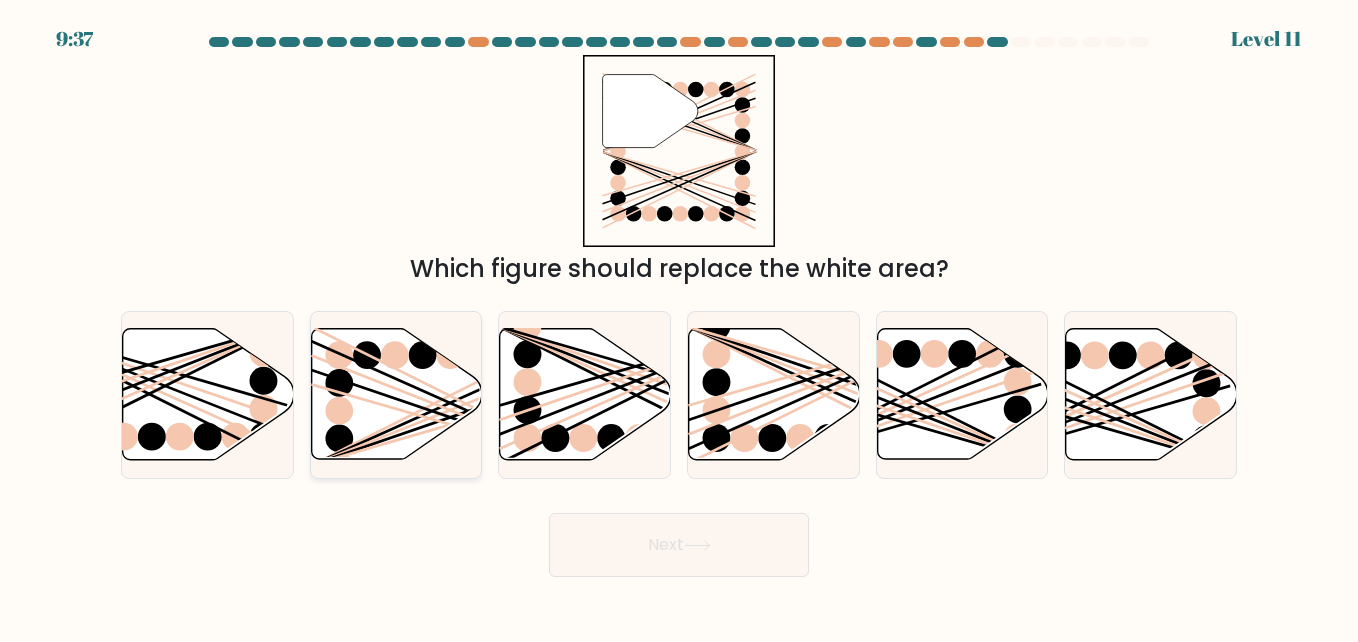 click 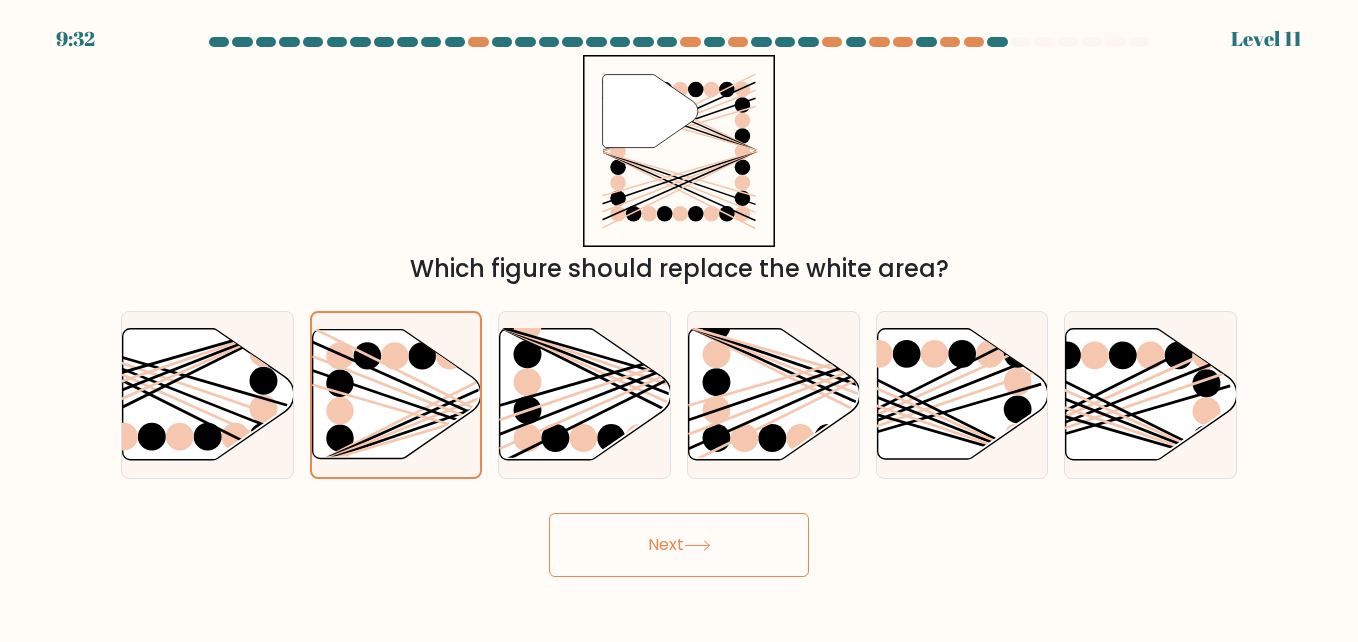 click on "Next" at bounding box center (679, 545) 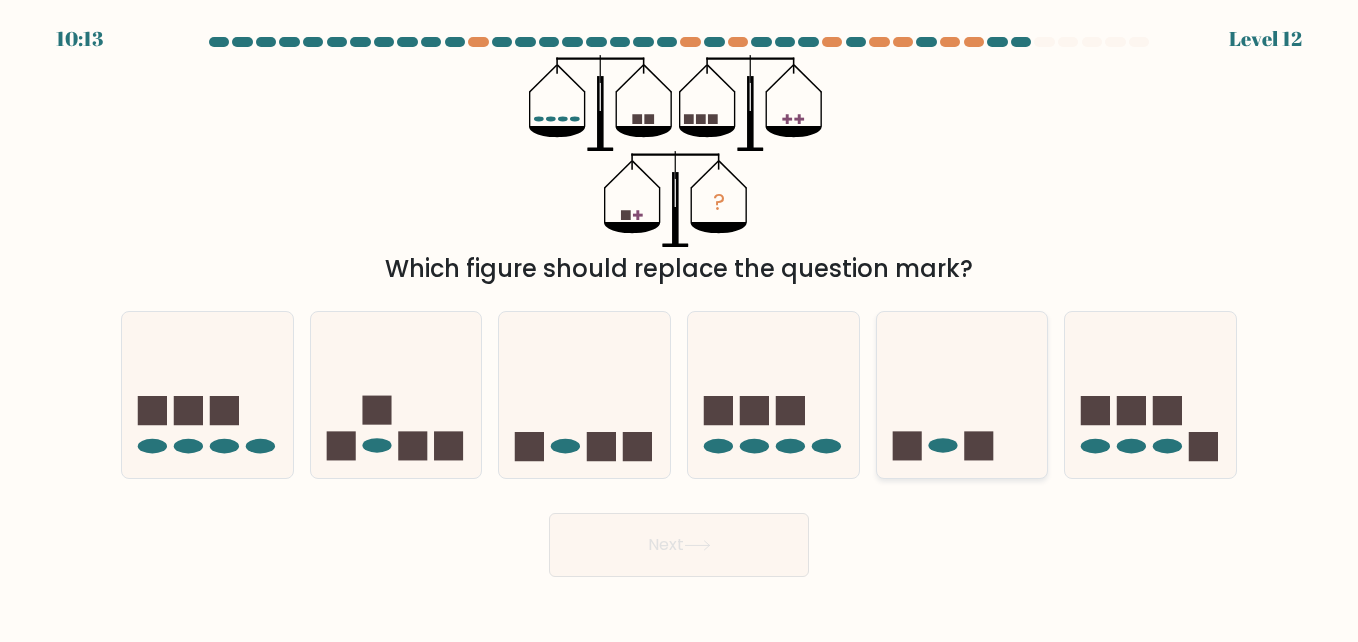 click 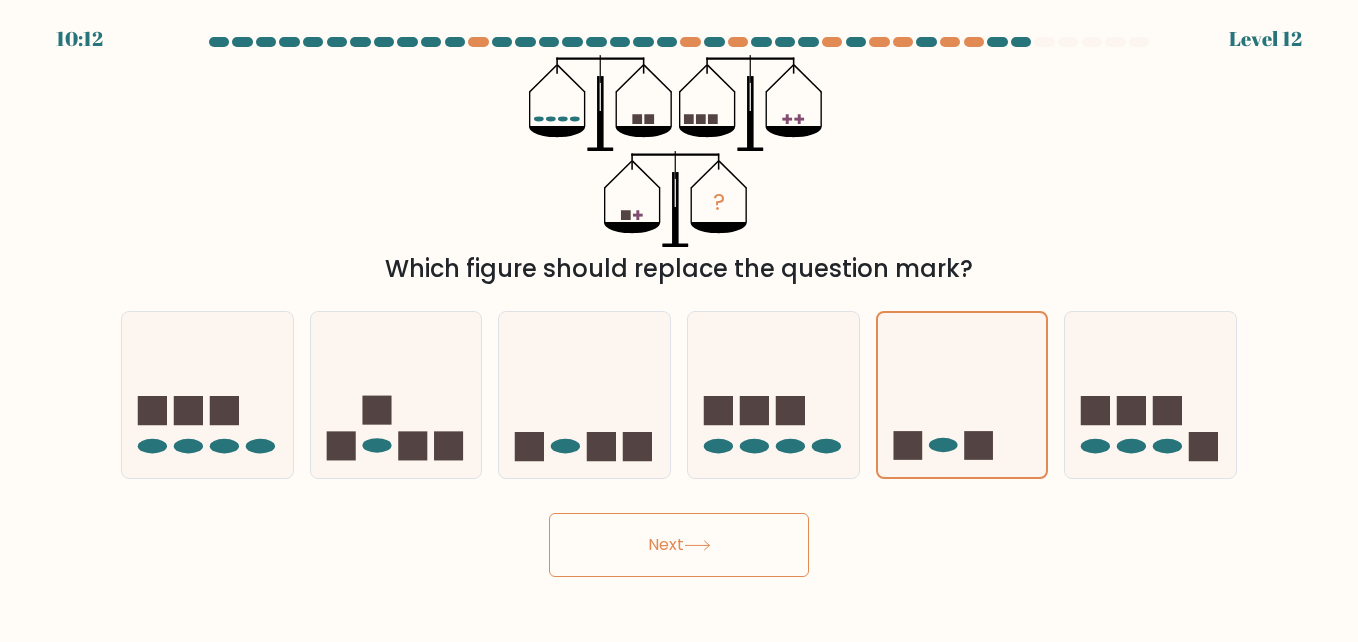 click on "Next" at bounding box center [679, 545] 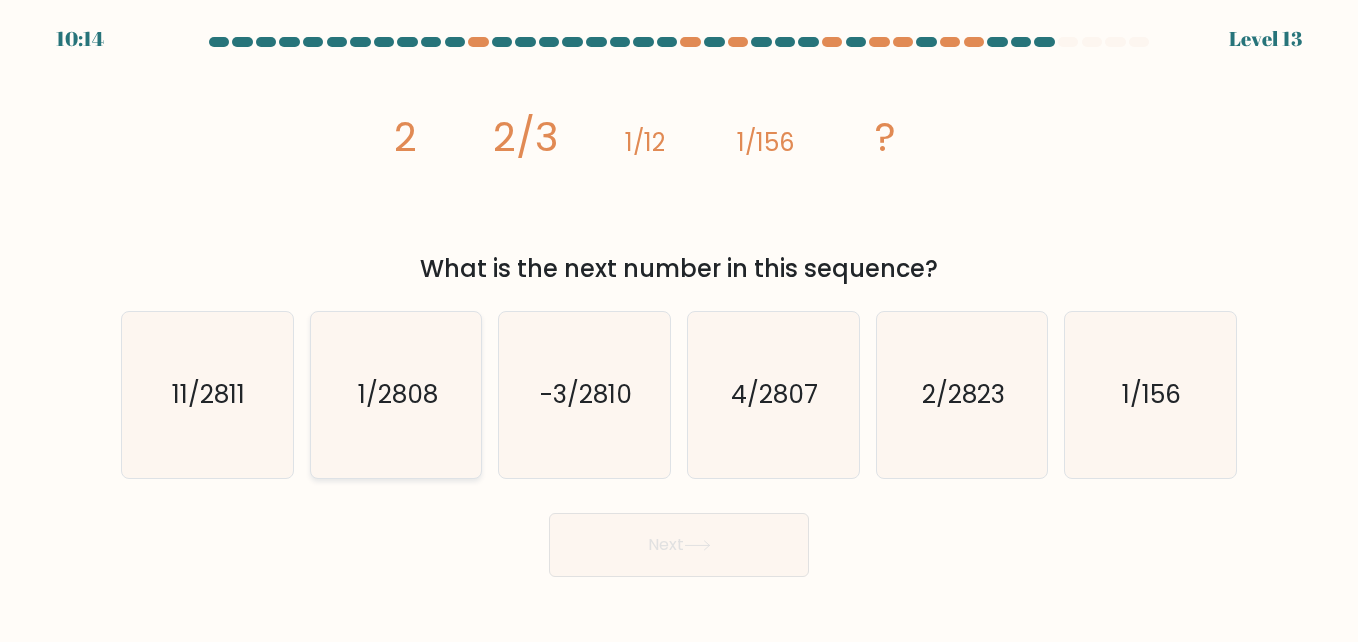 click on "1/2808" 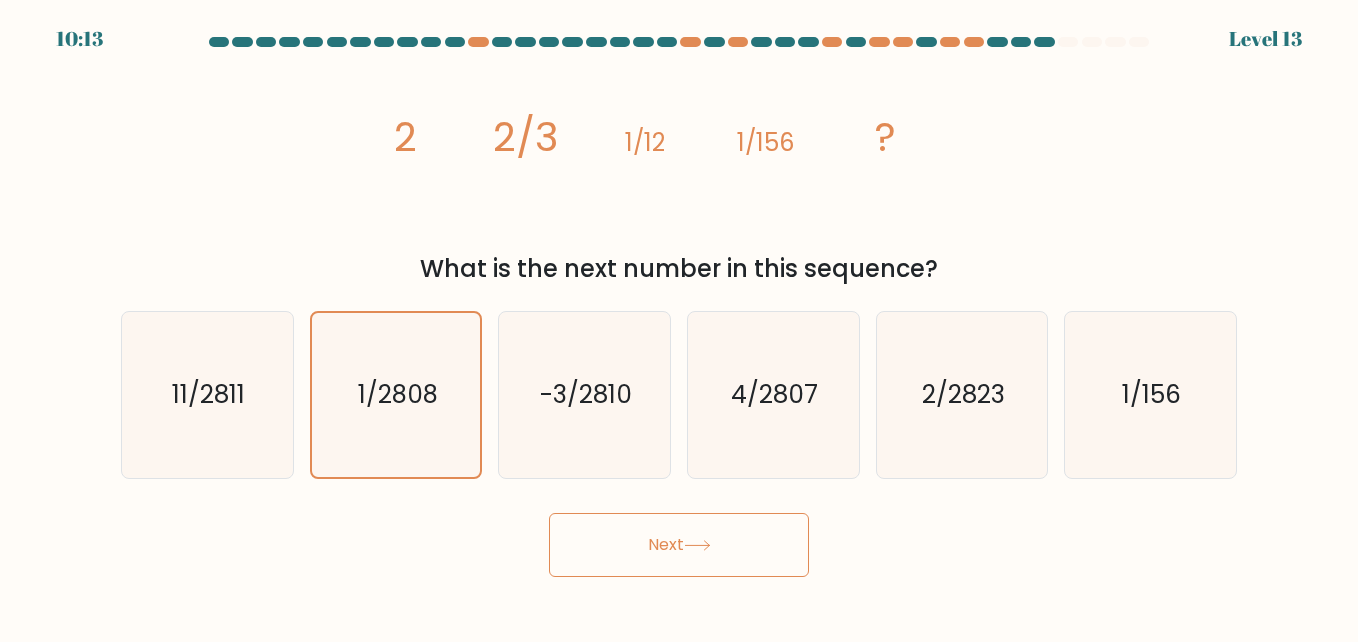 click on "Next" at bounding box center [679, 545] 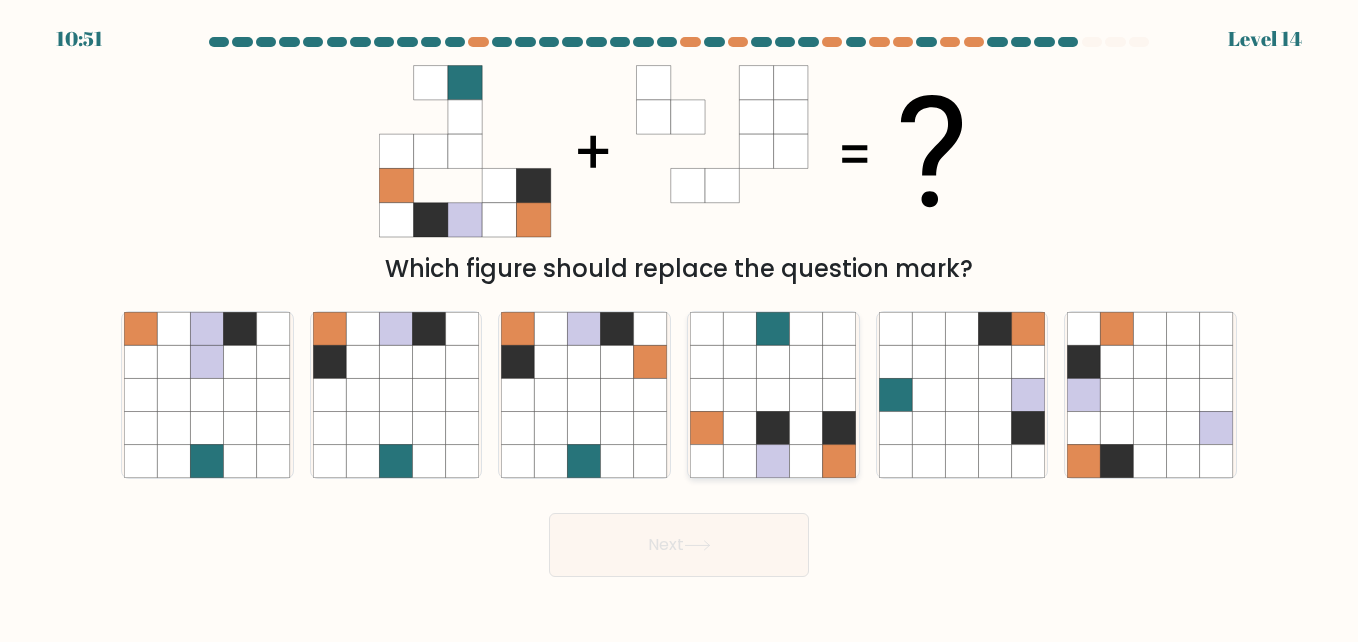 click 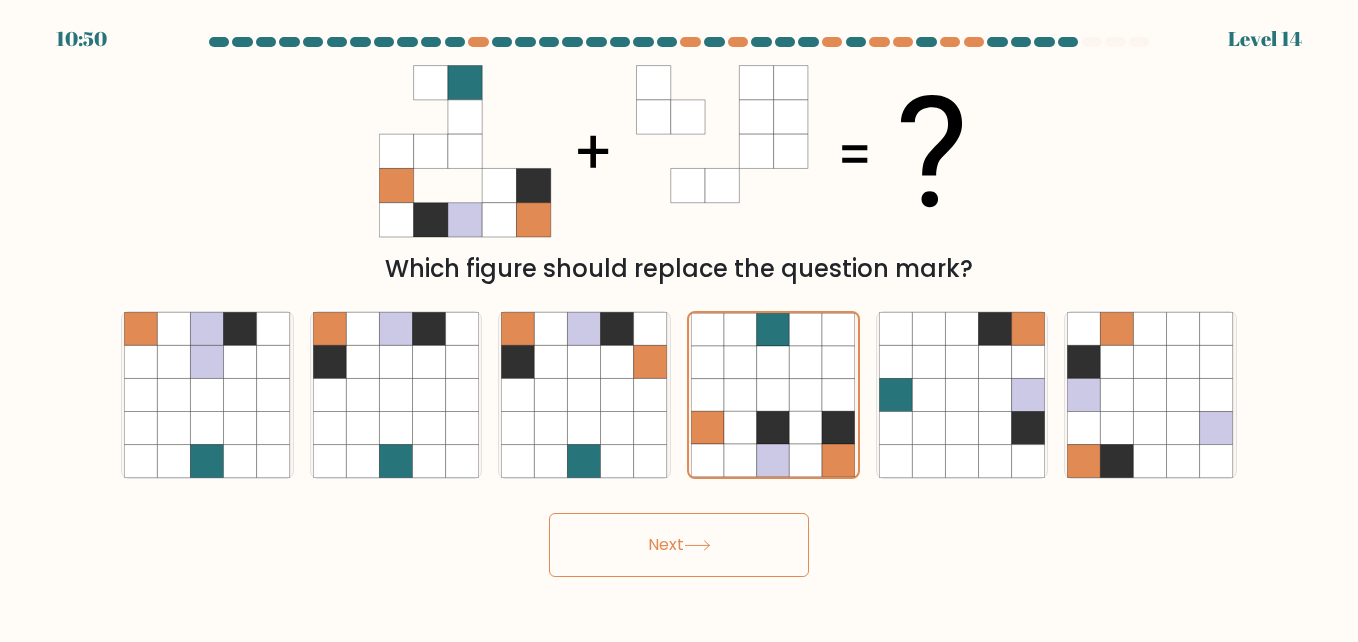 click on "Next" at bounding box center [679, 545] 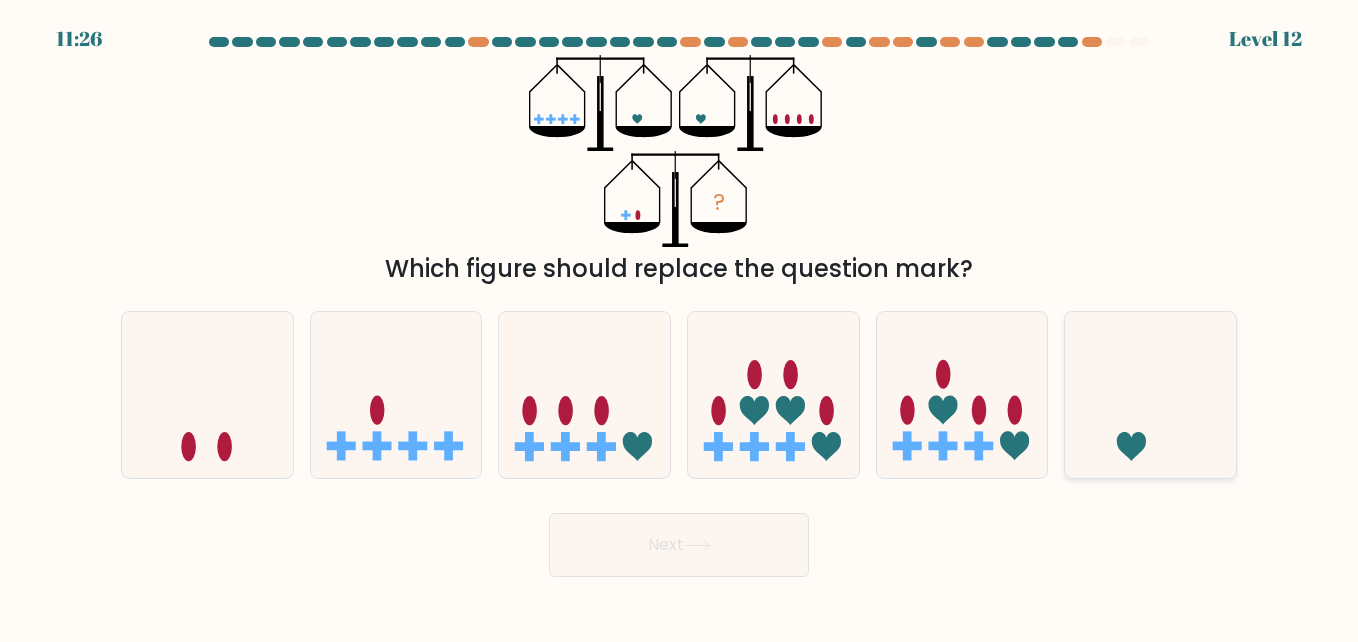 click at bounding box center (1150, 395) 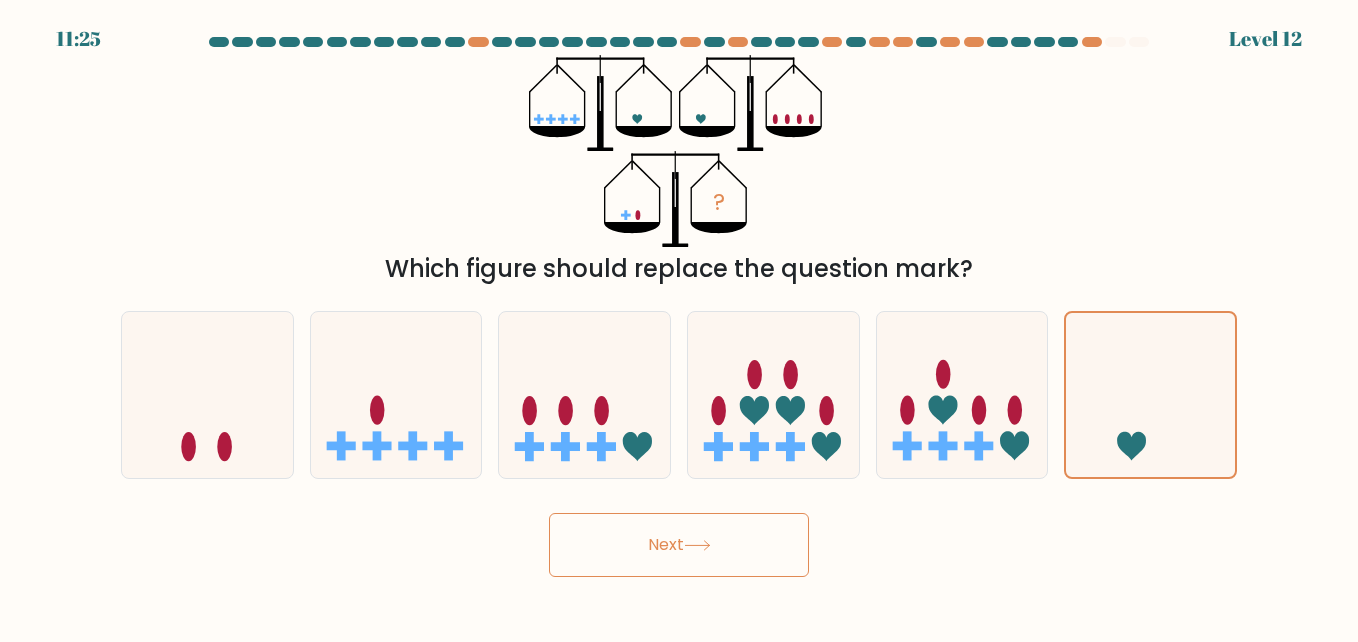 click on "Next" at bounding box center (679, 545) 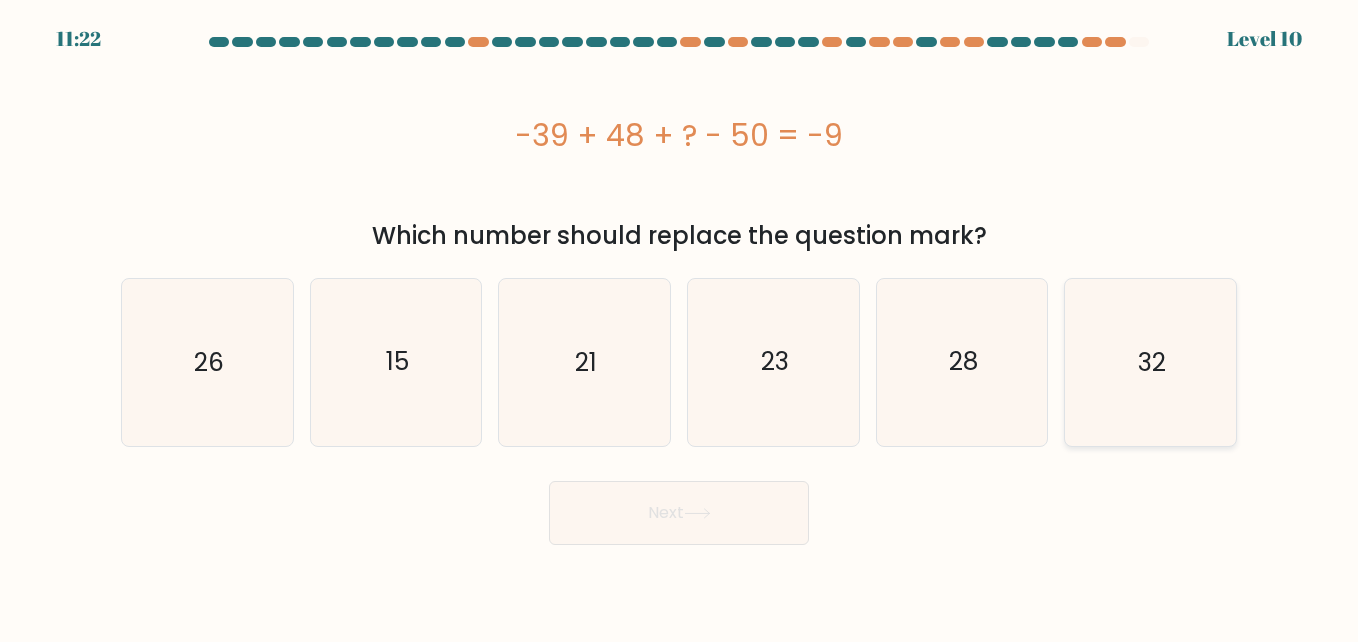click on "32" 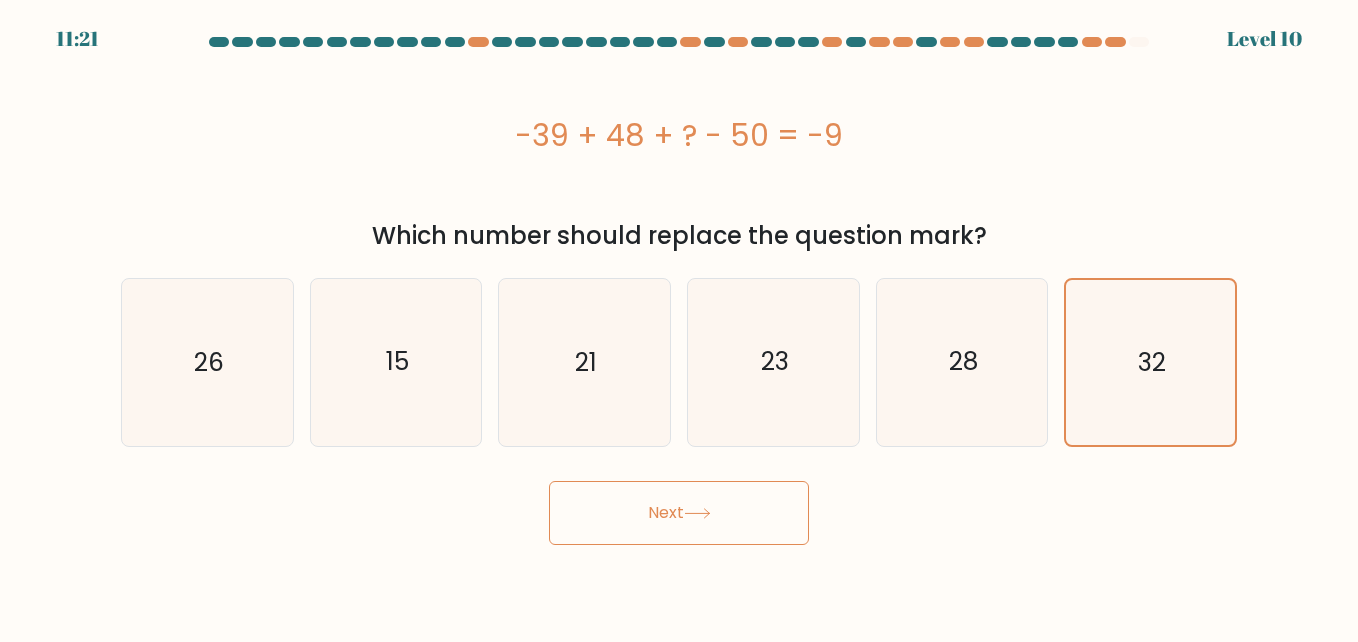 click on "Next" at bounding box center (679, 513) 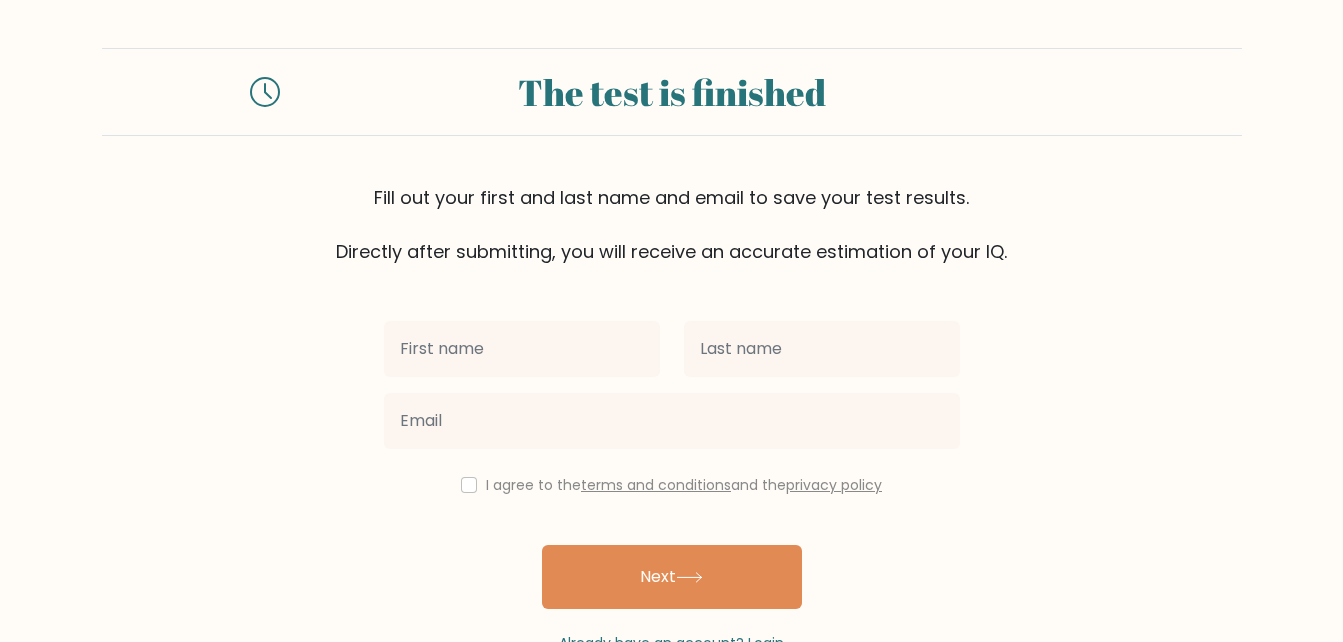 scroll, scrollTop: 0, scrollLeft: 0, axis: both 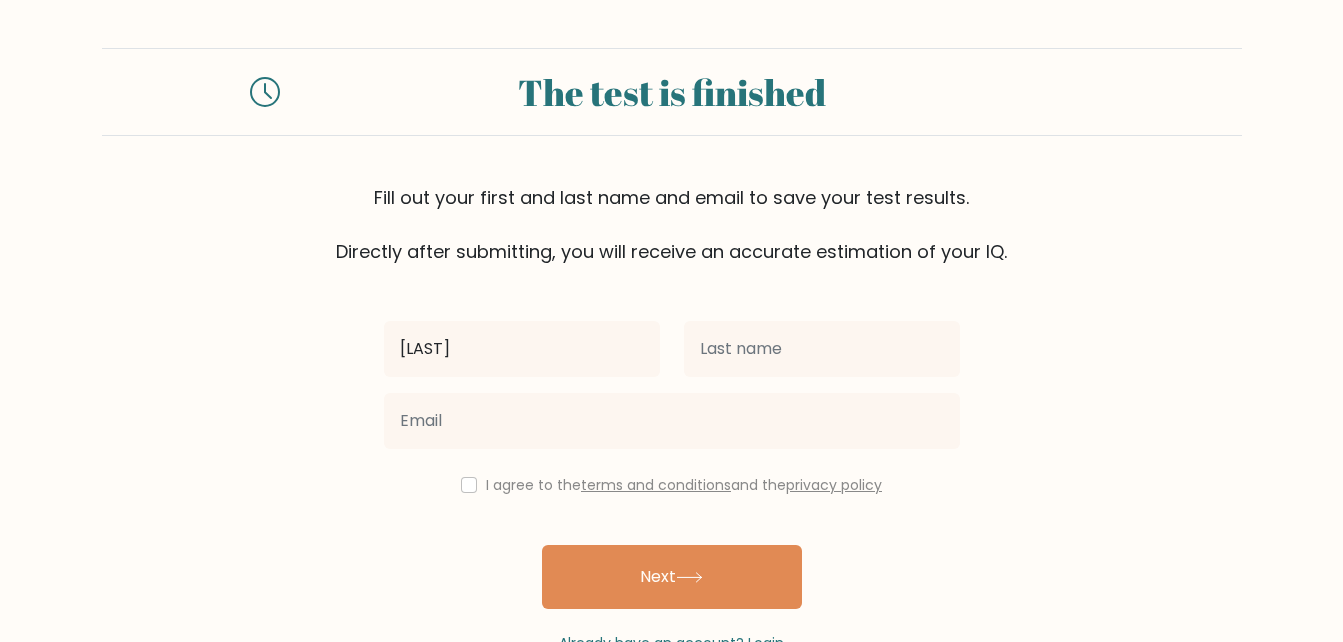 type on "Rocky" 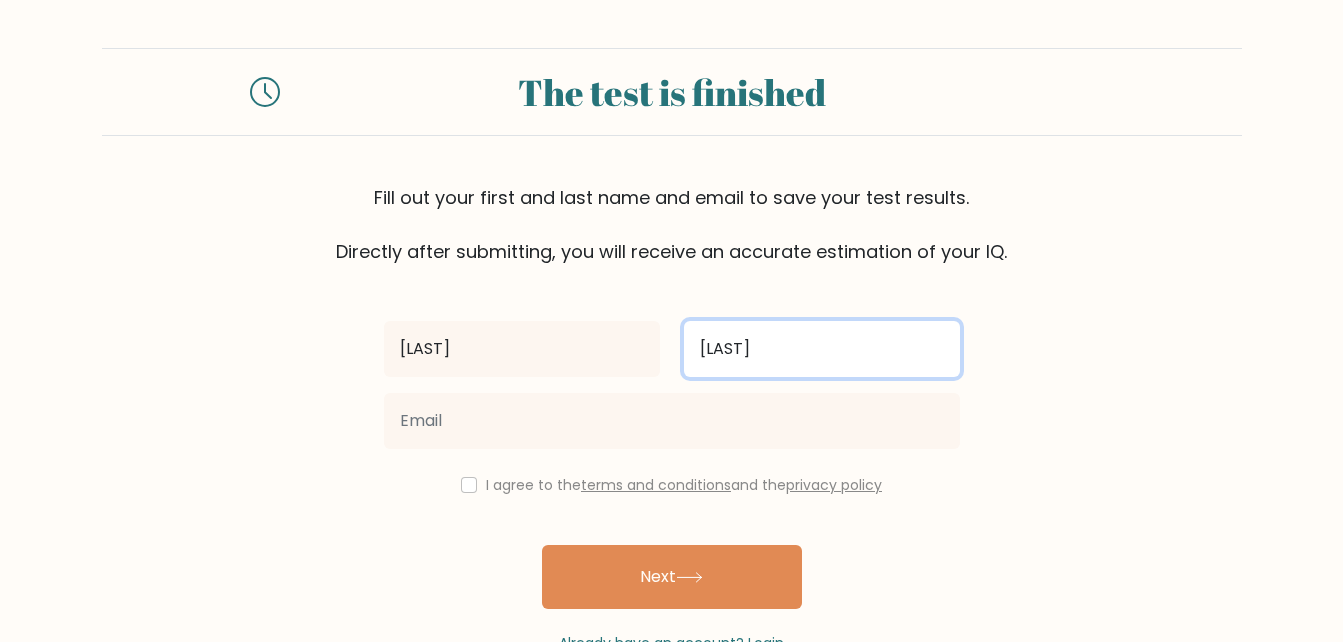 type on "Martinez" 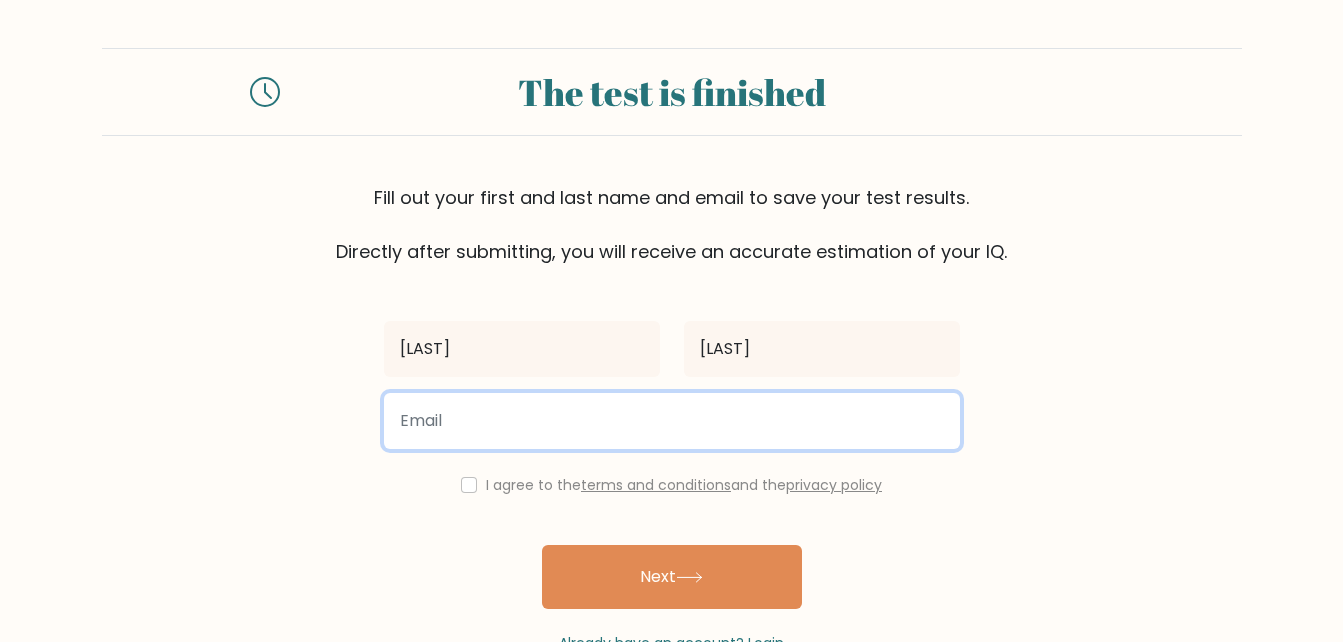 click at bounding box center (672, 421) 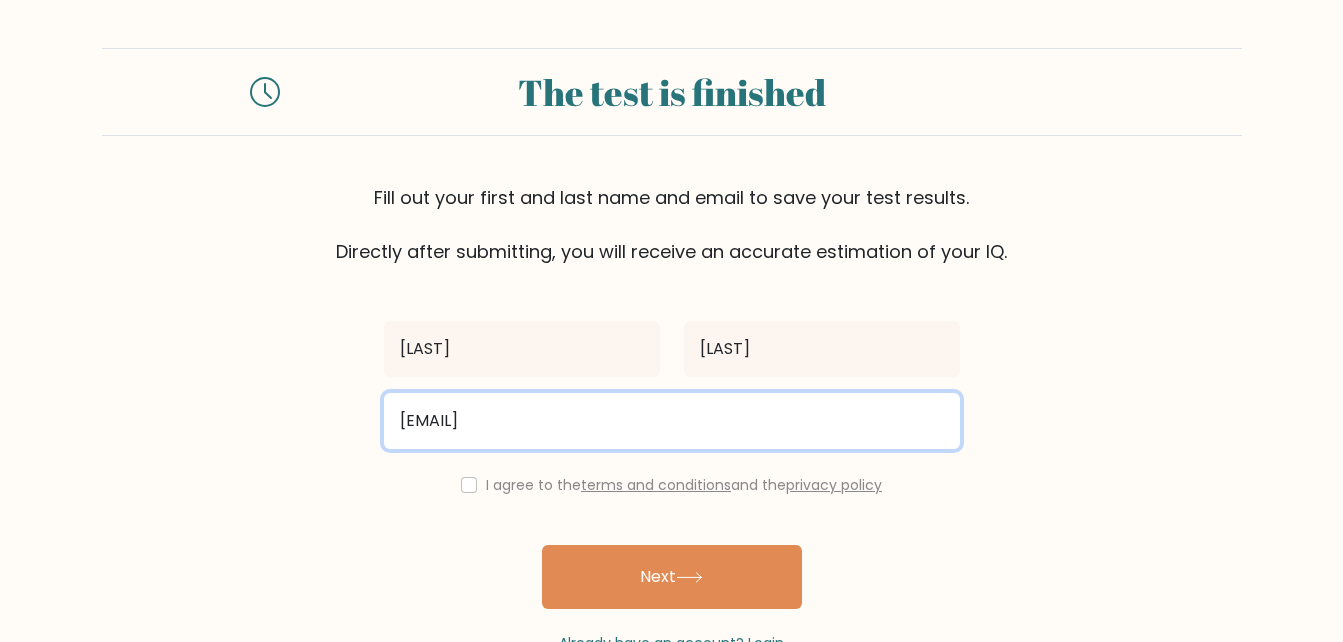 type on "martinezaki1819@gmail.com" 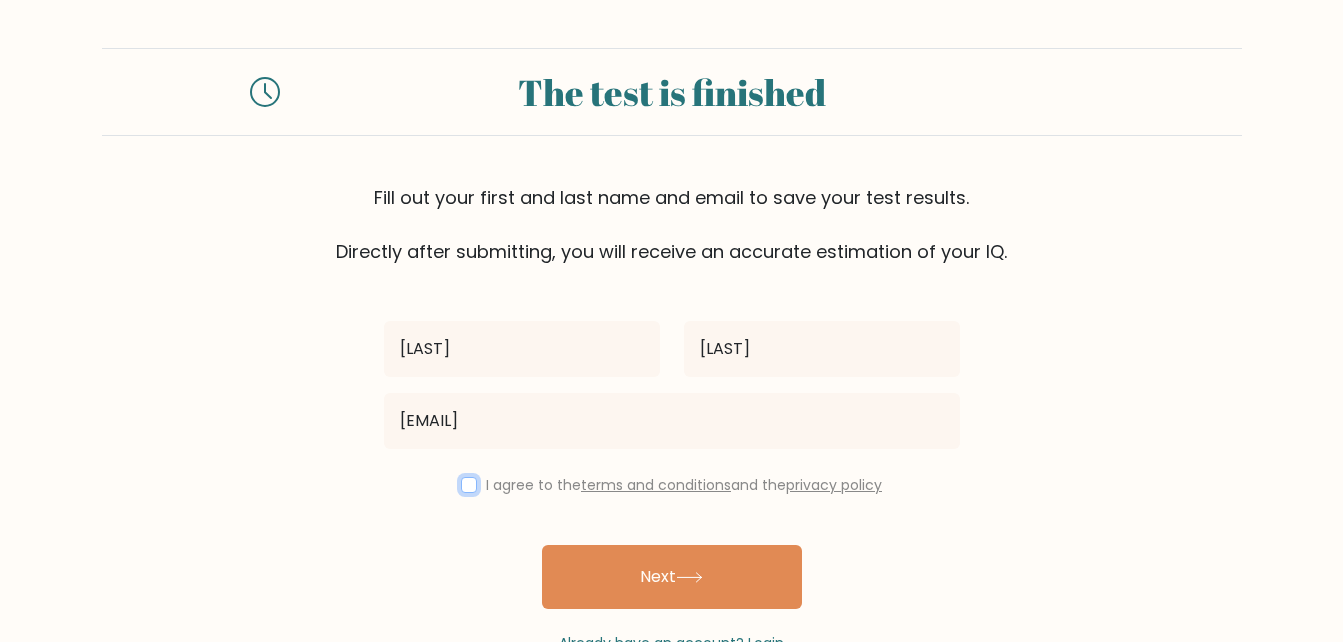 click at bounding box center [469, 485] 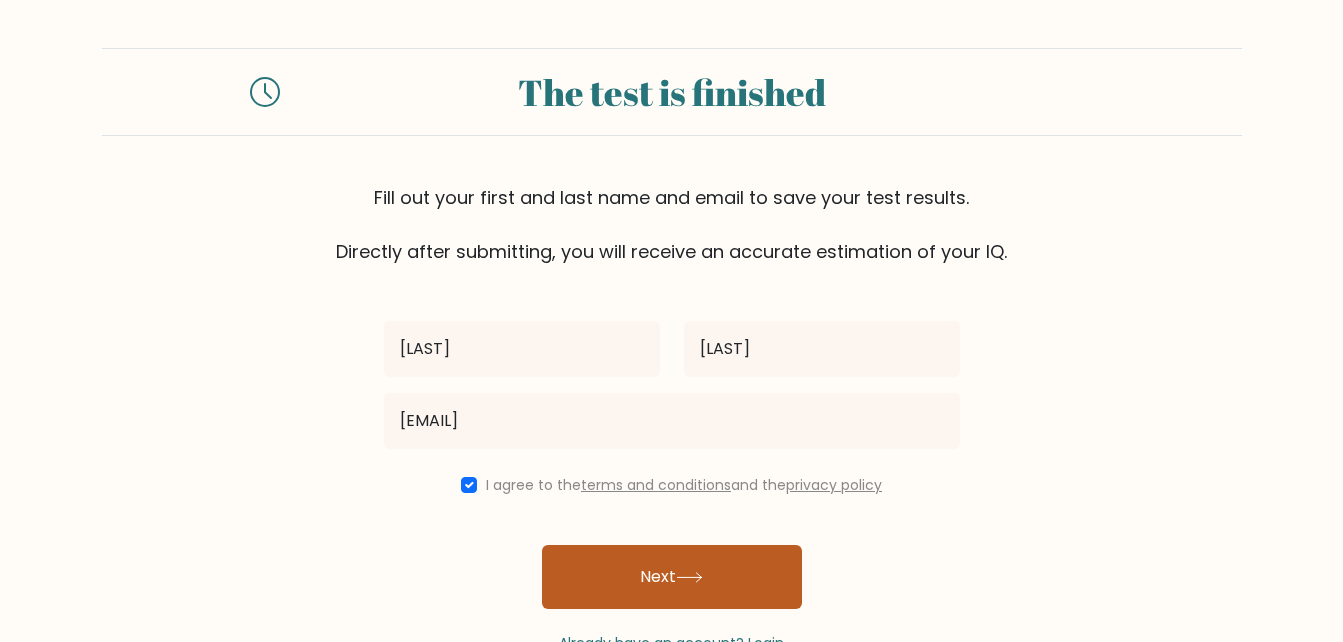 click on "Next" at bounding box center [672, 577] 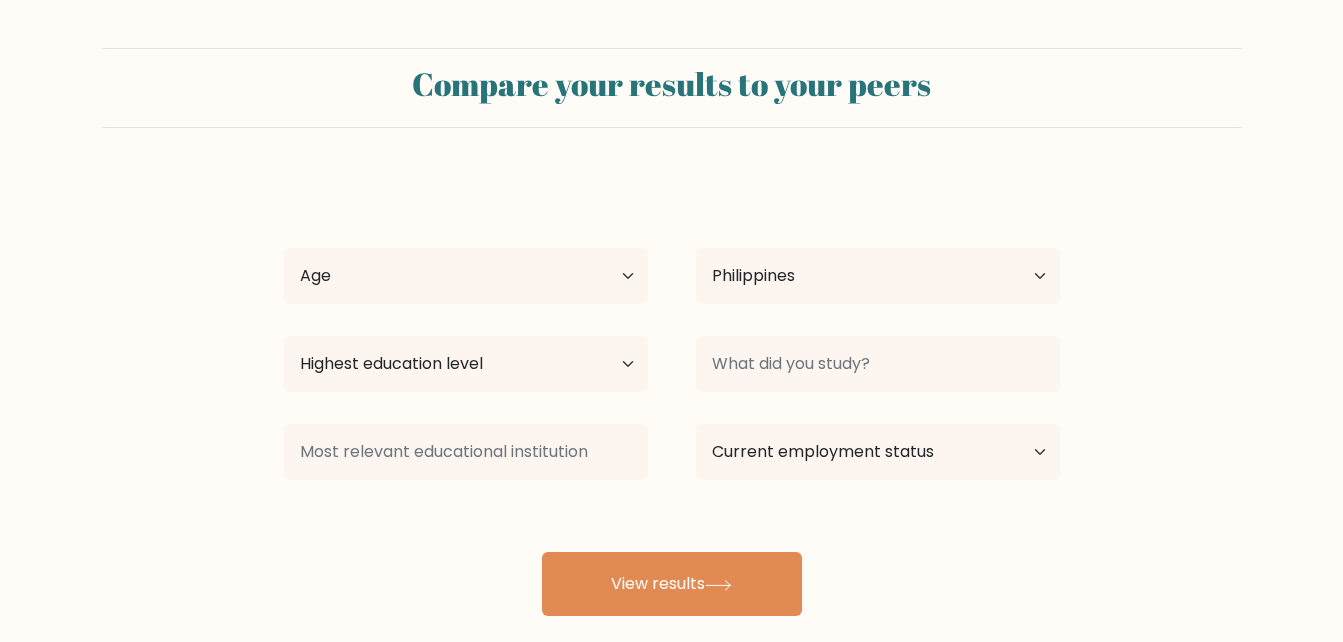 select on "PH" 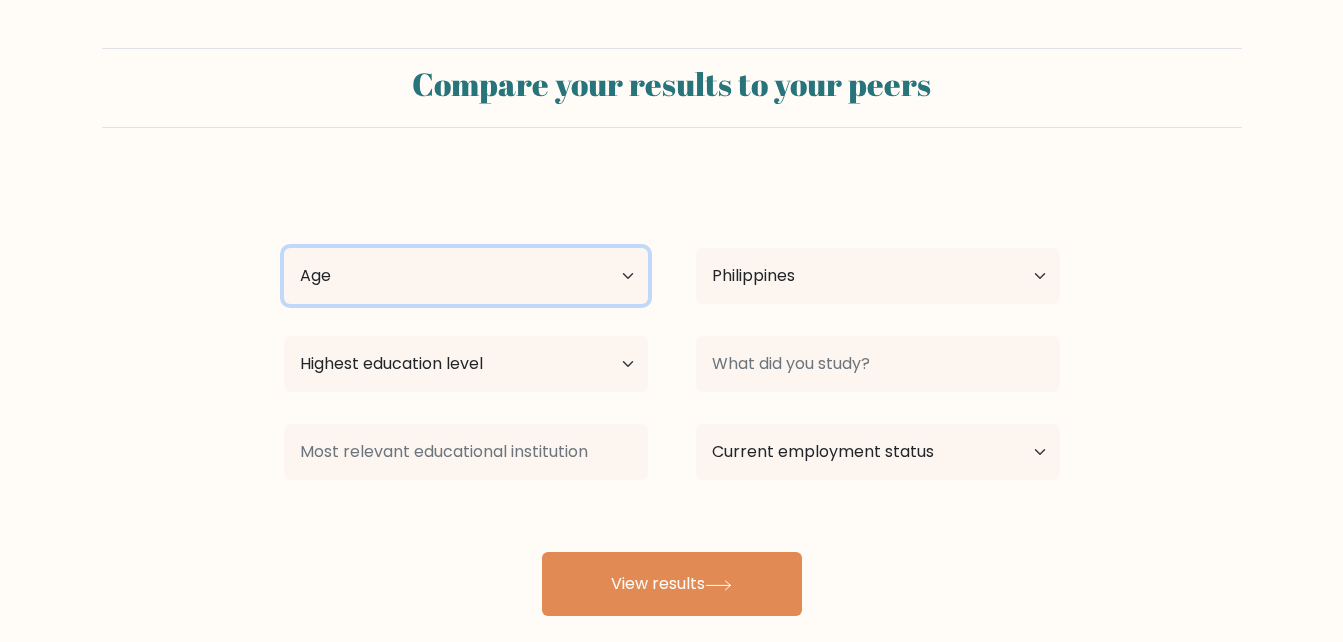 click on "Age
Under 18 years old
18-24 years old
25-34 years old
35-44 years old
45-54 years old
55-64 years old
65 years old and above" at bounding box center [466, 276] 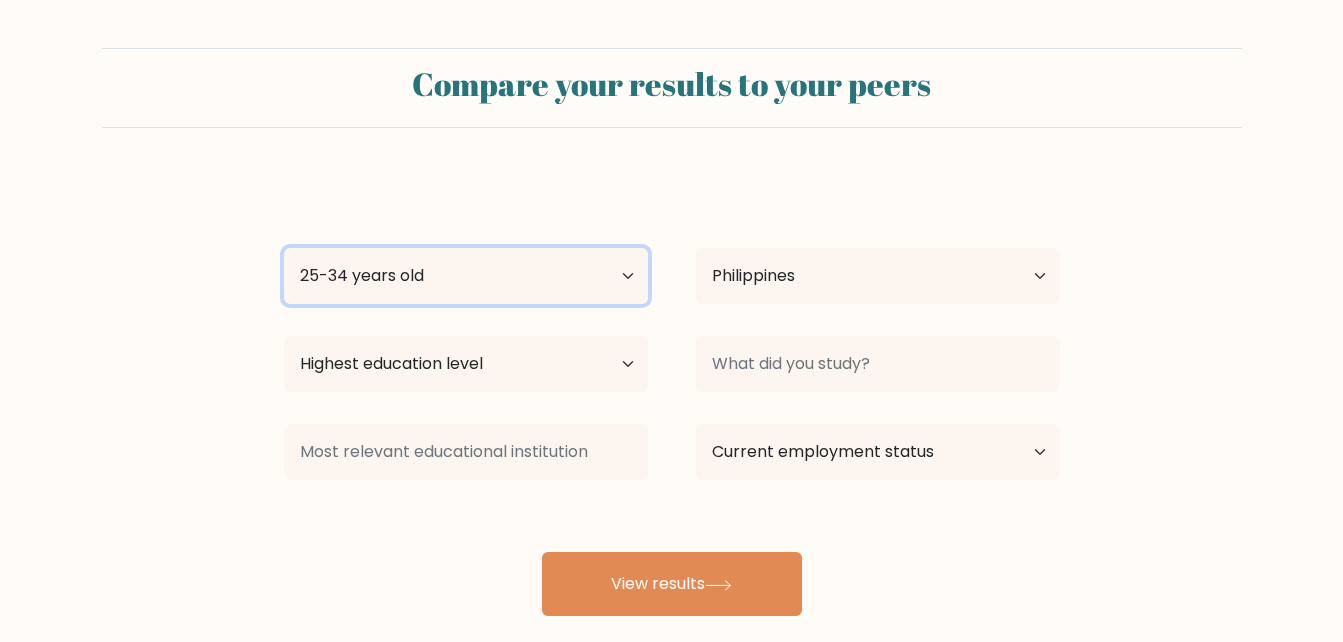 click on "Age
Under 18 years old
18-24 years old
25-34 years old
35-44 years old
45-54 years old
55-64 years old
65 years old and above" at bounding box center (466, 276) 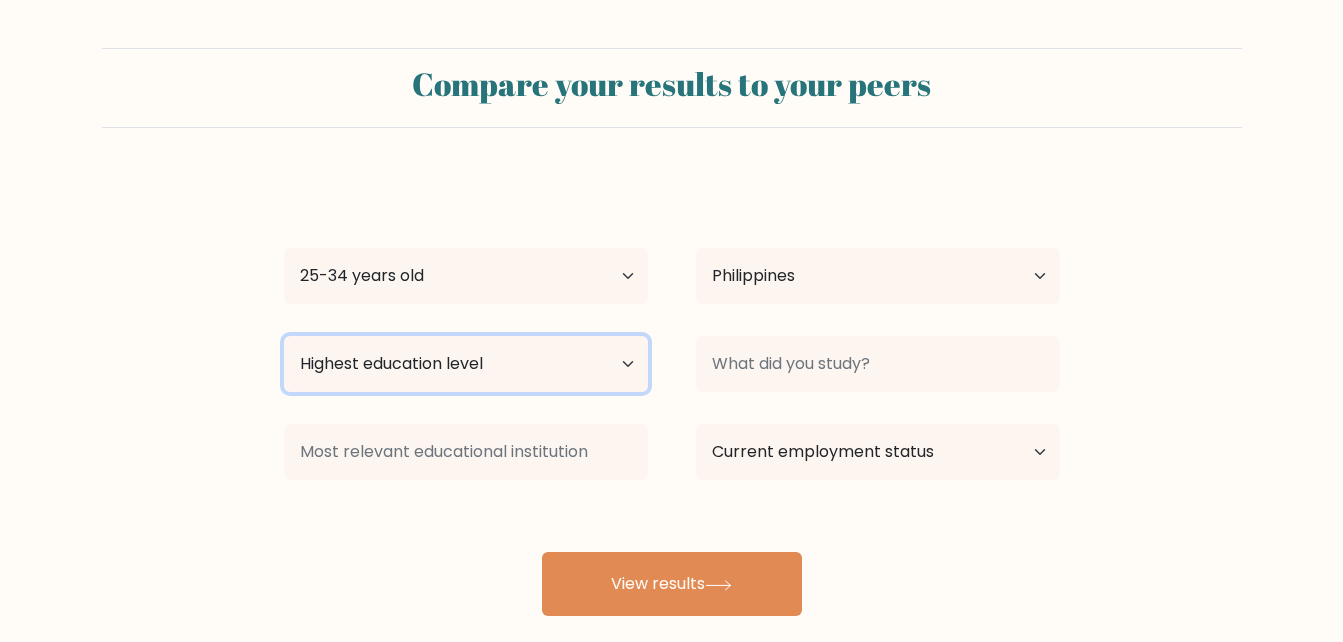 click on "Highest education level
No schooling
Primary
Lower Secondary
Upper Secondary
Occupation Specific
Bachelor's degree
Master's degree
Doctoral degree" at bounding box center (466, 364) 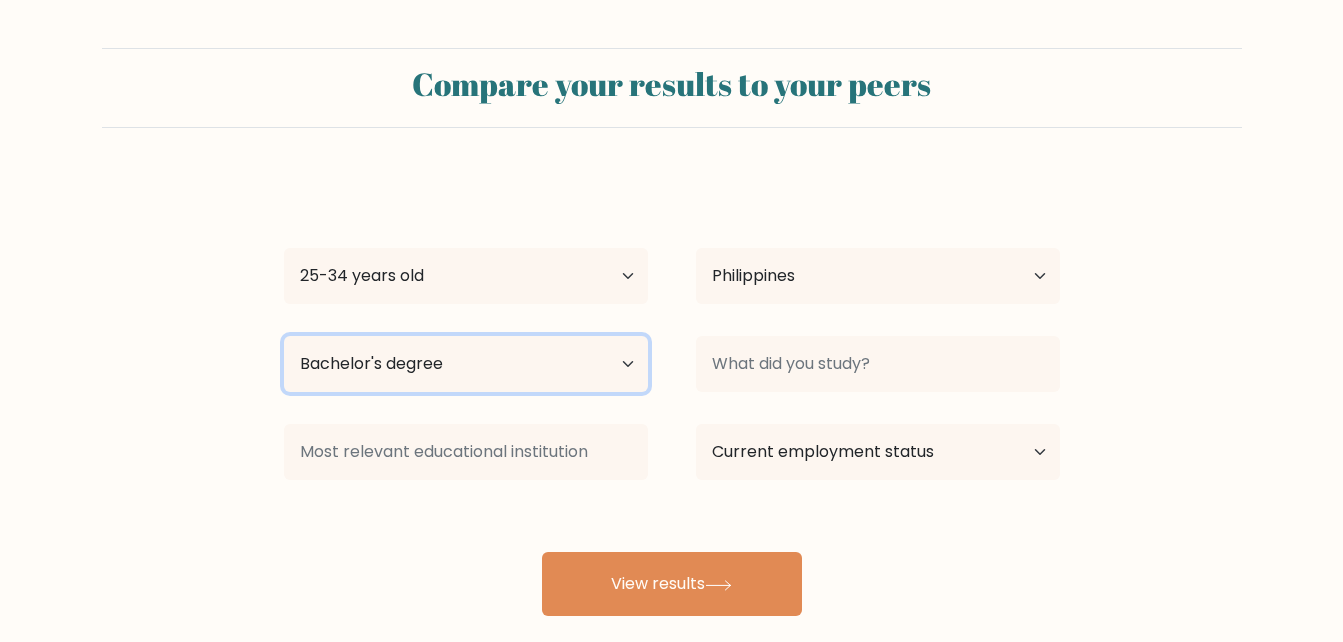 click on "Highest education level
No schooling
Primary
Lower Secondary
Upper Secondary
Occupation Specific
Bachelor's degree
Master's degree
Doctoral degree" at bounding box center (466, 364) 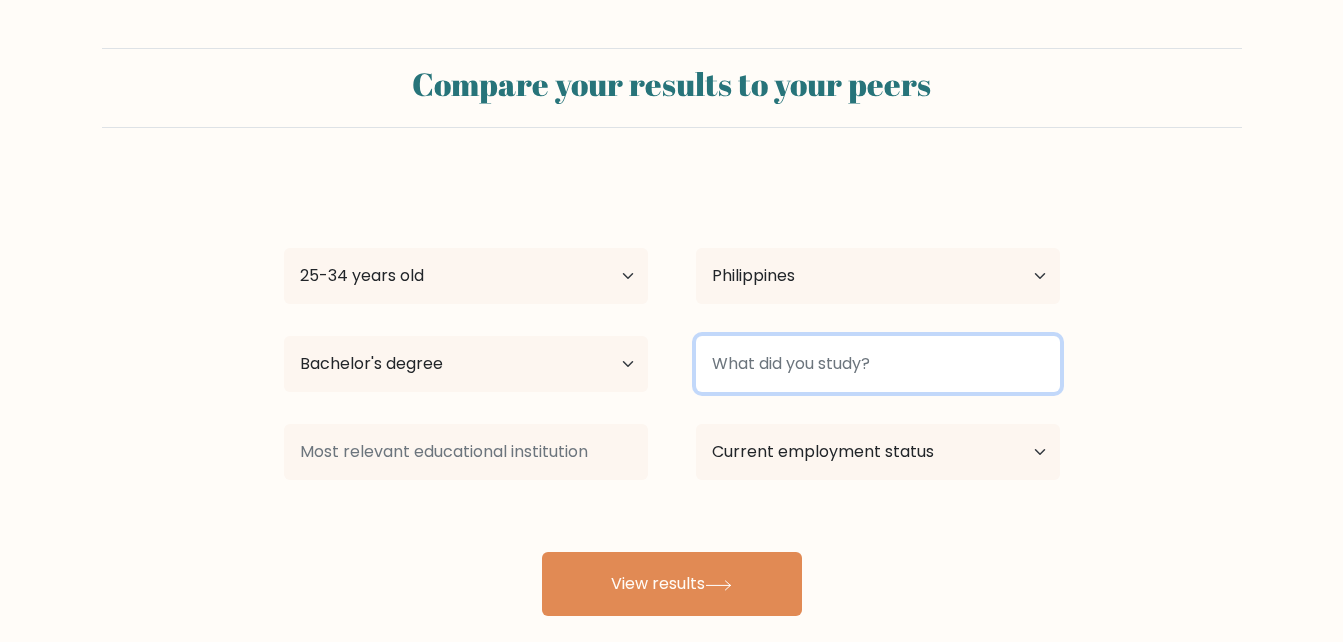 click at bounding box center [878, 364] 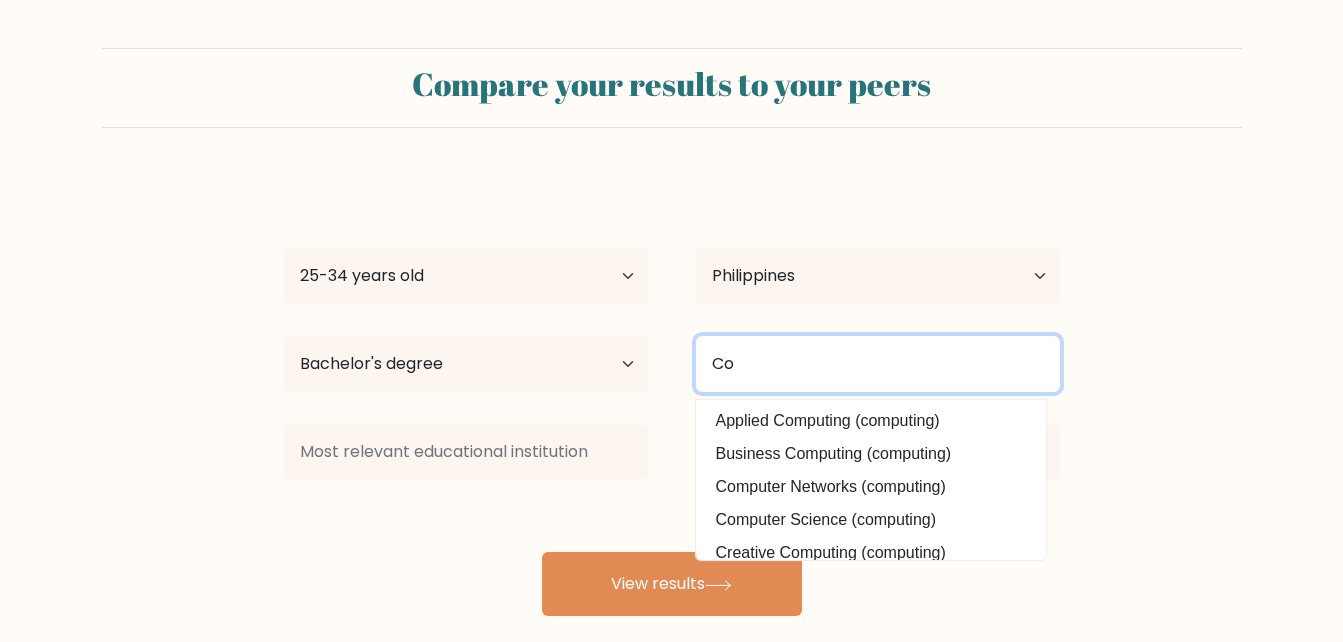 type on "C" 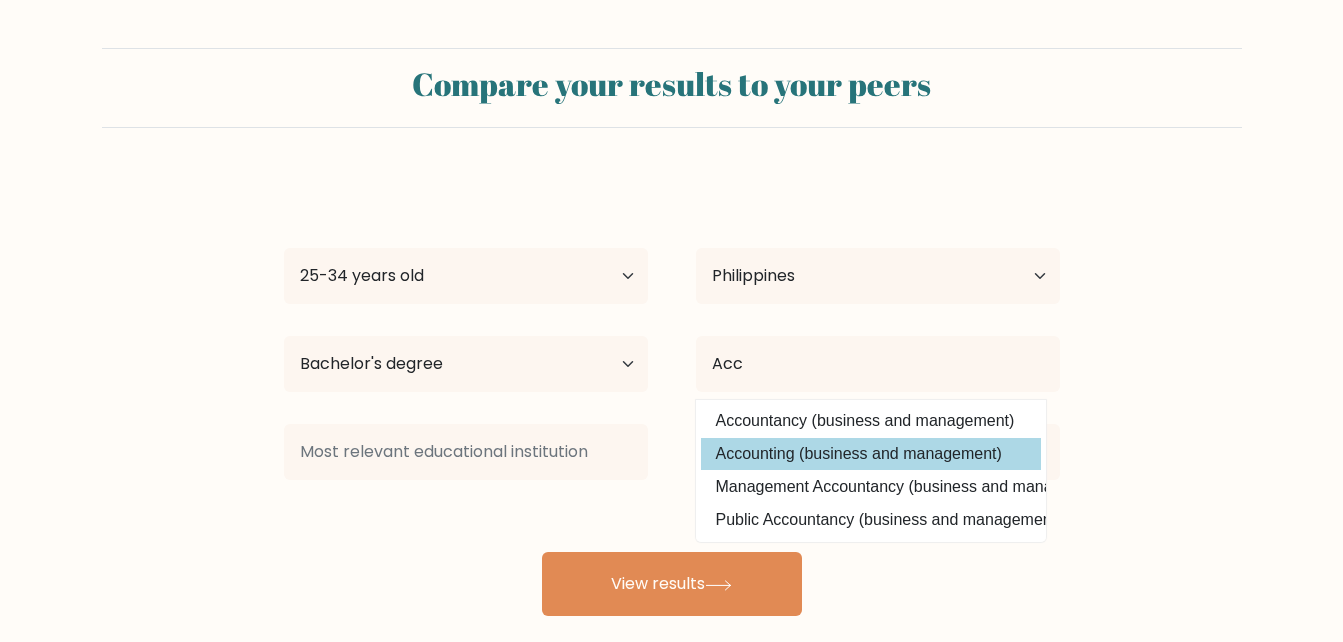 click on "Rocky
Martinez
Age
Under 18 years old
18-24 years old
25-34 years old
35-44 years old
45-54 years old
55-64 years old
65 years old and above
Country
Afghanistan
Albania
Algeria
American Samoa
Andorra
Angola
Anguilla
Antarctica
Antigua and Barbuda
Argentina
Armenia
Aruba
Australia
Austria
Azerbaijan
Bahamas
Bahrain
Bangladesh
Barbados
Belarus
Belgium
Belize
Benin
Bermuda
Bhutan
Bolivia
Bonaire, Sint Eustatius and Saba
Bosnia and Herzegovina
Botswana
Bouvet Island
Brazil
Brunei" at bounding box center (672, 396) 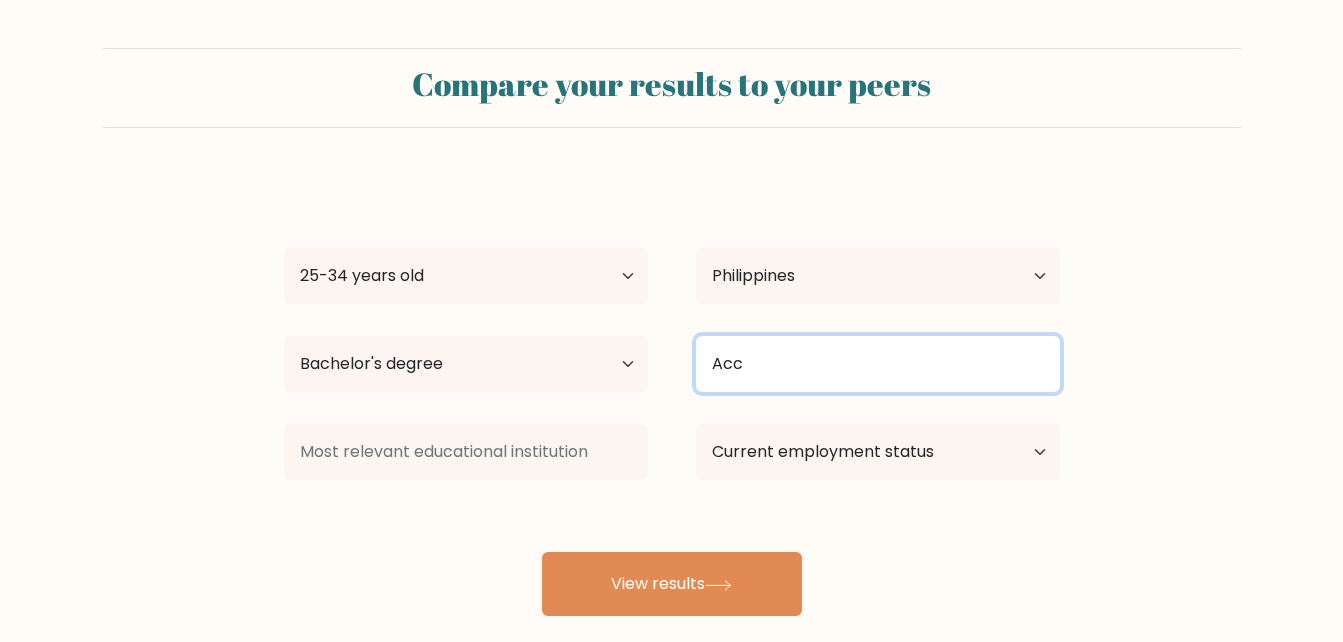 click on "Acc" at bounding box center (878, 364) 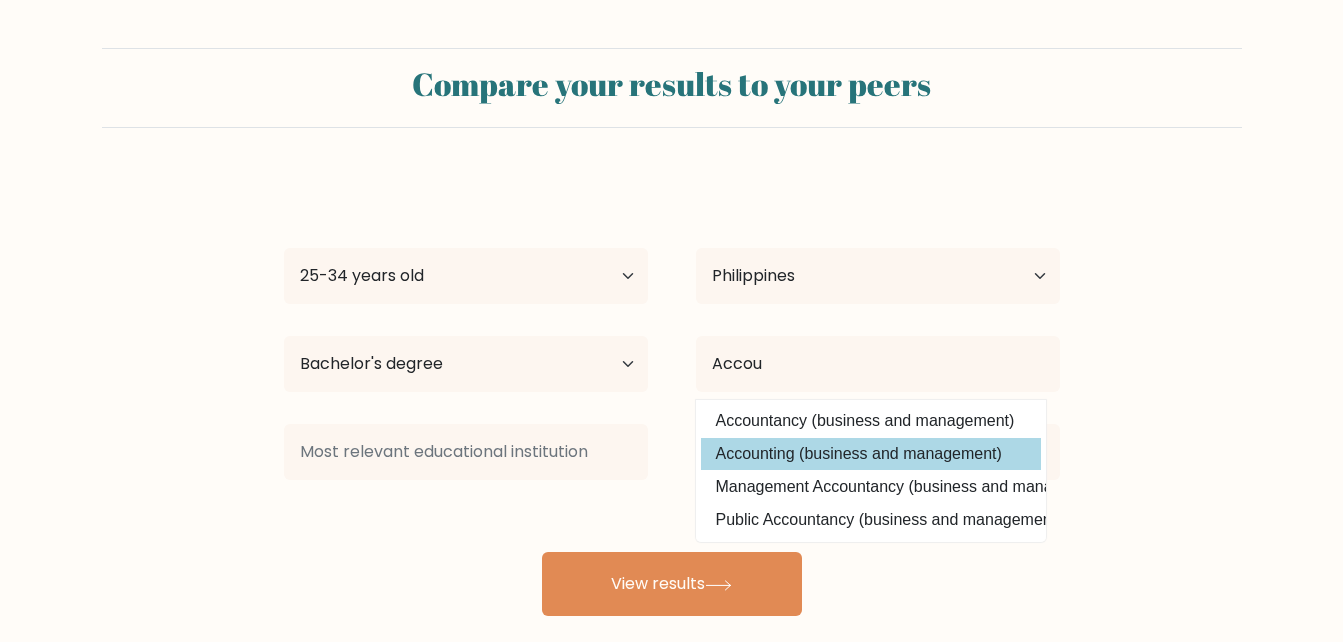click on "Rocky
Martinez
Age
Under 18 years old
18-24 years old
25-34 years old
35-44 years old
45-54 years old
55-64 years old
65 years old and above
Country
Afghanistan
Albania
Algeria
American Samoa
Andorra
Angola
Anguilla
Antarctica
Antigua and Barbuda
Argentina
Armenia
Aruba
Australia
Austria
Azerbaijan
Bahamas
Bahrain
Bangladesh
Barbados
Belarus
Belgium
Belize
Benin
Bermuda
Bhutan
Bolivia
Bonaire, Sint Eustatius and Saba
Bosnia and Herzegovina
Botswana
Bouvet Island
Brazil
Brunei" at bounding box center [672, 396] 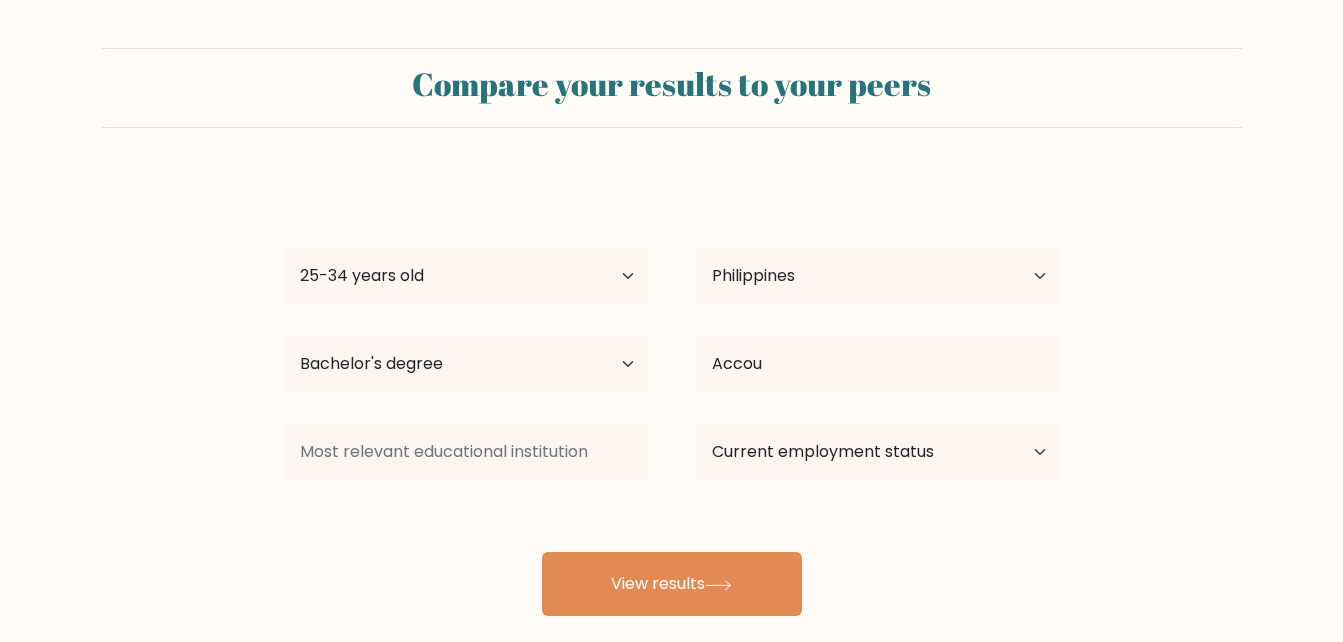 drag, startPoint x: 820, startPoint y: 400, endPoint x: 857, endPoint y: 374, distance: 45.221676 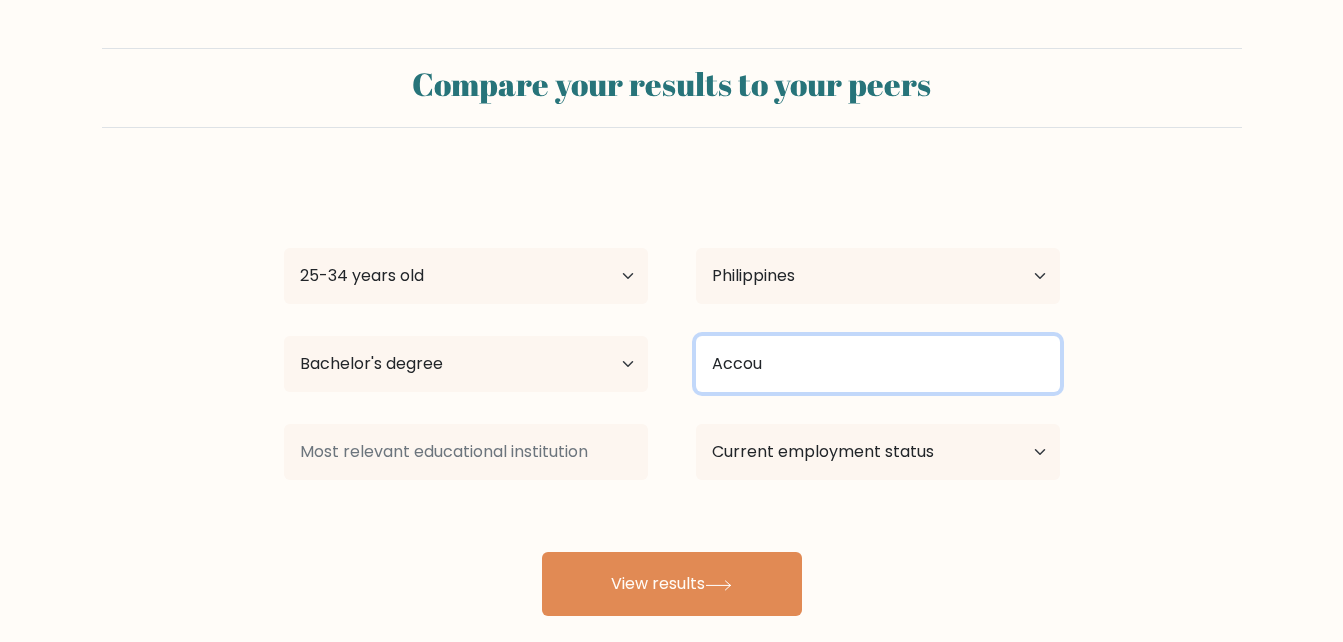 click on "Accou" at bounding box center (878, 364) 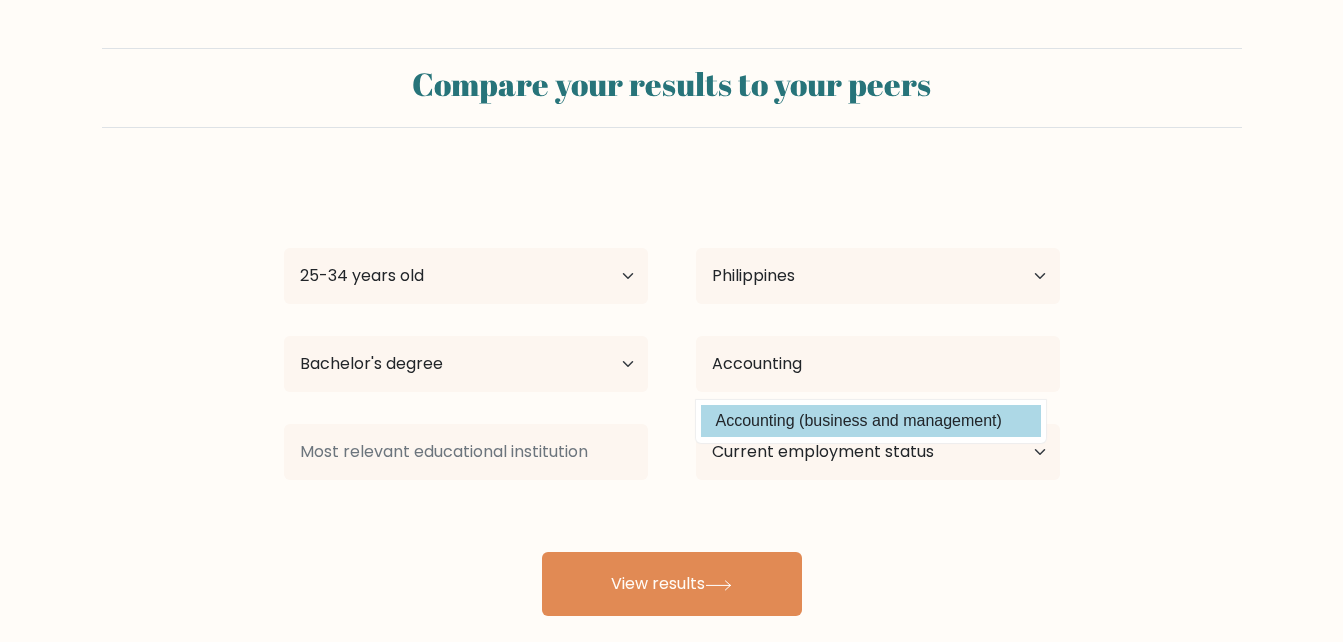 click on "Rocky
Martinez
Age
Under 18 years old
18-24 years old
25-34 years old
35-44 years old
45-54 years old
55-64 years old
65 years old and above
Country
Afghanistan
Albania
Algeria
American Samoa
Andorra
Angola
Anguilla
Antarctica
Antigua and Barbuda
Argentina
Armenia
Aruba
Australia
Austria
Azerbaijan
Bahamas
Bahrain
Bangladesh
Barbados
Belarus
Belgium
Belize
Benin
Bermuda
Bhutan
Bolivia
Bonaire, Sint Eustatius and Saba
Bosnia and Herzegovina
Botswana
Bouvet Island
Brazil
Brunei" at bounding box center (672, 396) 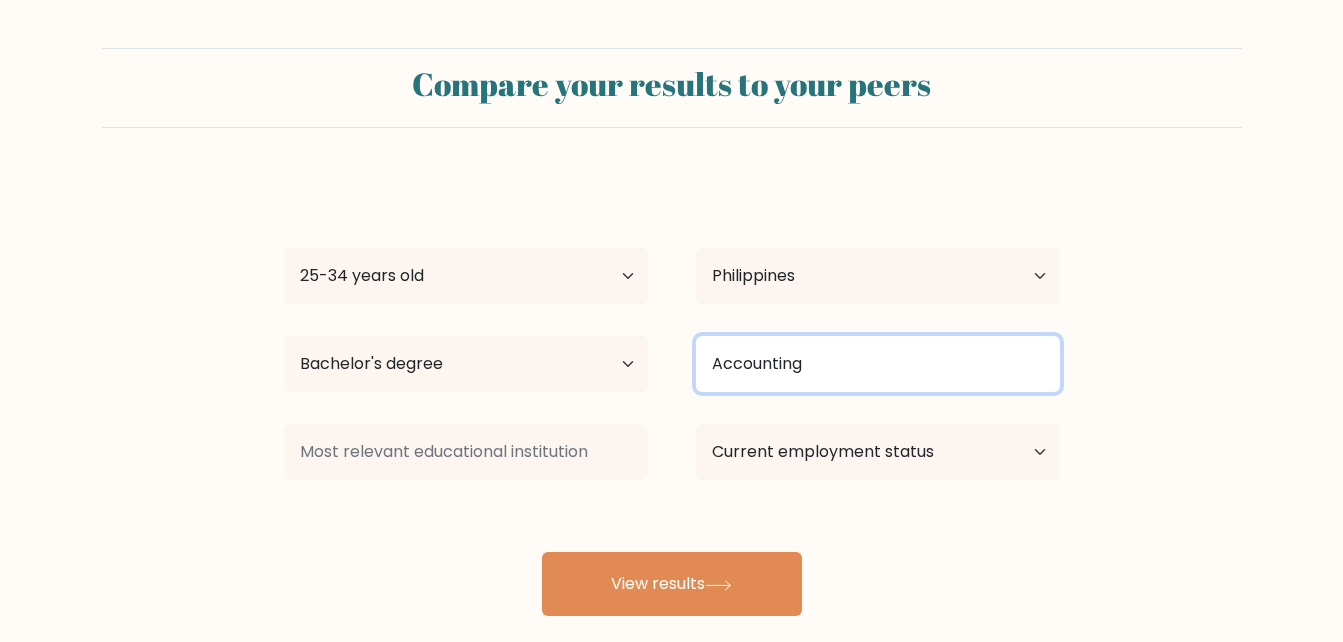 click on "Accounting" at bounding box center (878, 364) 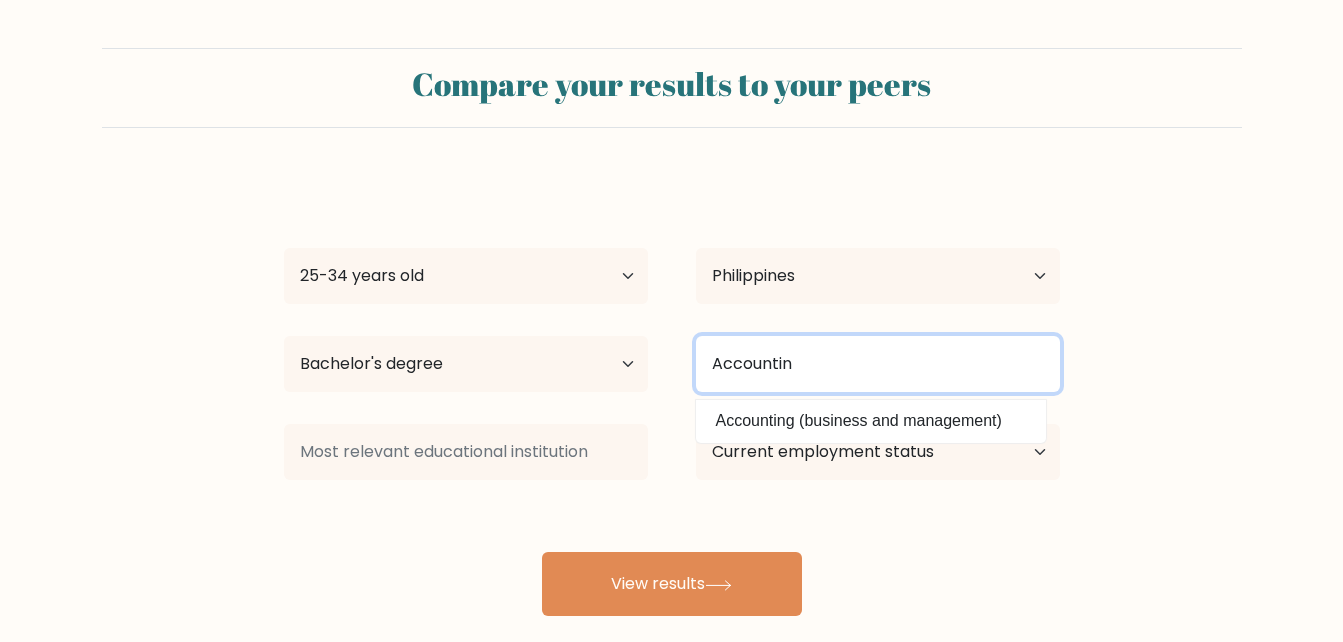 type on "Accounting" 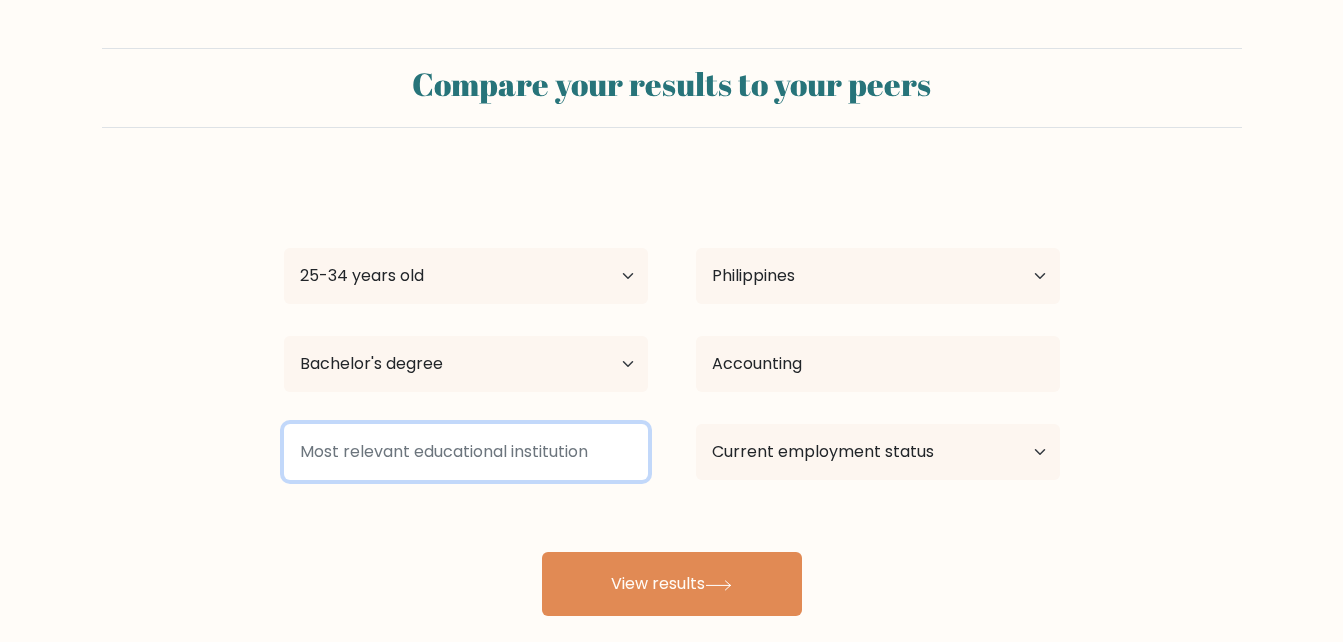 click at bounding box center [466, 452] 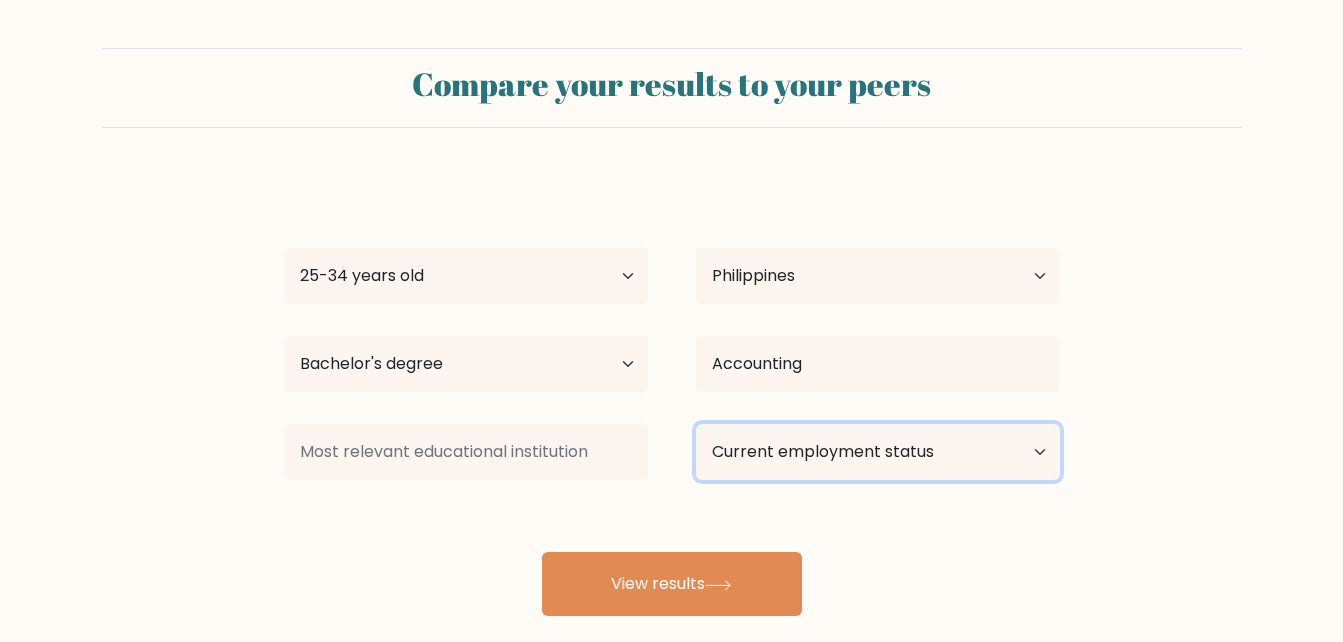 click on "Current employment status
Employed
Student
Retired
Other / prefer not to answer" at bounding box center (878, 452) 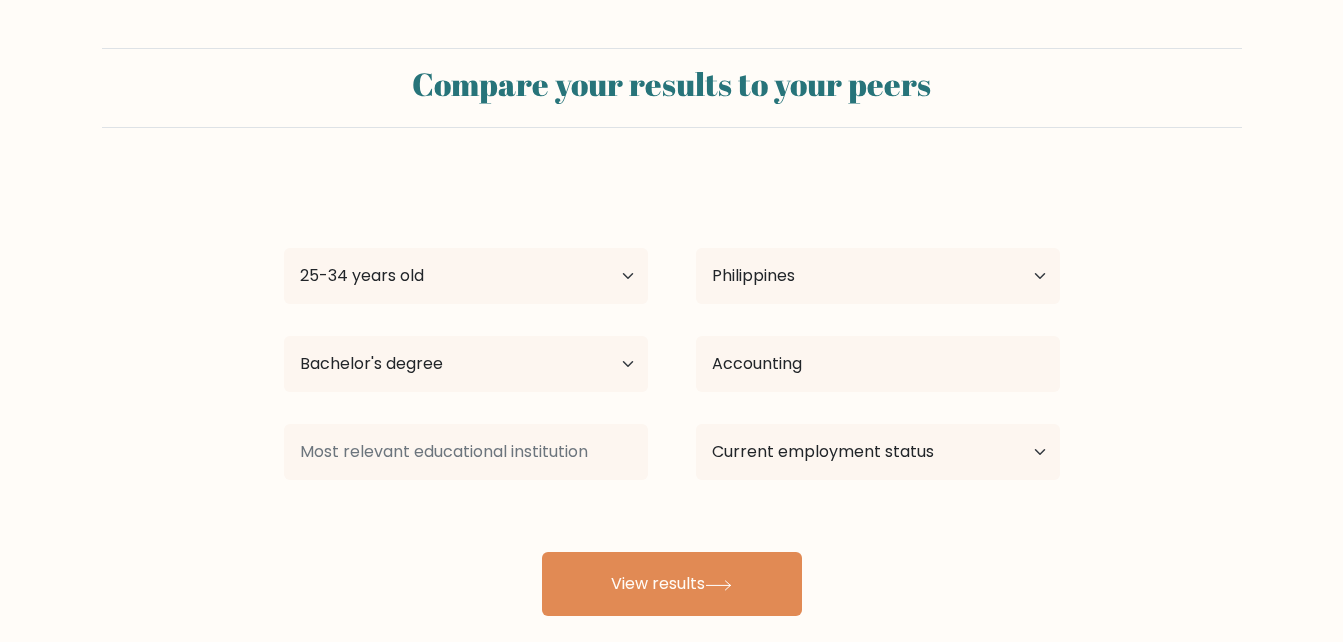 click on "Compare your results to your peers
Rocky
Martinez
Age
Under 18 years old
18-24 years old
25-34 years old
35-44 years old
45-54 years old
55-64 years old
65 years old and above
Country
Afghanistan
Albania
Algeria
American Samoa
Andorra
Angola
Anguilla
Antarctica
Antigua and Barbuda
Argentina
Armenia
Aruba
Australia" at bounding box center (671, 332) 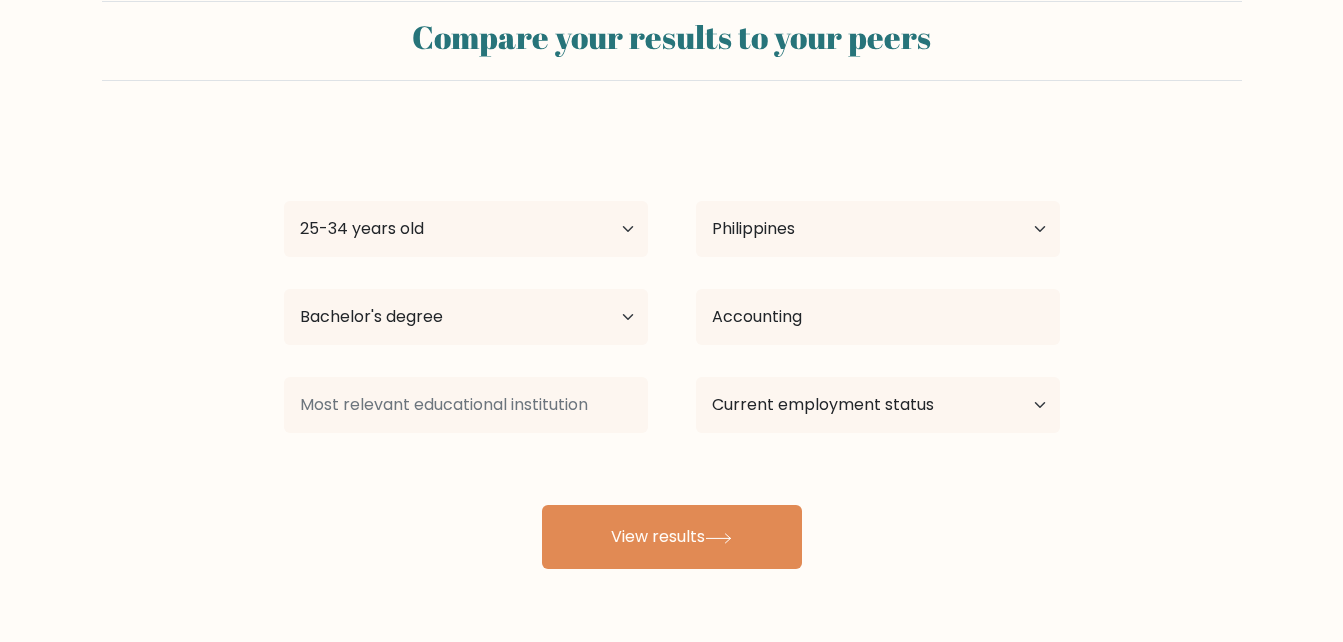 scroll, scrollTop: 51, scrollLeft: 0, axis: vertical 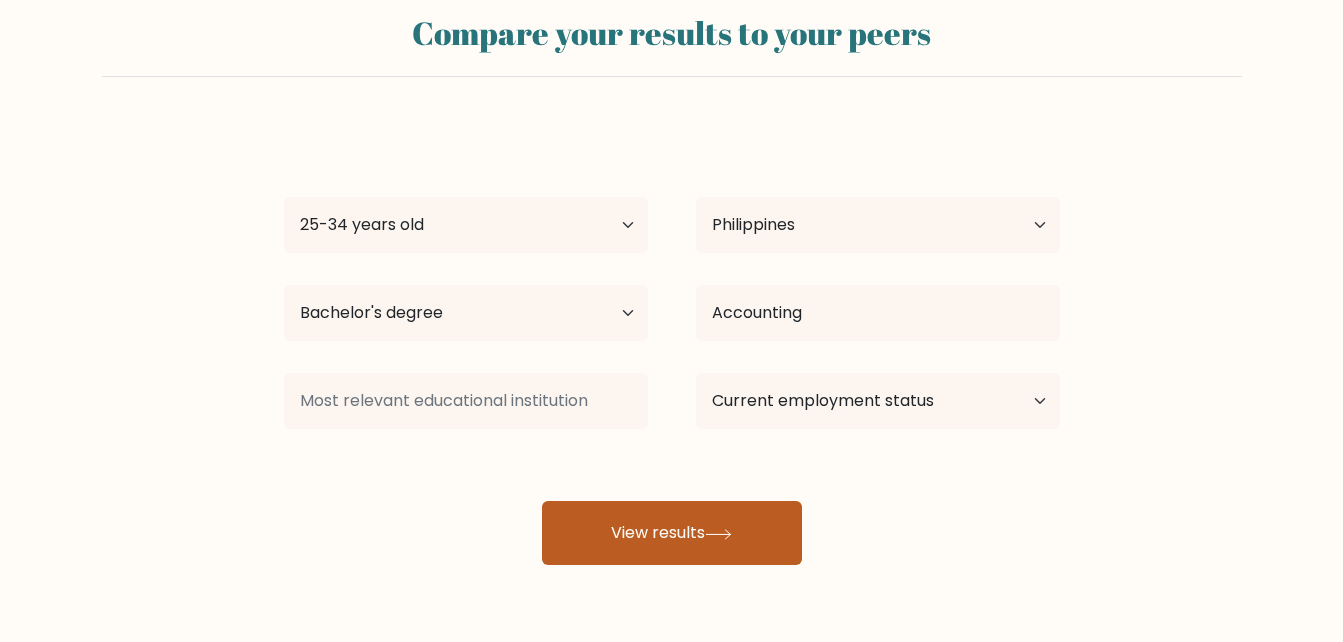 click on "View results" at bounding box center (672, 533) 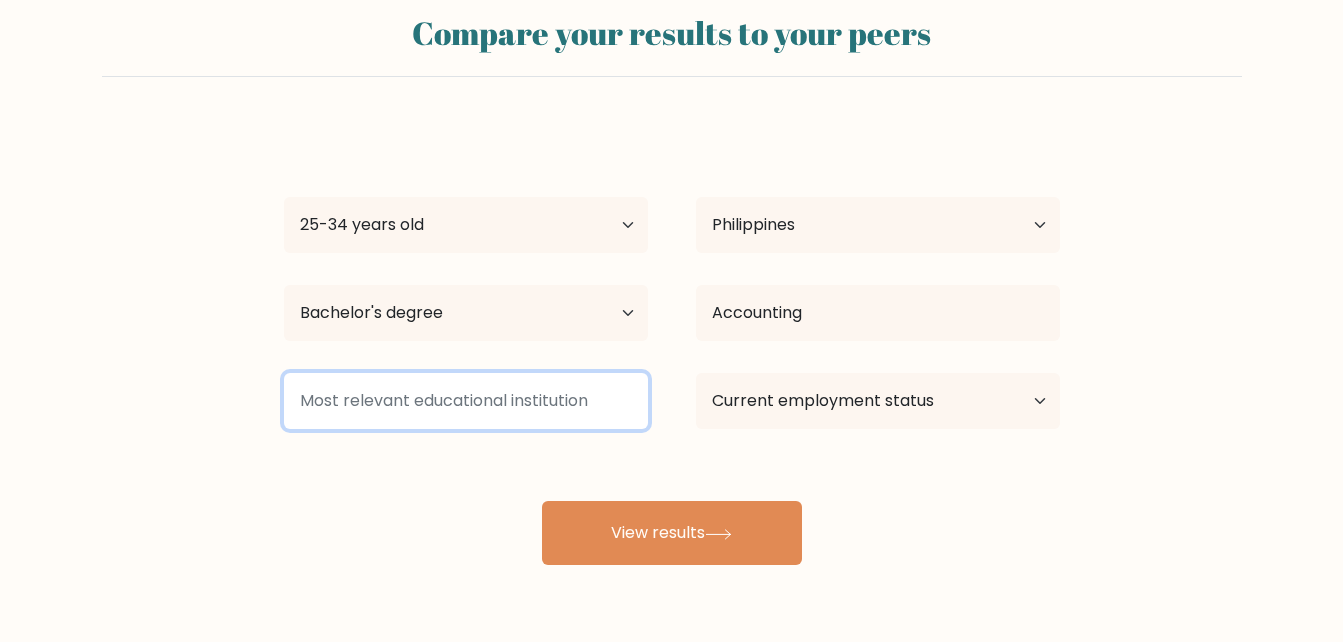 click at bounding box center [466, 401] 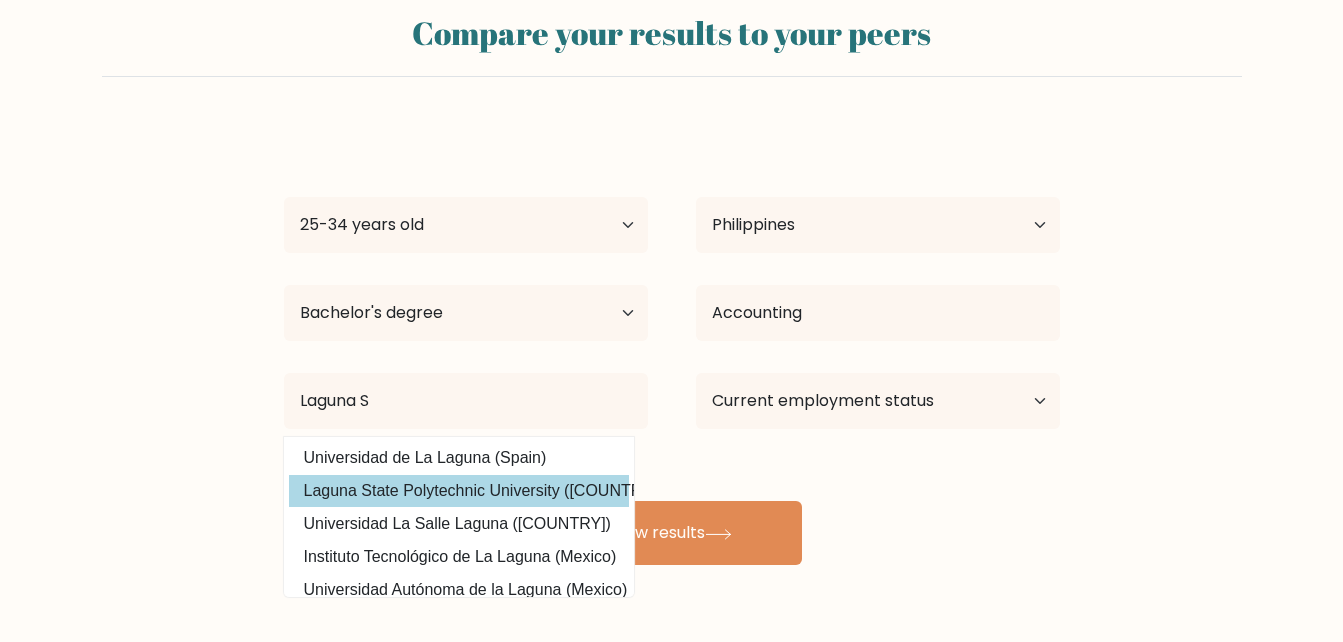 click on "Rocky
Martinez
Age
Under 18 years old
18-24 years old
25-34 years old
35-44 years old
45-54 years old
55-64 years old
65 years old and above
Country
Afghanistan
Albania
Algeria
American Samoa
Andorra
Angola
Anguilla
Antarctica
Antigua and Barbuda
Argentina
Armenia
Aruba
Australia
Austria
Azerbaijan
Bahamas
Bahrain
Bangladesh
Barbados
Belarus
Belgium
Belize
Benin
Bermuda
Bhutan
Bolivia
Bonaire, Sint Eustatius and Saba
Bosnia and Herzegovina
Botswana
Bouvet Island
Brazil
Brunei" at bounding box center [672, 345] 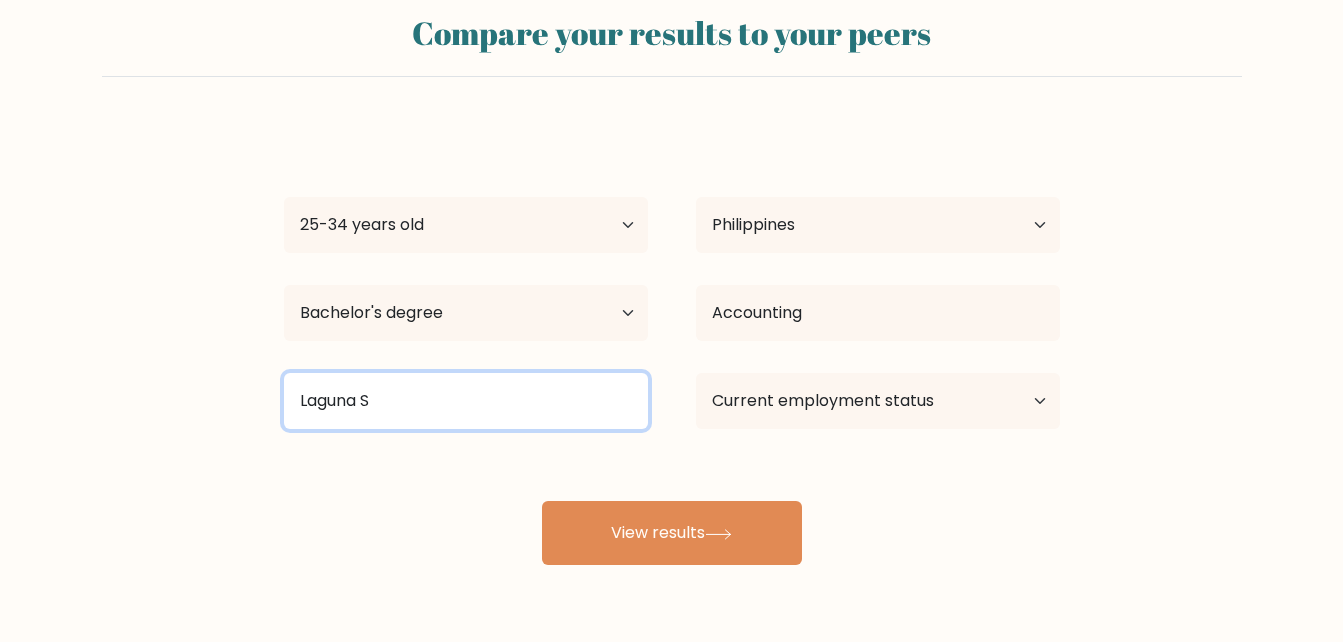click on "Laguna S" at bounding box center [466, 401] 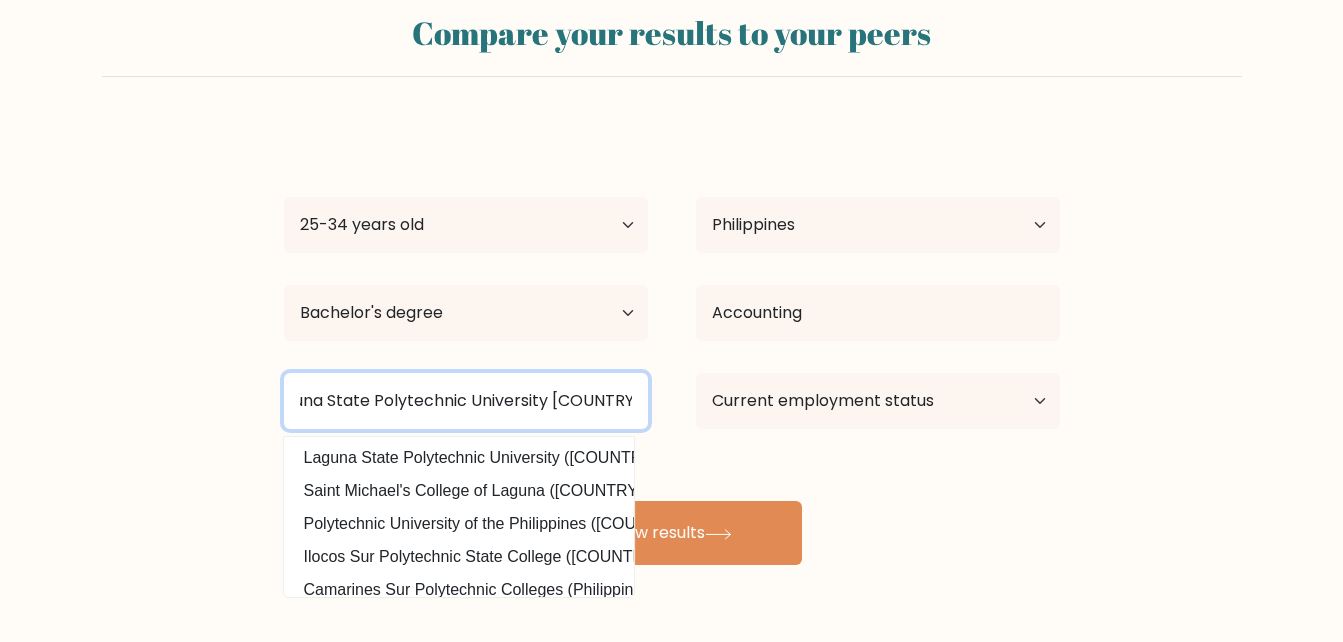 scroll, scrollTop: 0, scrollLeft: 41, axis: horizontal 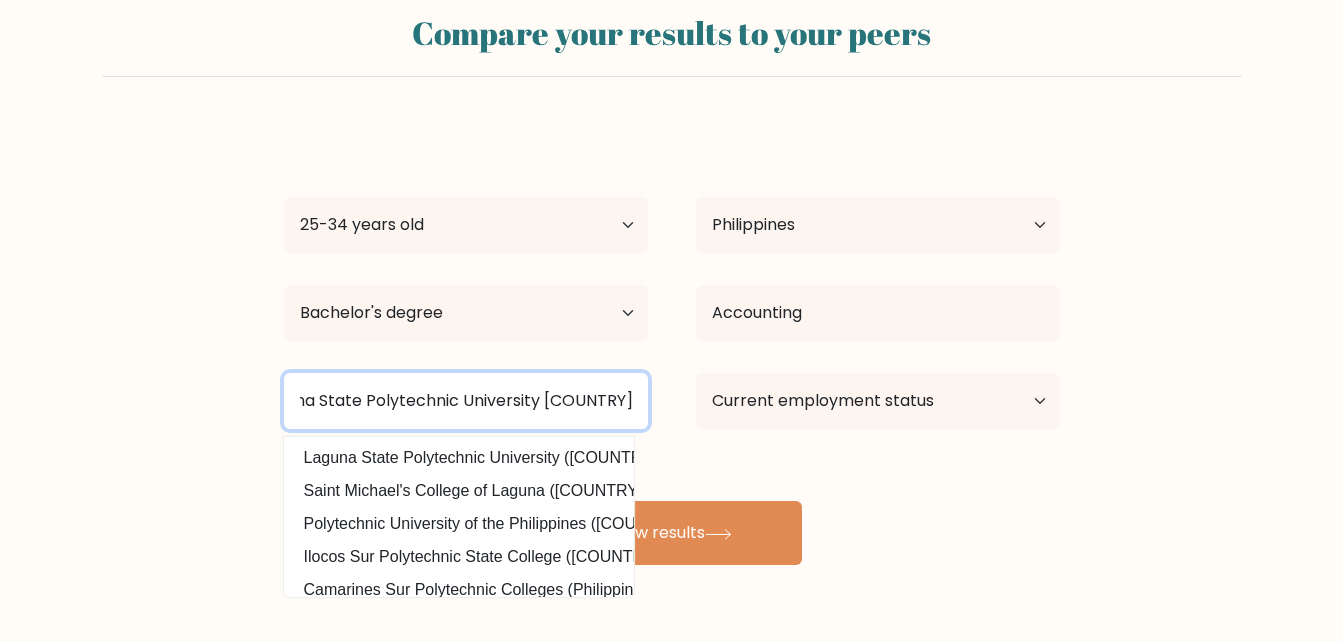 type on "Laguna State Polytechnic University Philippines" 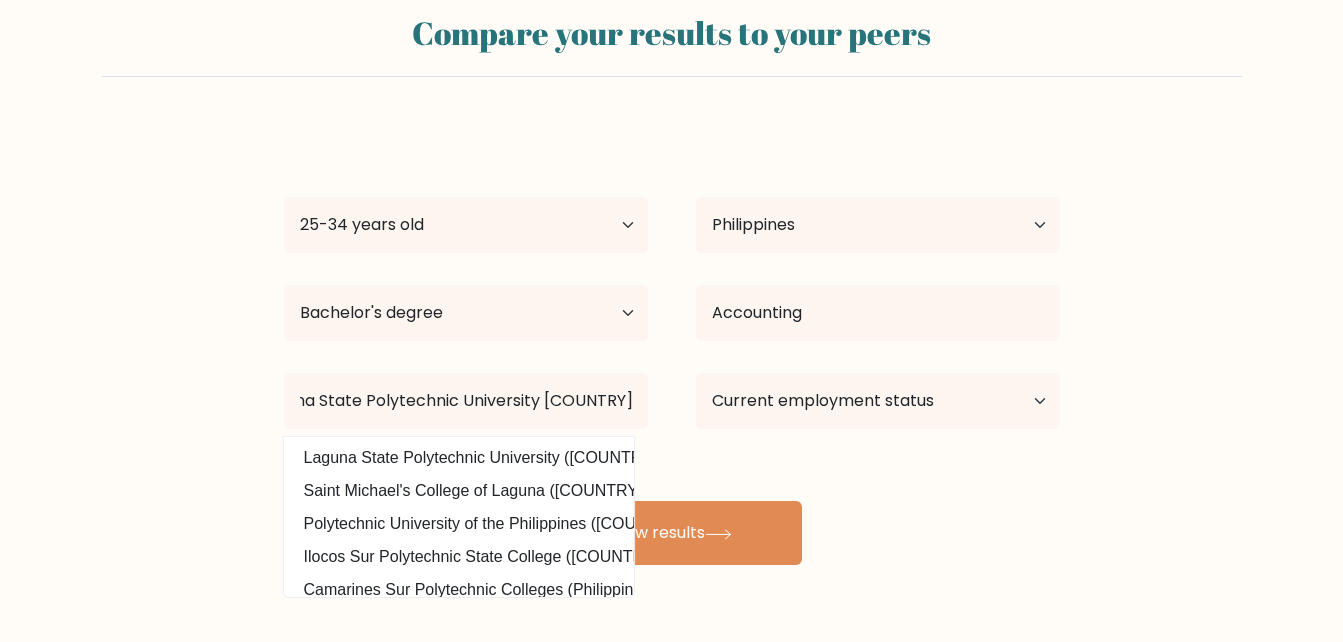 scroll, scrollTop: 0, scrollLeft: 0, axis: both 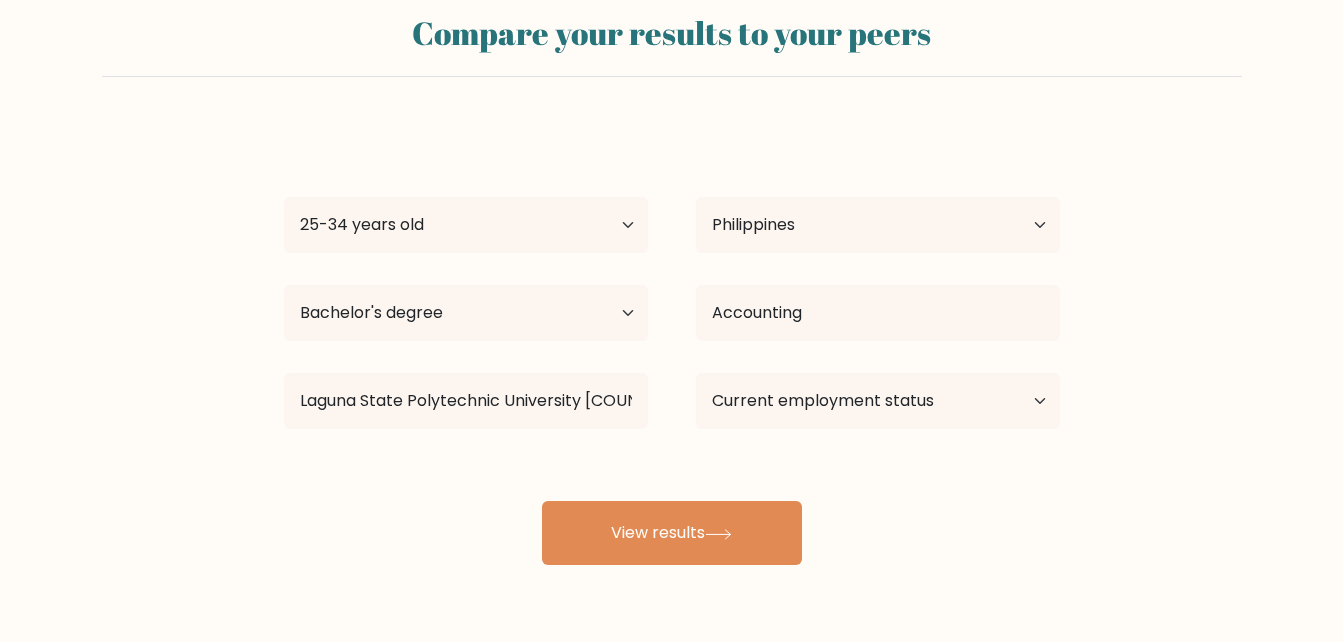 click on "Rocky
Martinez
Age
Under 18 years old
18-24 years old
25-34 years old
35-44 years old
45-54 years old
55-64 years old
65 years old and above
Country
Afghanistan
Albania
Algeria
American Samoa
Andorra
Angola
Anguilla
Antarctica
Antigua and Barbuda
Argentina
Armenia
Aruba
Australia
Austria
Azerbaijan
Bahamas
Bahrain
Bangladesh
Barbados
Belarus
Belgium
Belize
Benin
Bermuda
Bhutan
Bolivia
Bonaire, Sint Eustatius and Saba
Bosnia and Herzegovina
Botswana
Bouvet Island
Brazil
Brunei" at bounding box center (672, 345) 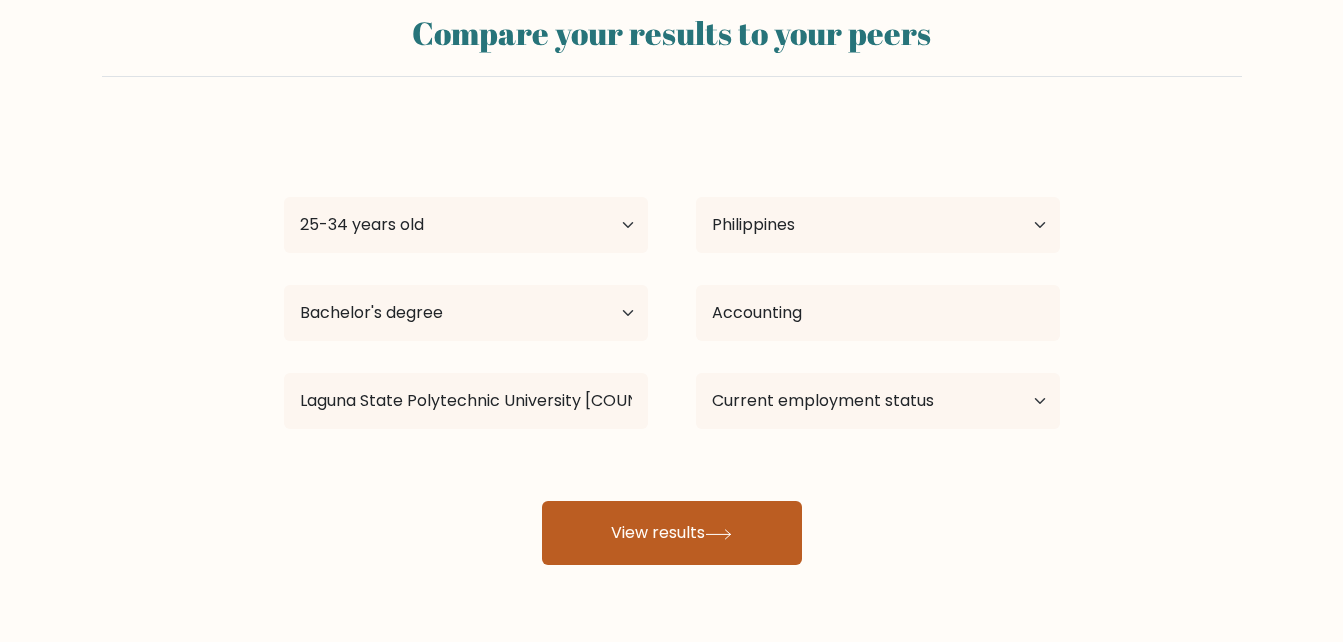 click on "View results" at bounding box center [672, 533] 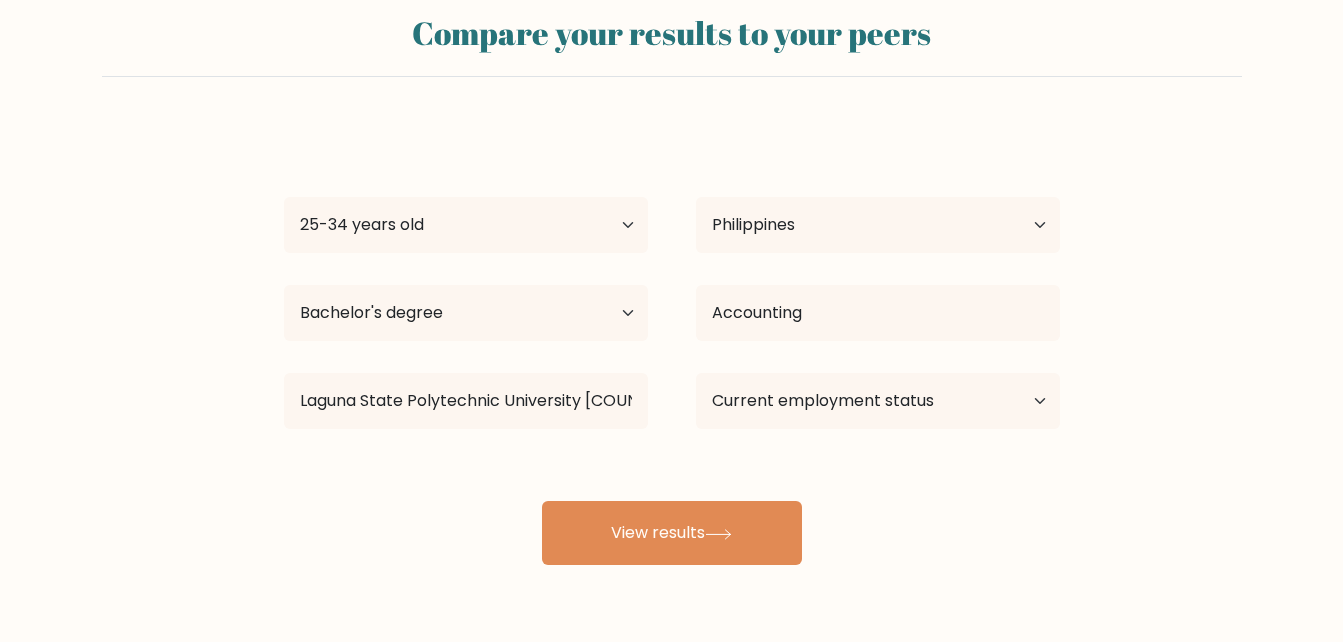 drag, startPoint x: 957, startPoint y: 441, endPoint x: 1026, endPoint y: 419, distance: 72.42237 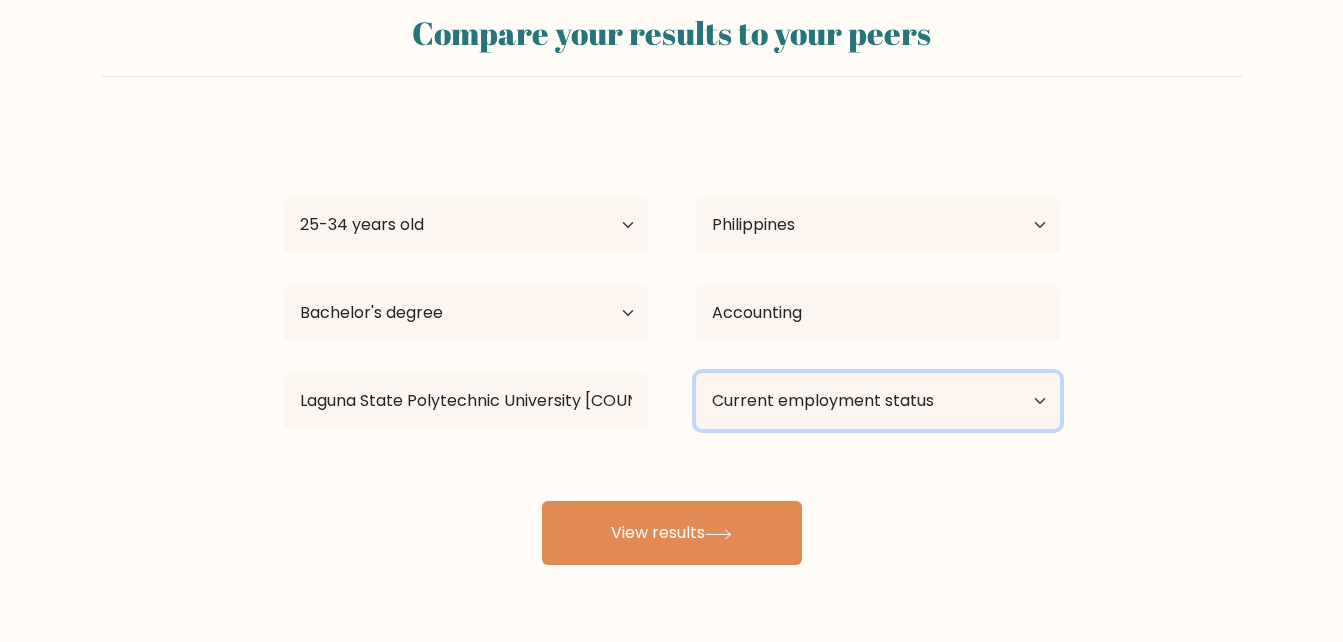 click on "Current employment status
Employed
Student
Retired
Other / prefer not to answer" at bounding box center [878, 401] 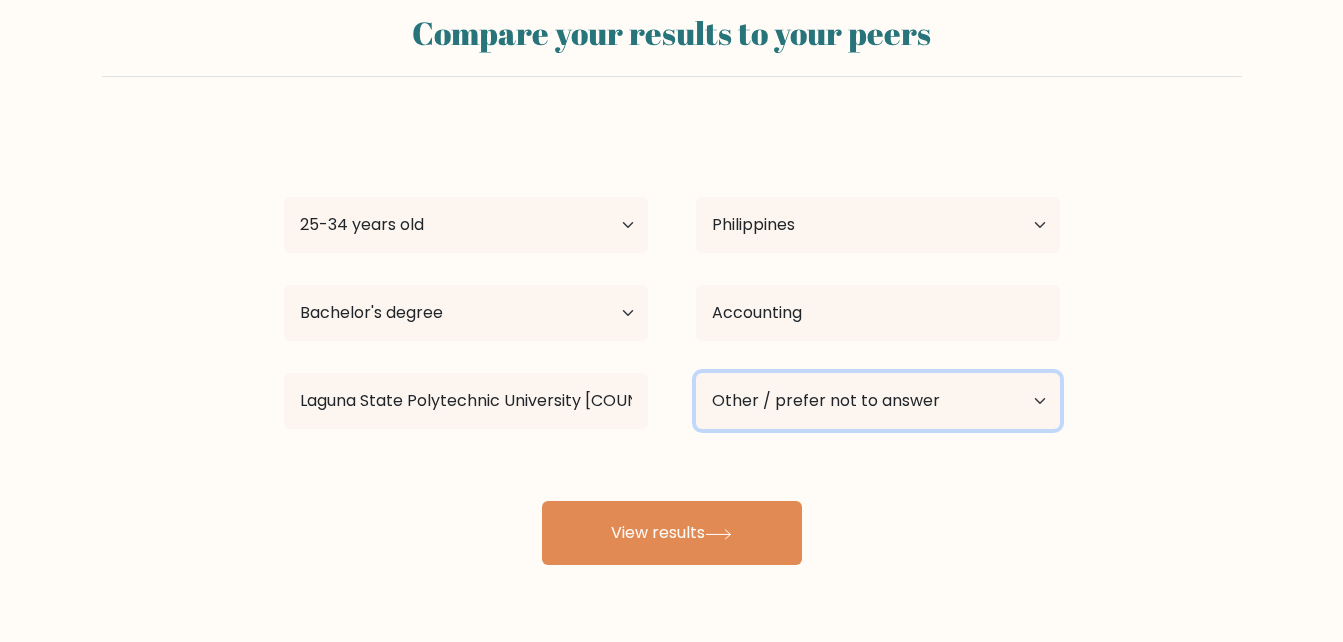 click on "Current employment status
Employed
Student
Retired
Other / prefer not to answer" at bounding box center [878, 401] 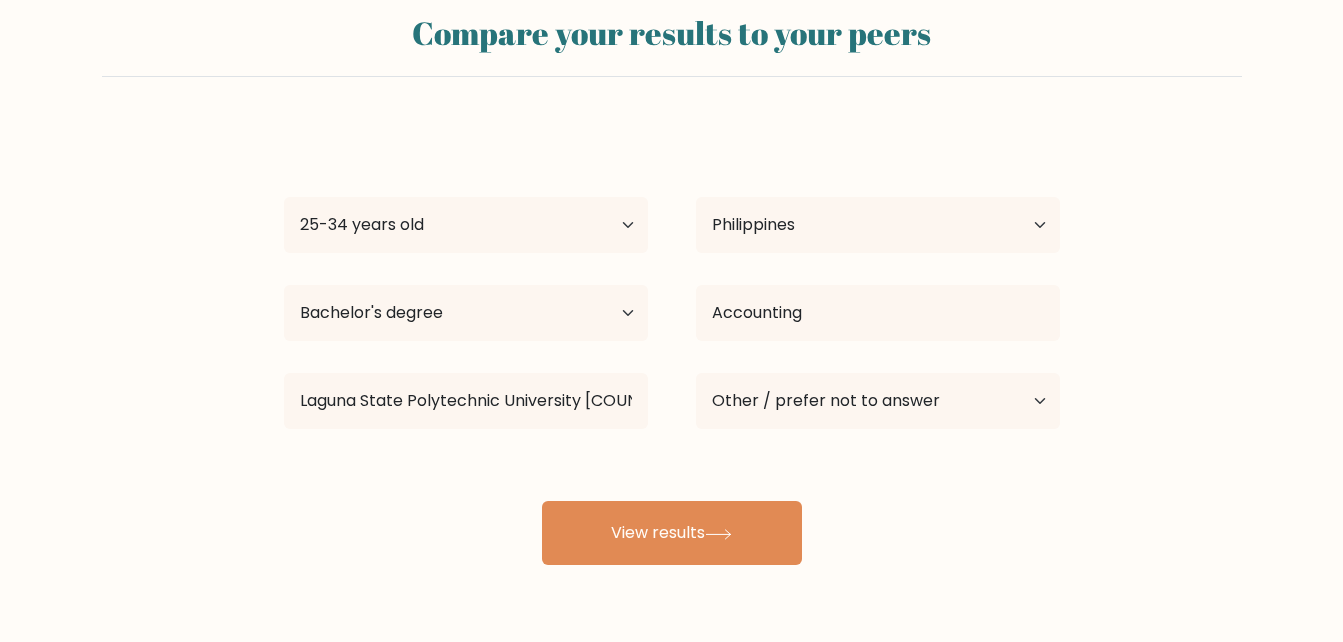 click on "Rocky
Martinez
Age
Under 18 years old
18-24 years old
25-34 years old
35-44 years old
45-54 years old
55-64 years old
65 years old and above
Country
Afghanistan
Albania
Algeria
American Samoa
Andorra
Angola
Anguilla
Antarctica
Antigua and Barbuda
Argentina
Armenia
Aruba
Australia
Austria
Azerbaijan
Bahamas
Bahrain
Bangladesh
Barbados
Belarus
Belgium
Belize
Benin
Bermuda
Bhutan
Bolivia
Bonaire, Sint Eustatius and Saba
Bosnia and Herzegovina
Botswana
Bouvet Island
Brazil
Brunei" at bounding box center [672, 345] 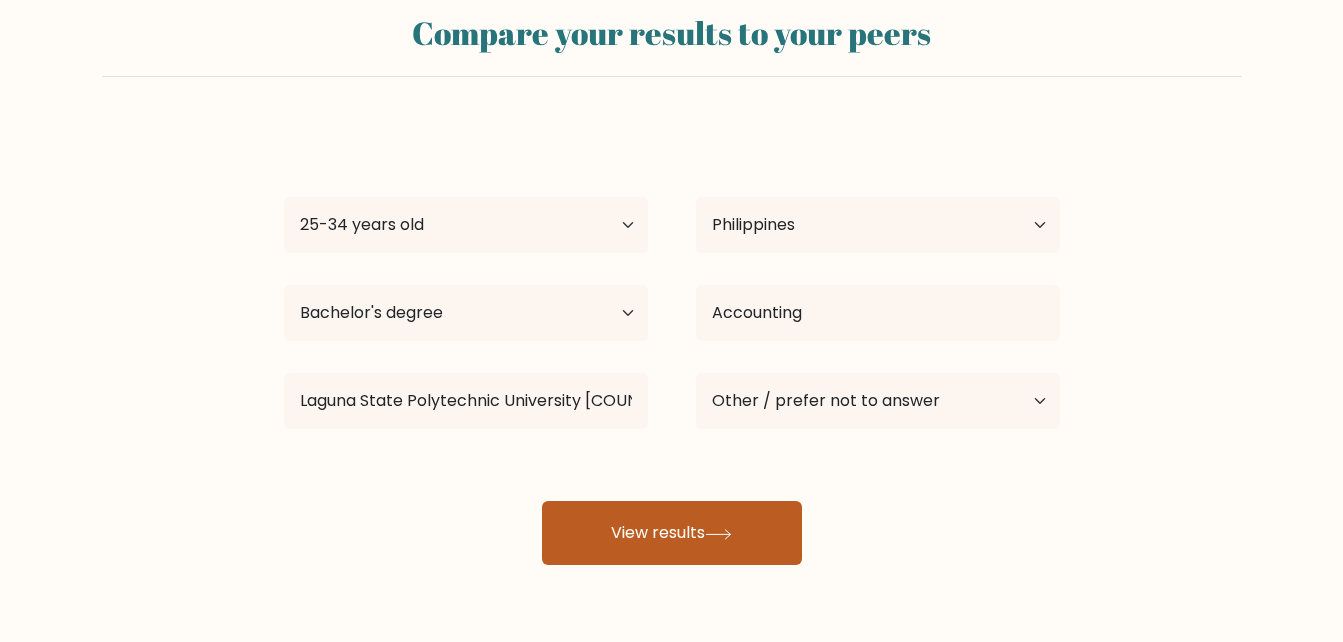 click on "View results" at bounding box center (672, 533) 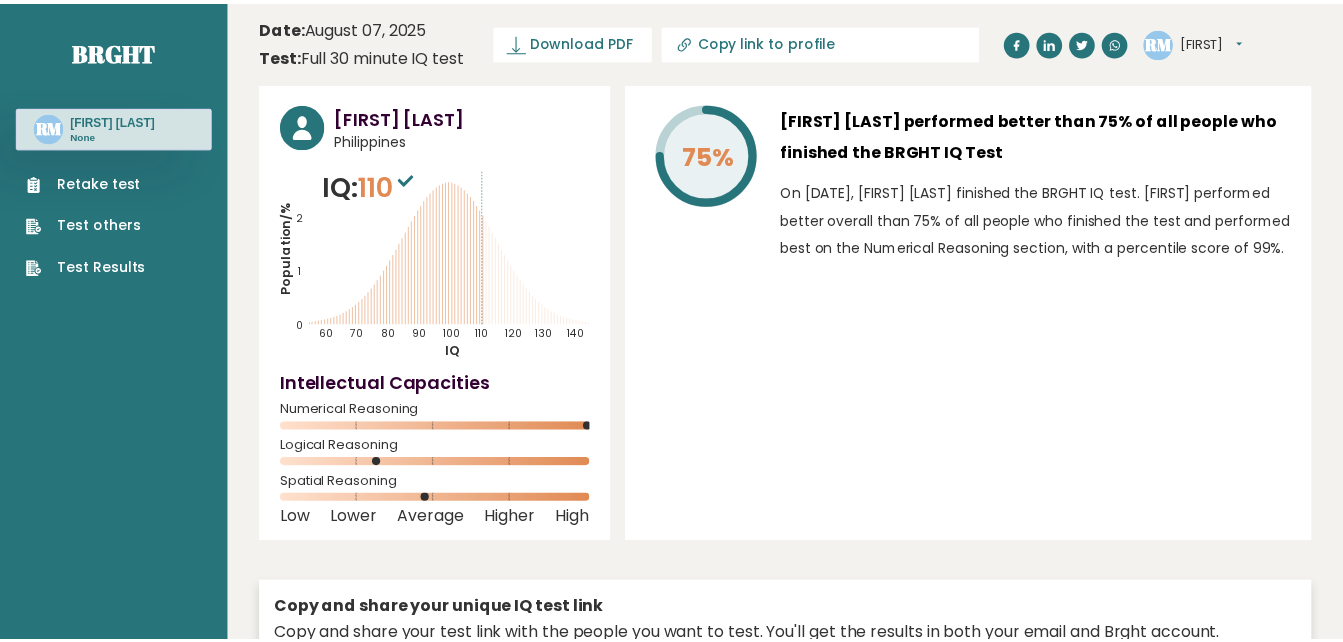 scroll, scrollTop: 0, scrollLeft: 0, axis: both 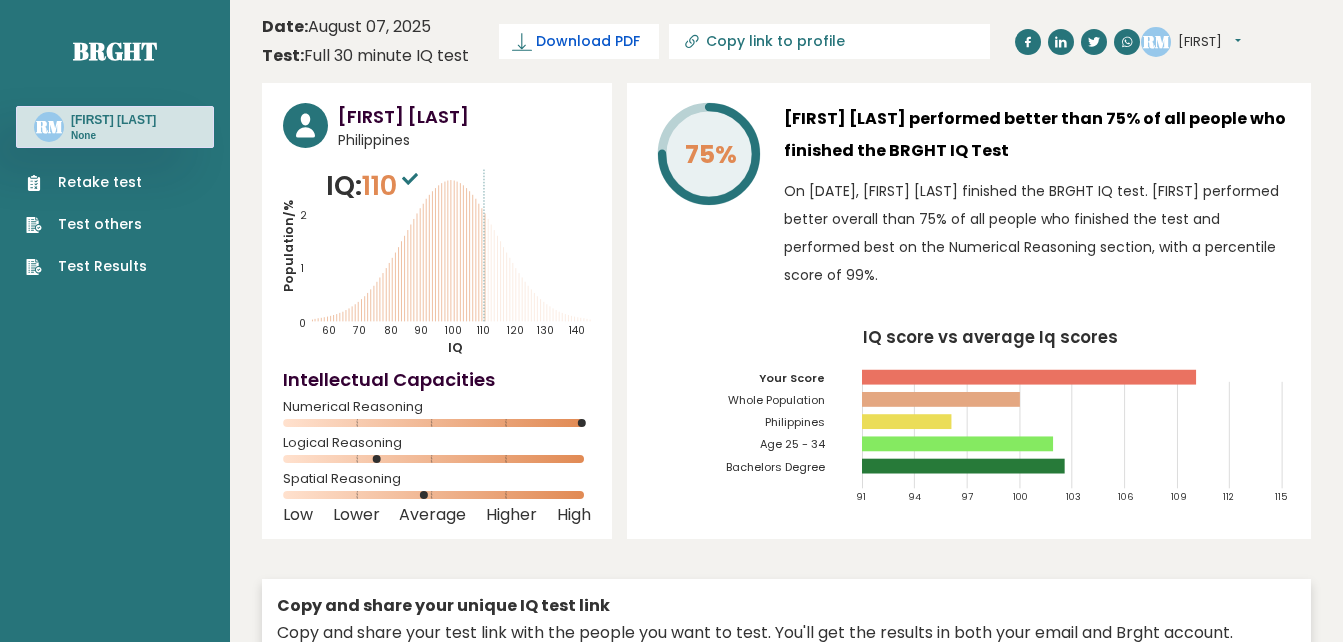 click on "Download PDF" at bounding box center (588, 41) 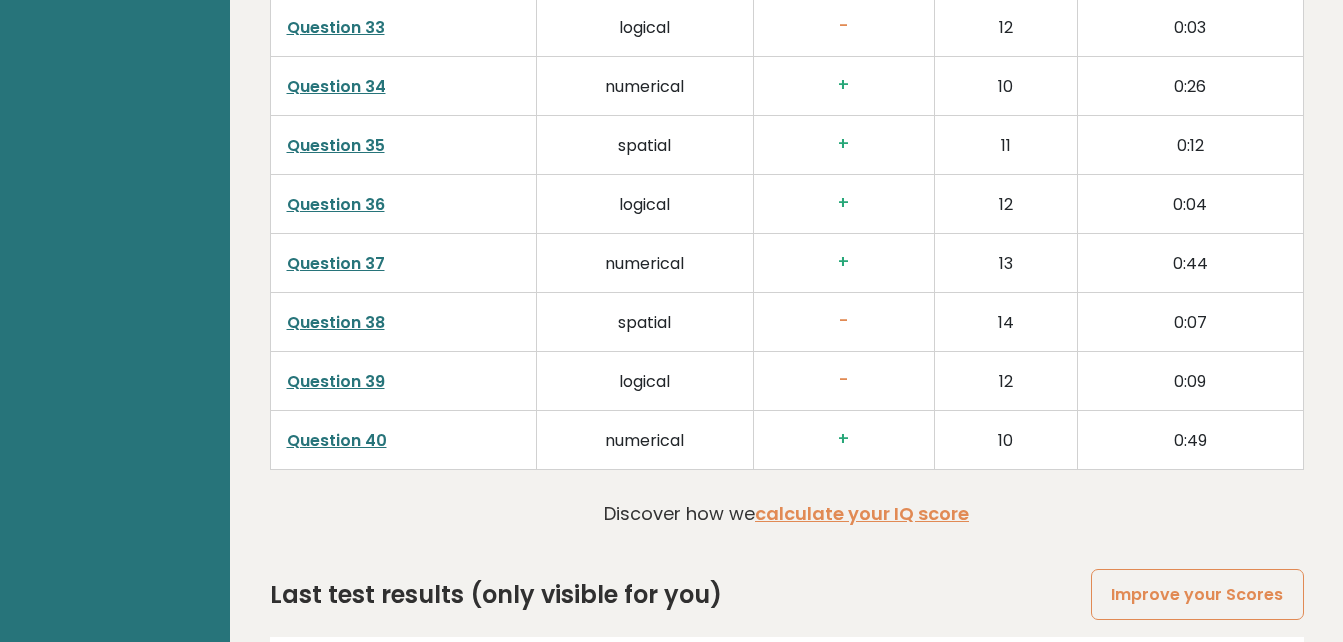 scroll, scrollTop: 5117, scrollLeft: 0, axis: vertical 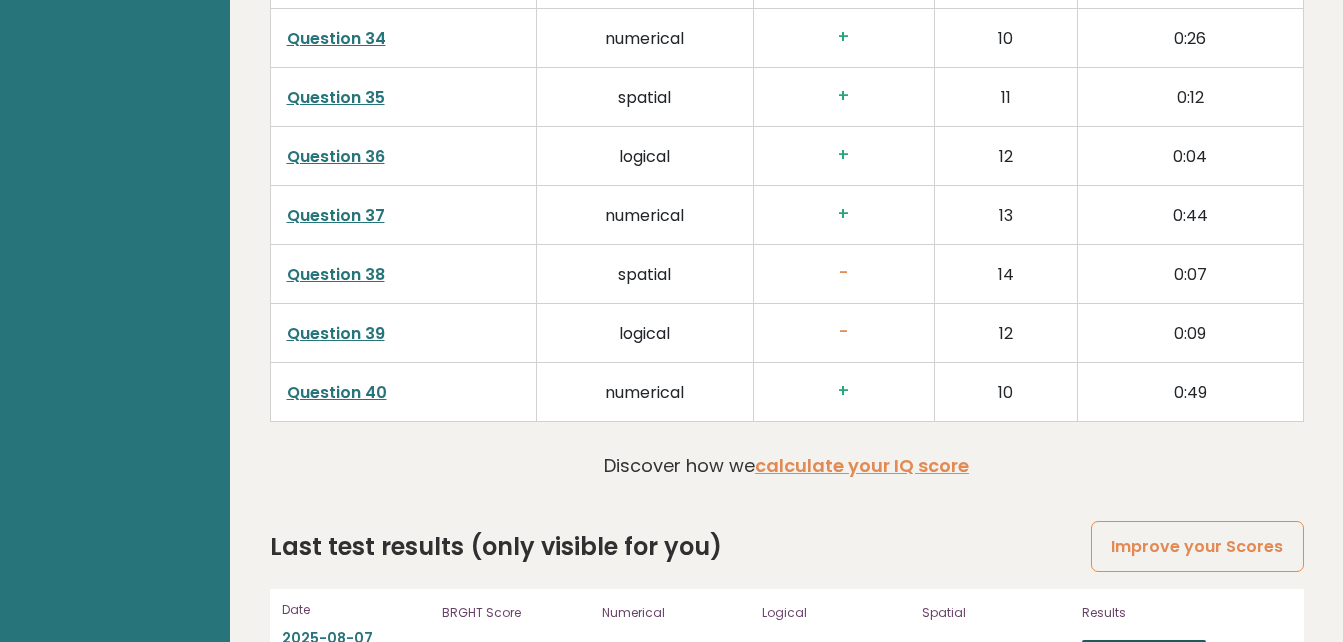 click on "View results" at bounding box center (1144, 653) 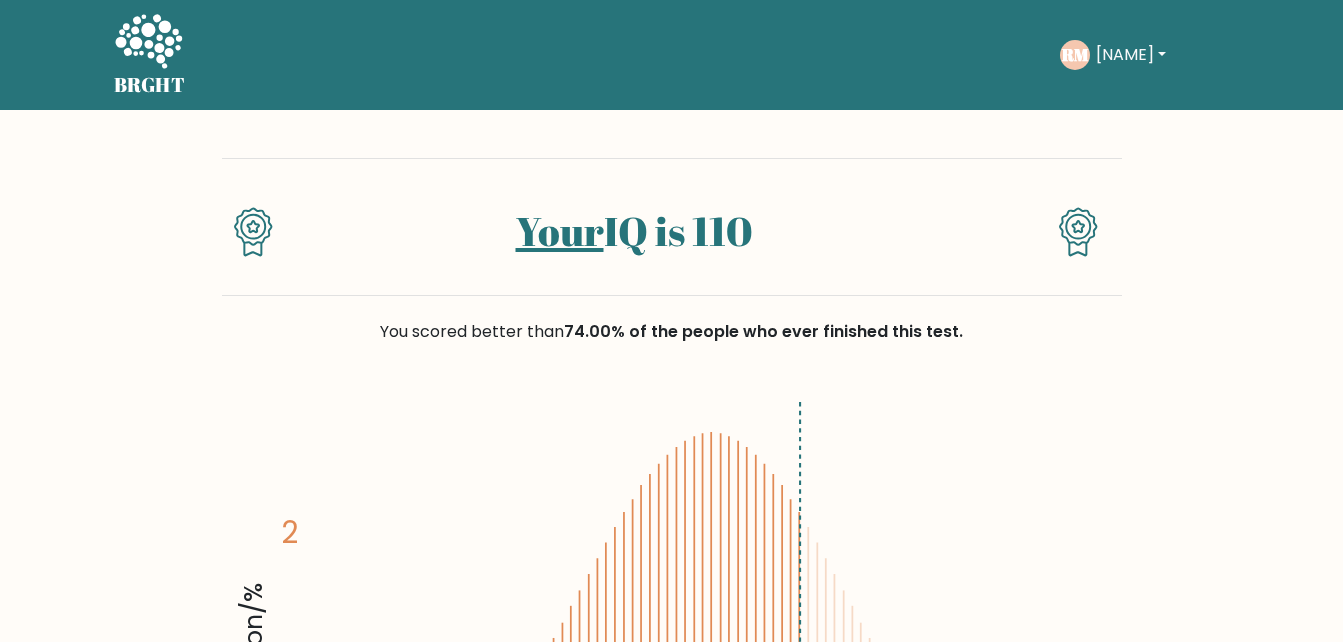 scroll, scrollTop: 0, scrollLeft: 0, axis: both 